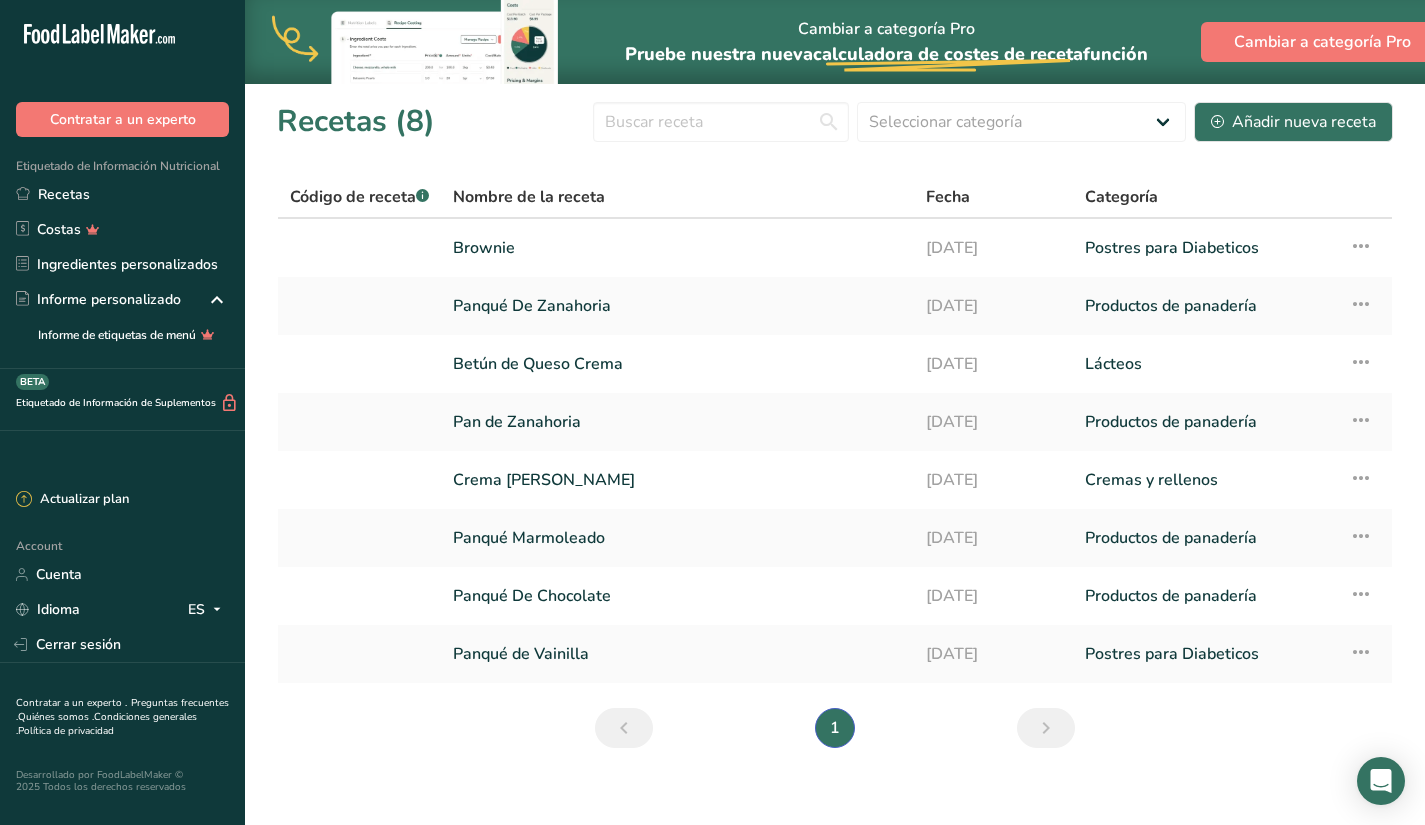 scroll, scrollTop: 0, scrollLeft: 0, axis: both 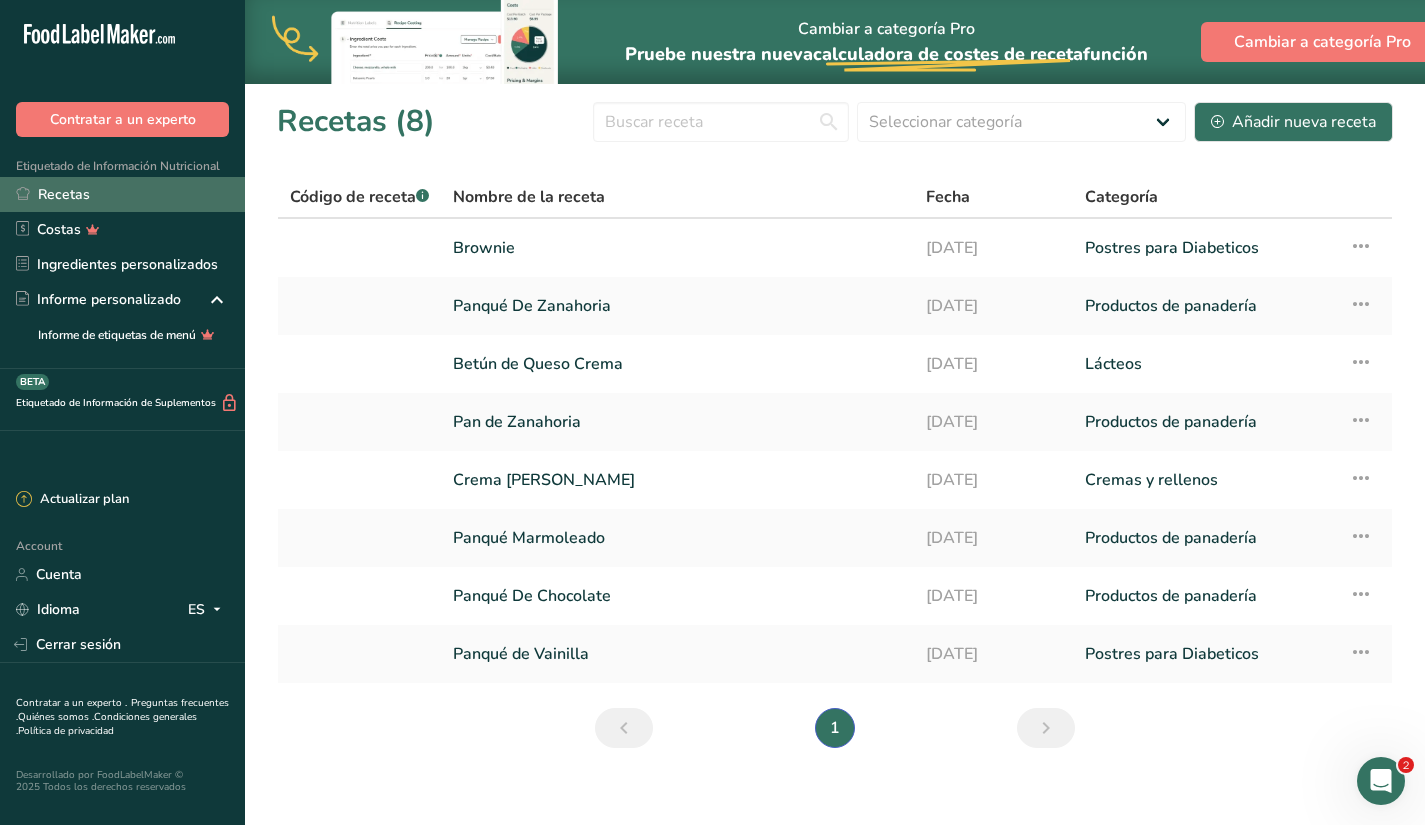click on "Recetas" at bounding box center [122, 194] 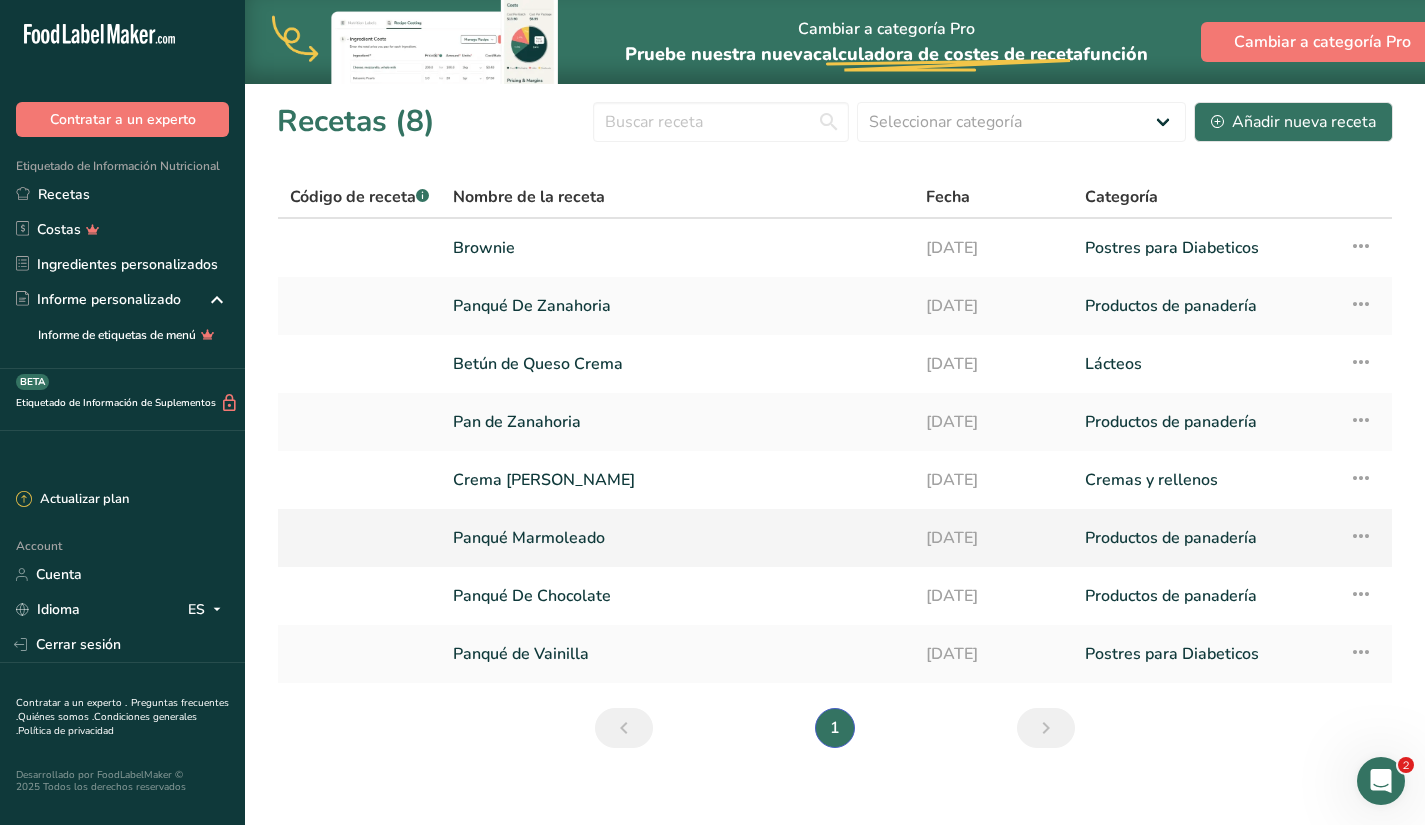 click on "Panqué Marmoleado" at bounding box center [677, 538] 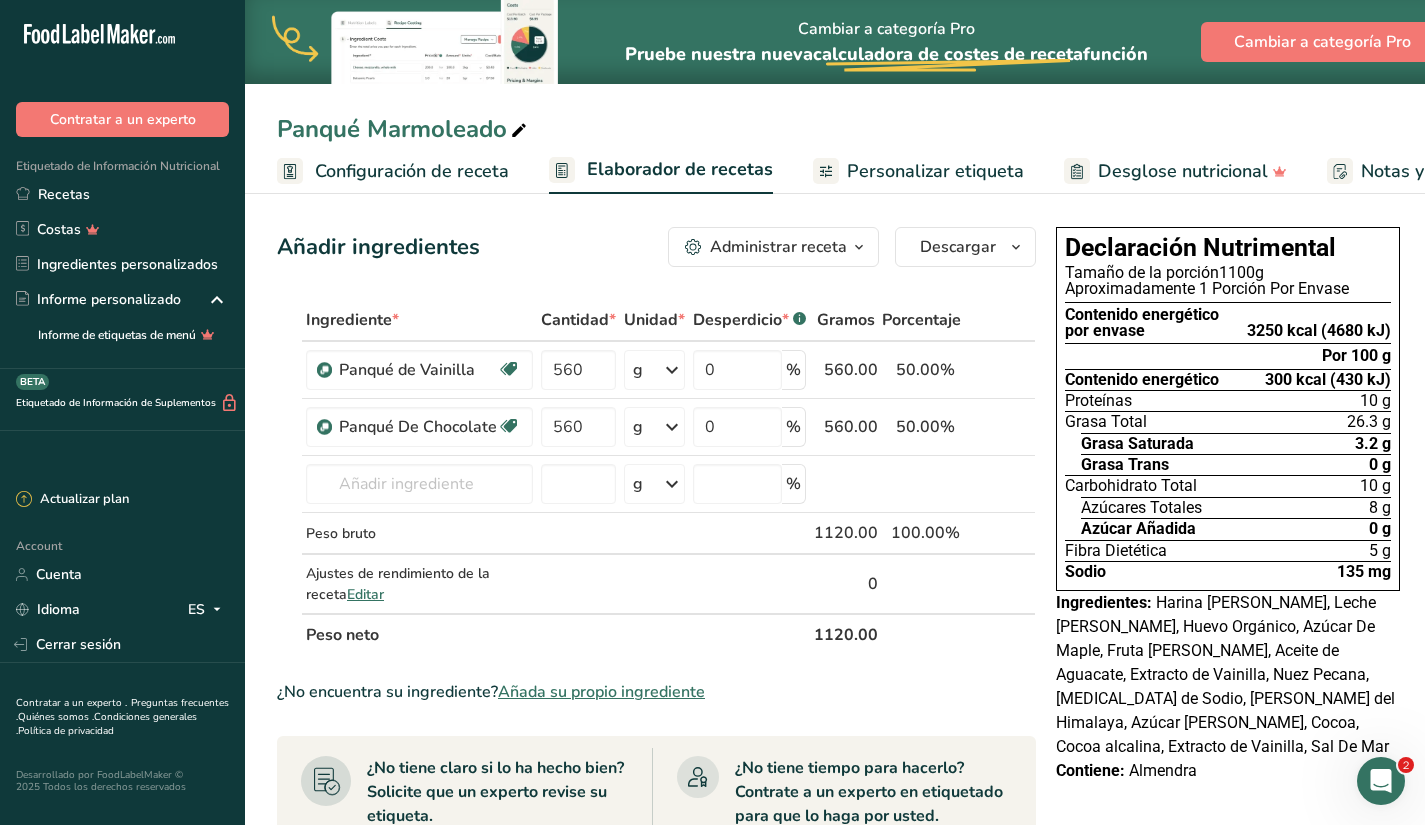 scroll, scrollTop: 202, scrollLeft: 0, axis: vertical 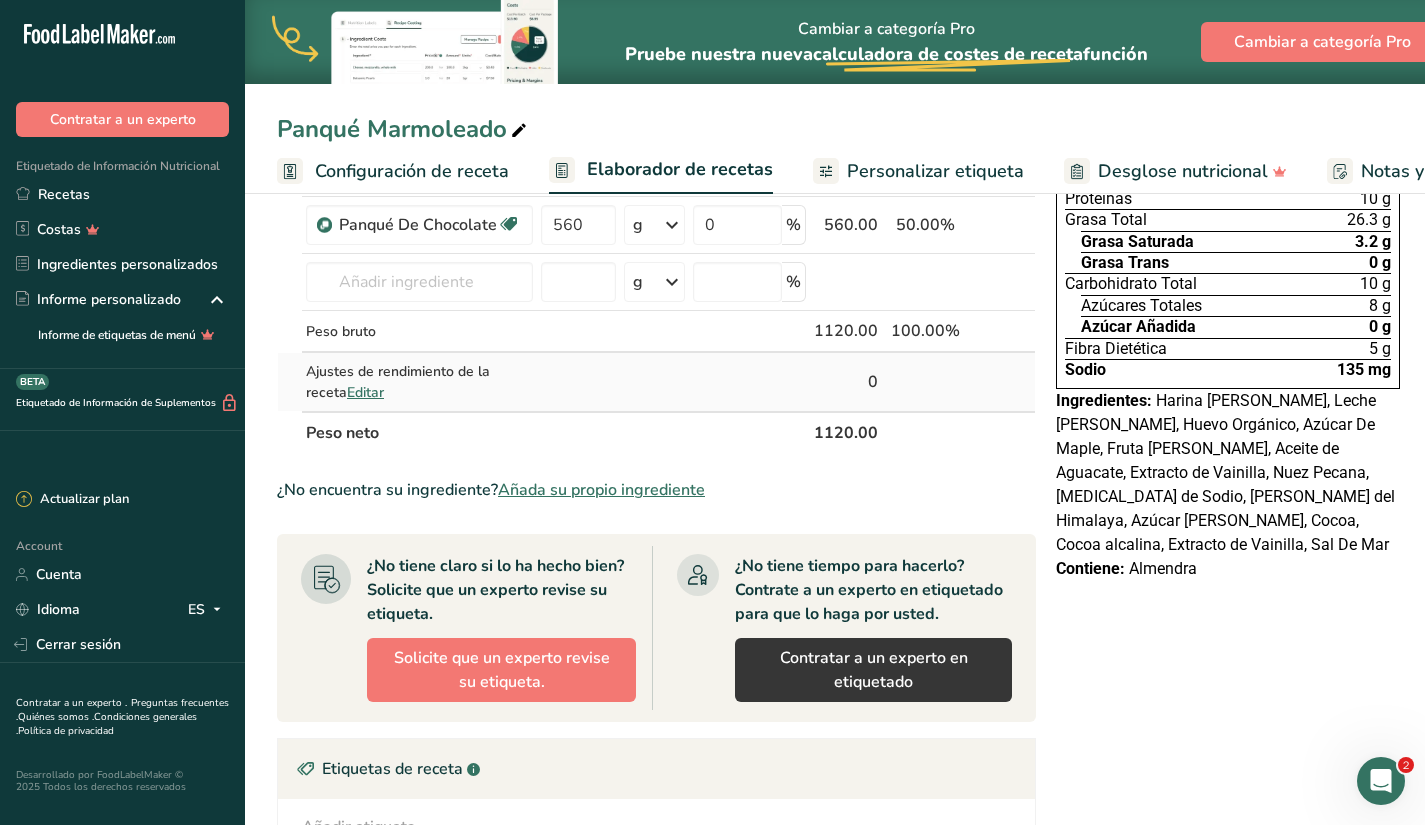 click on "Editar" at bounding box center [365, 392] 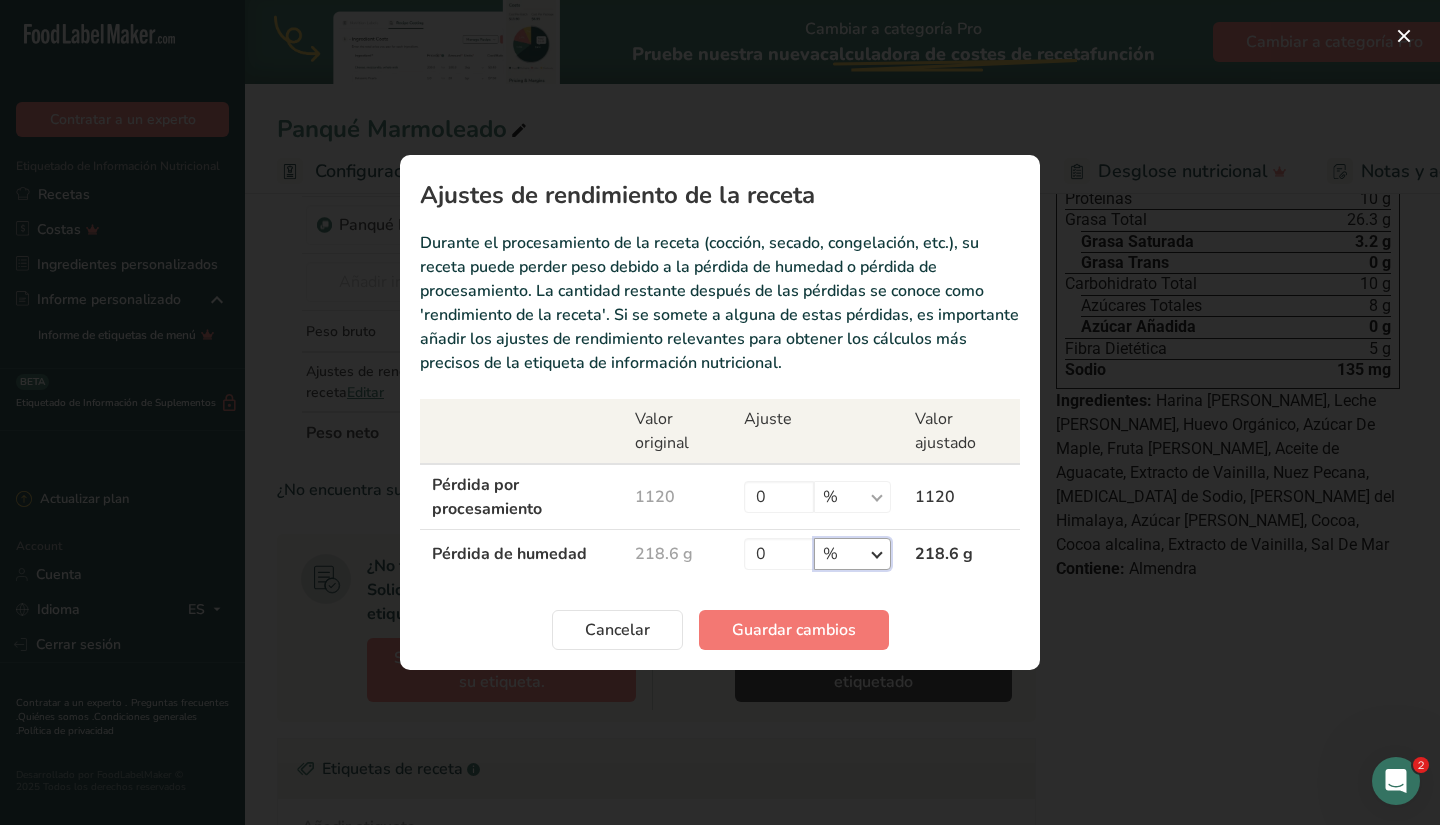 click on "%
g
kg
mg
mcg
libras
onza" at bounding box center [852, 554] 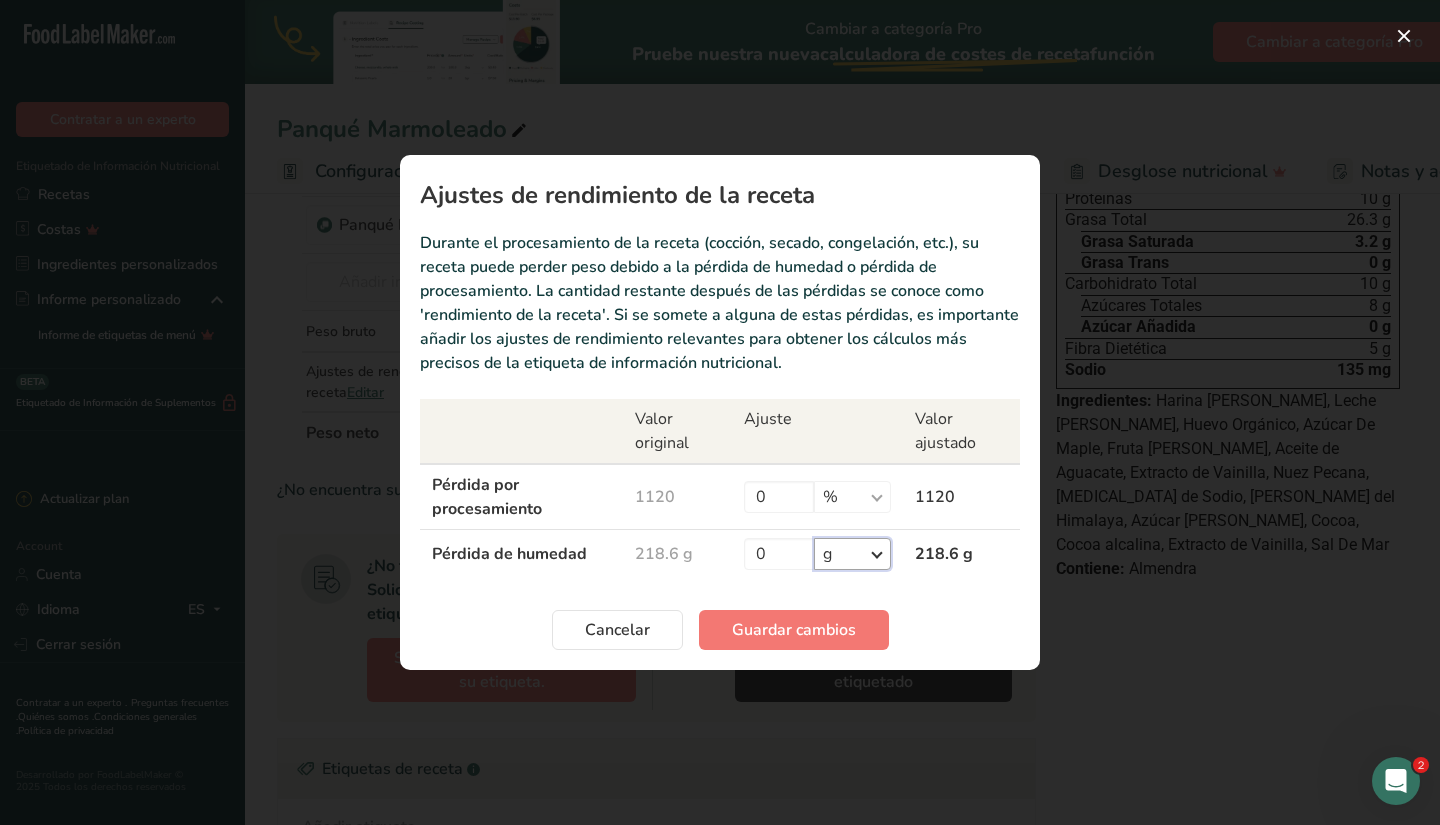 click on "%
g
kg
mg
mcg
libras
onza" at bounding box center (852, 554) 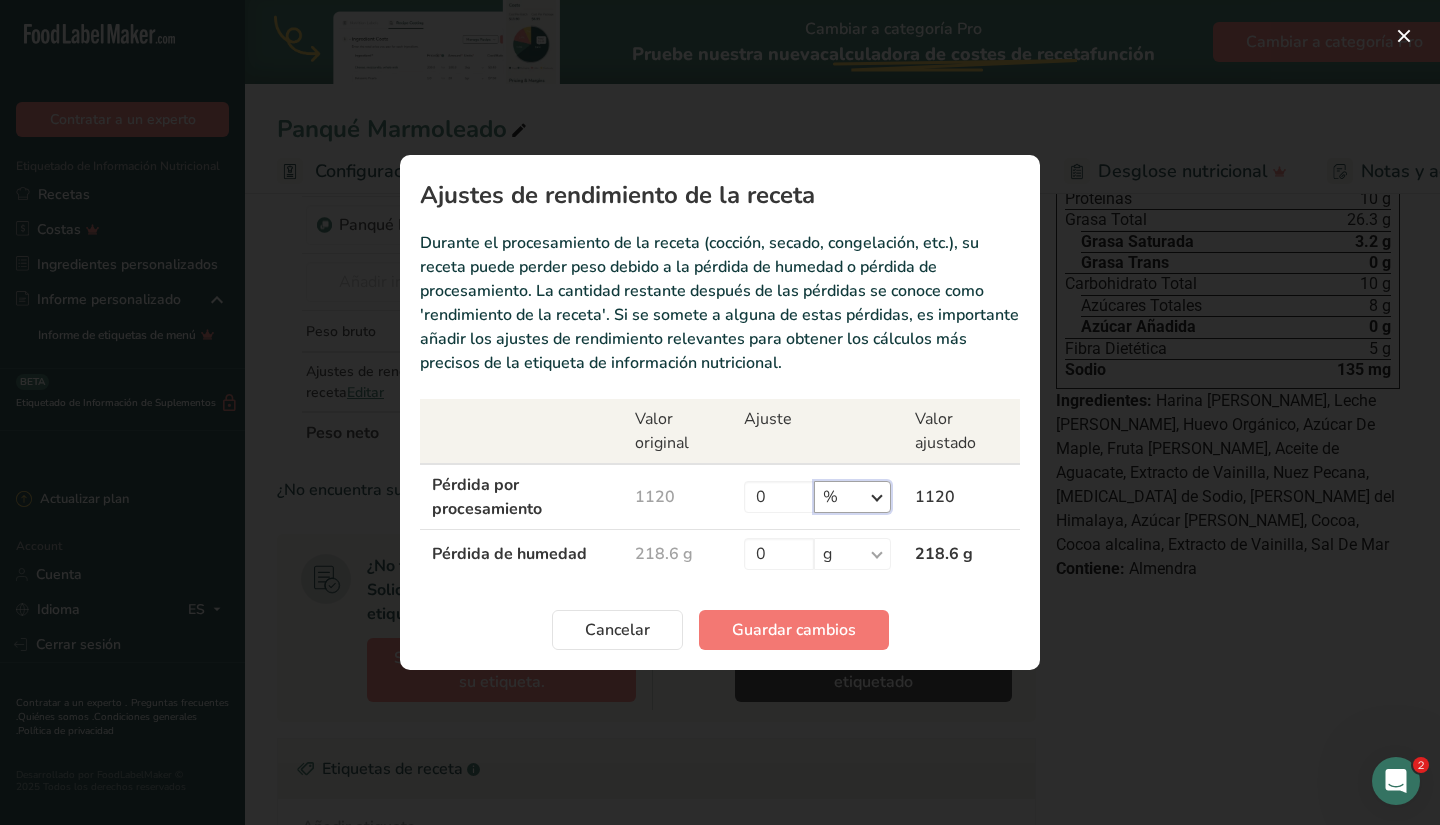 click on "%
g
kg
mg
mcg
libras
onza" at bounding box center [852, 497] 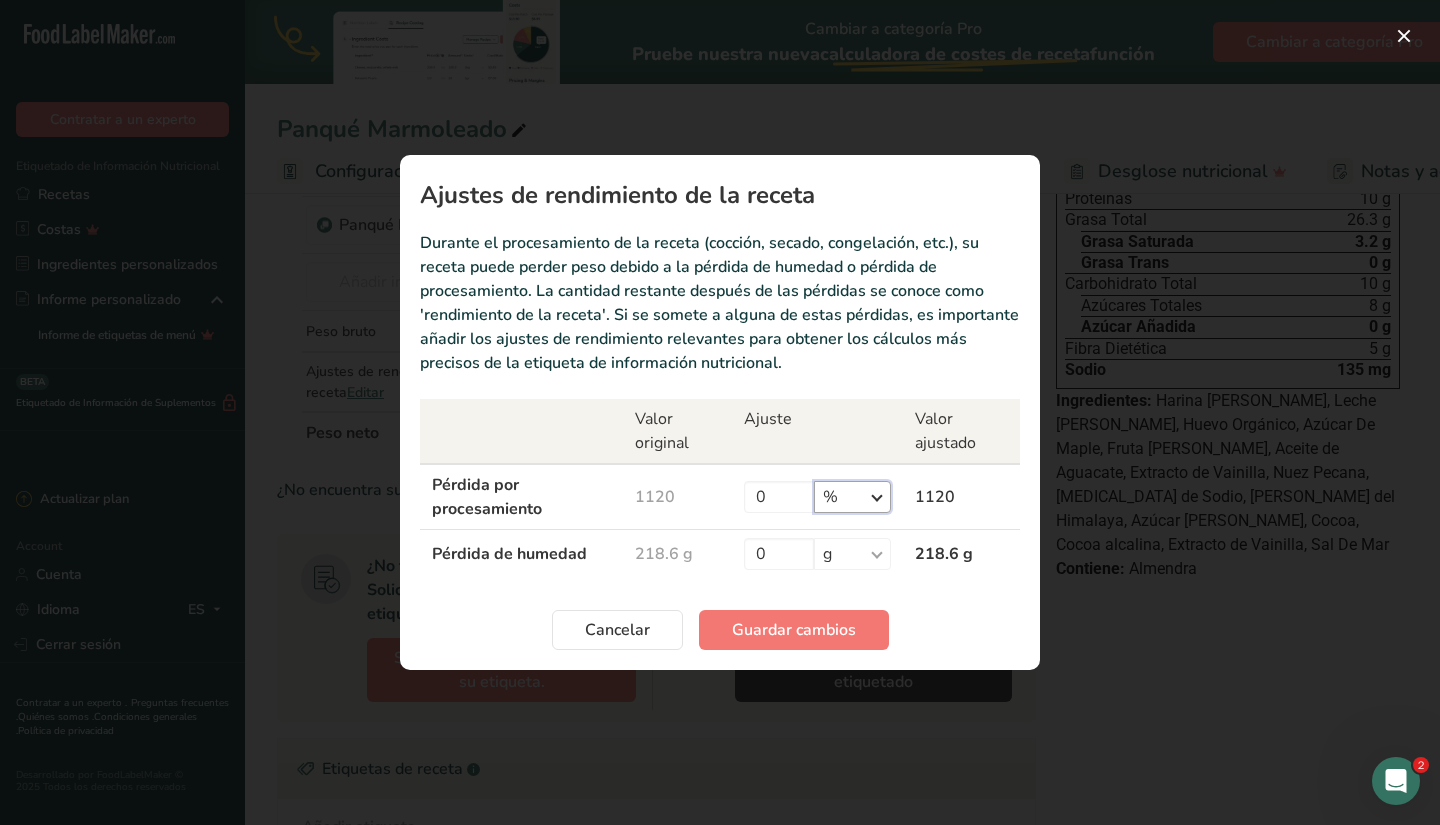 select on "0" 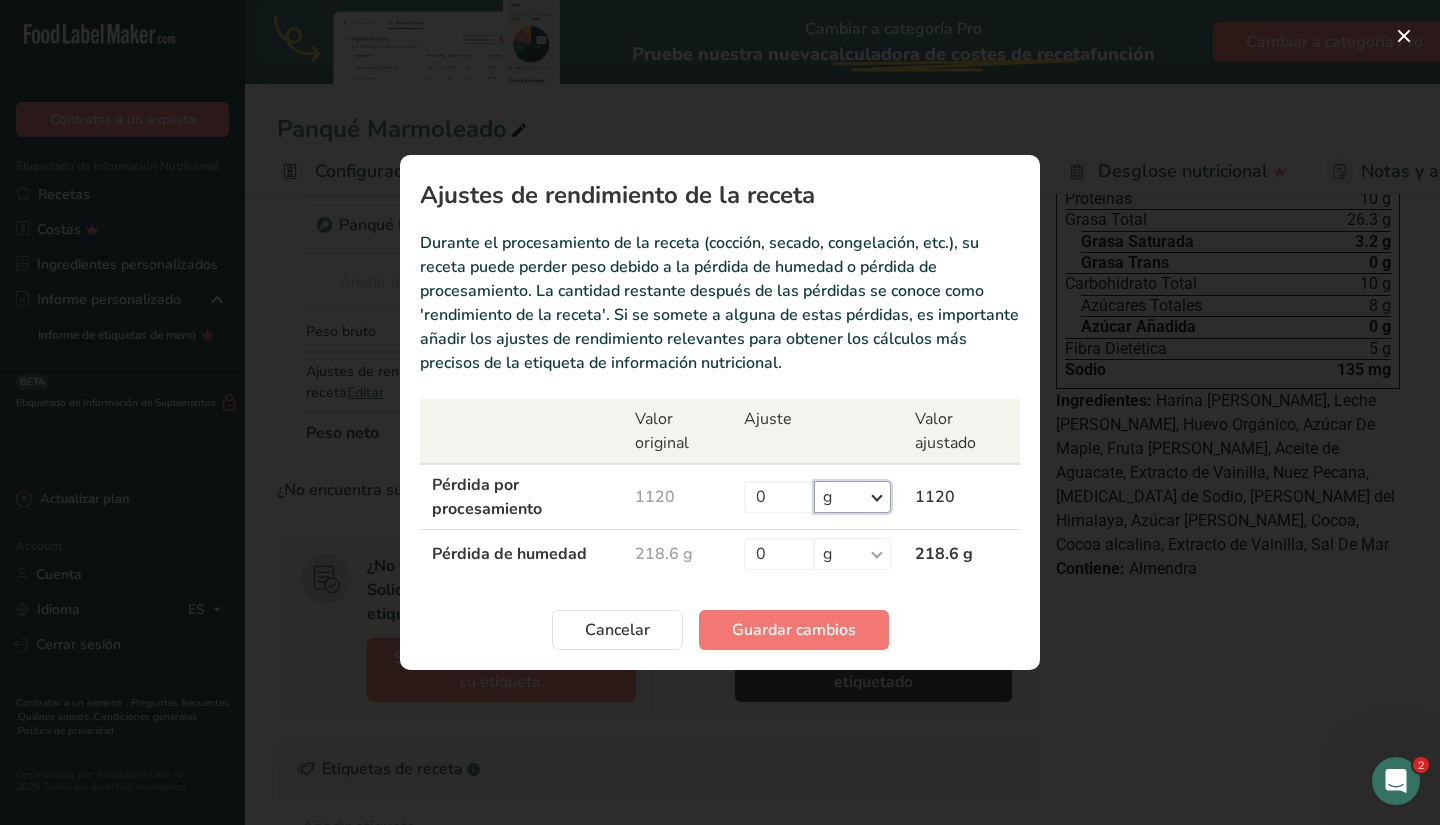 click on "%
g
kg
mg
mcg
libras
onza" at bounding box center (852, 497) 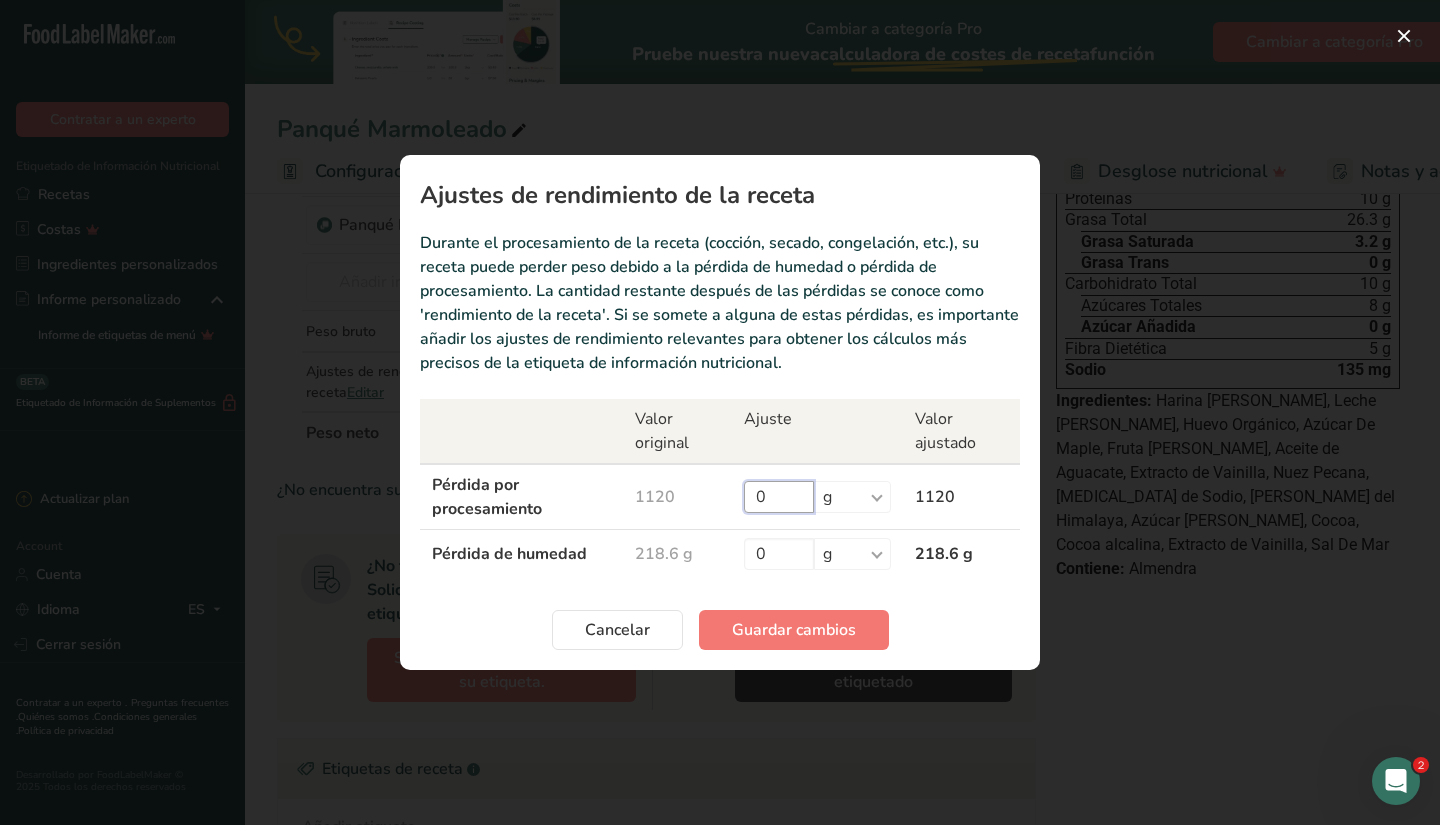 click on "0" at bounding box center (779, 497) 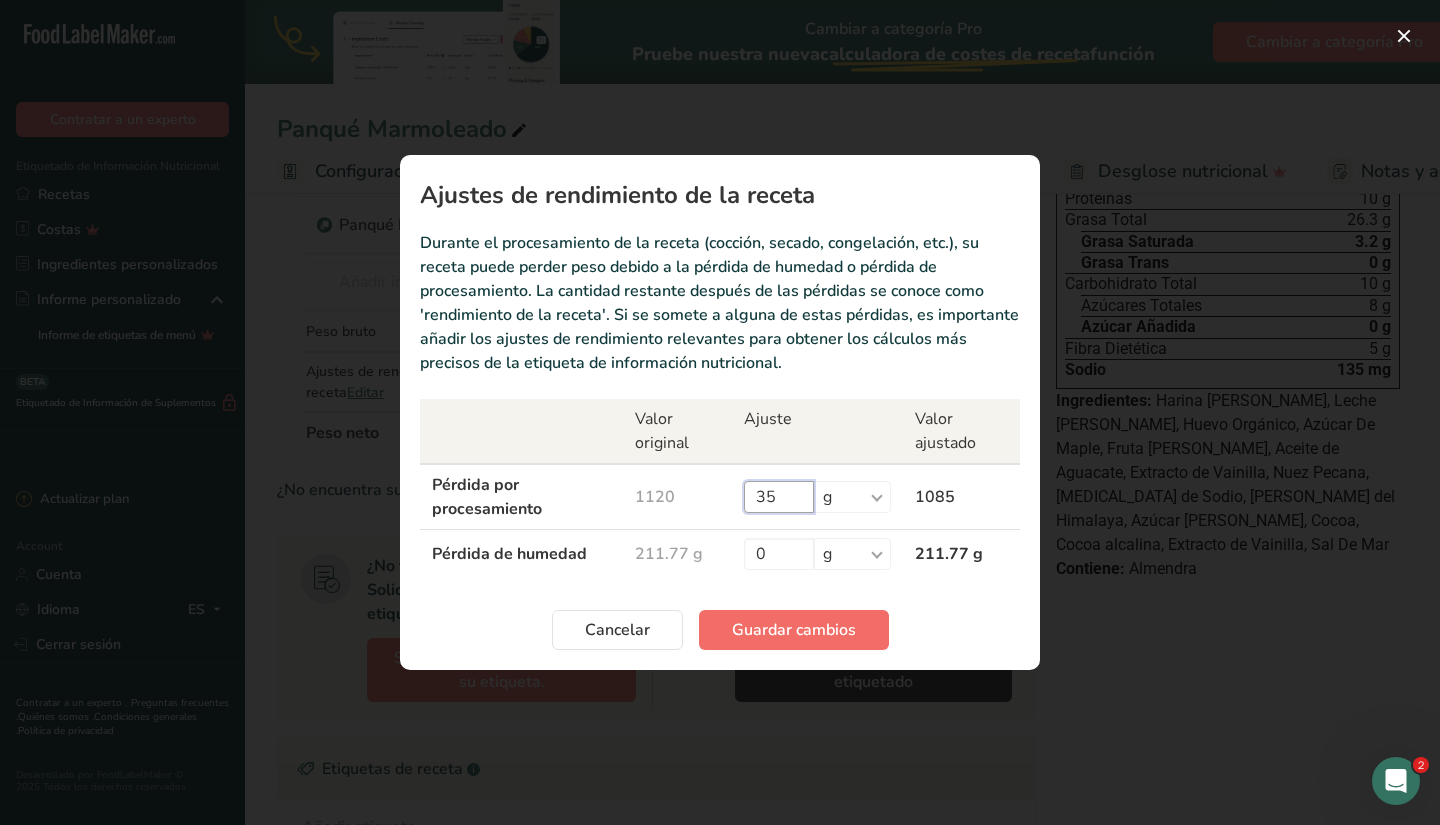 type on "35" 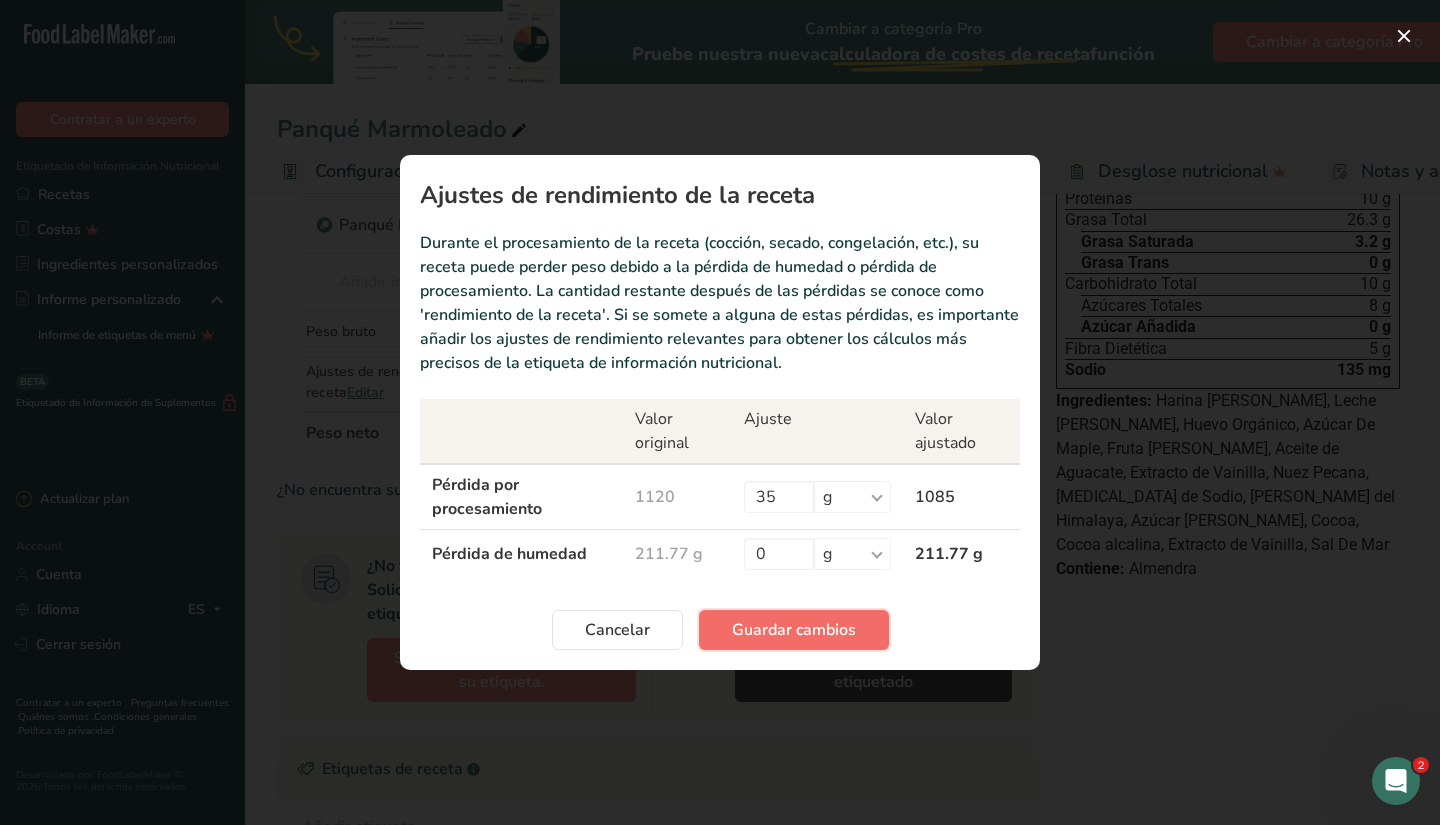 click on "Guardar cambios" at bounding box center (794, 630) 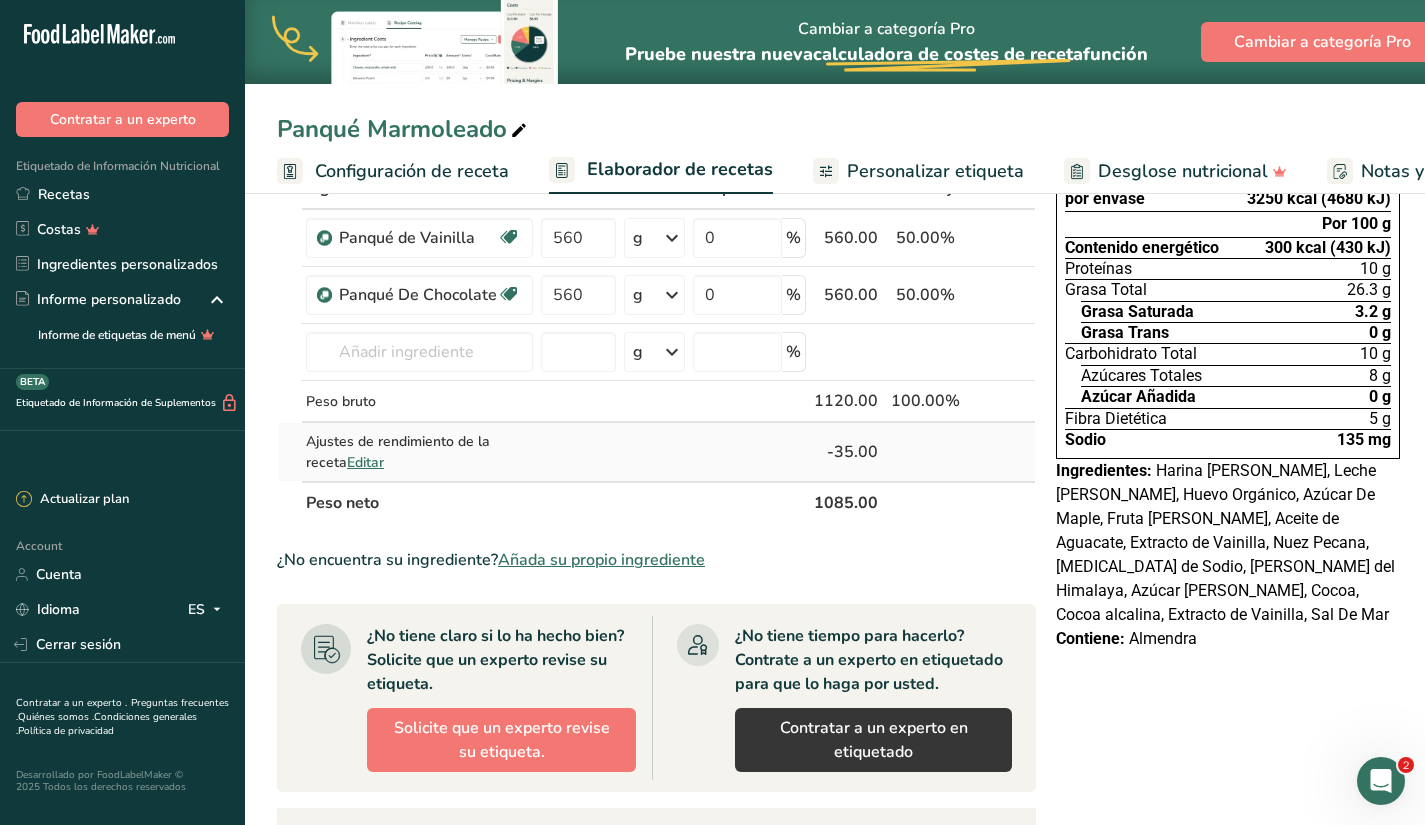 scroll, scrollTop: 0, scrollLeft: 0, axis: both 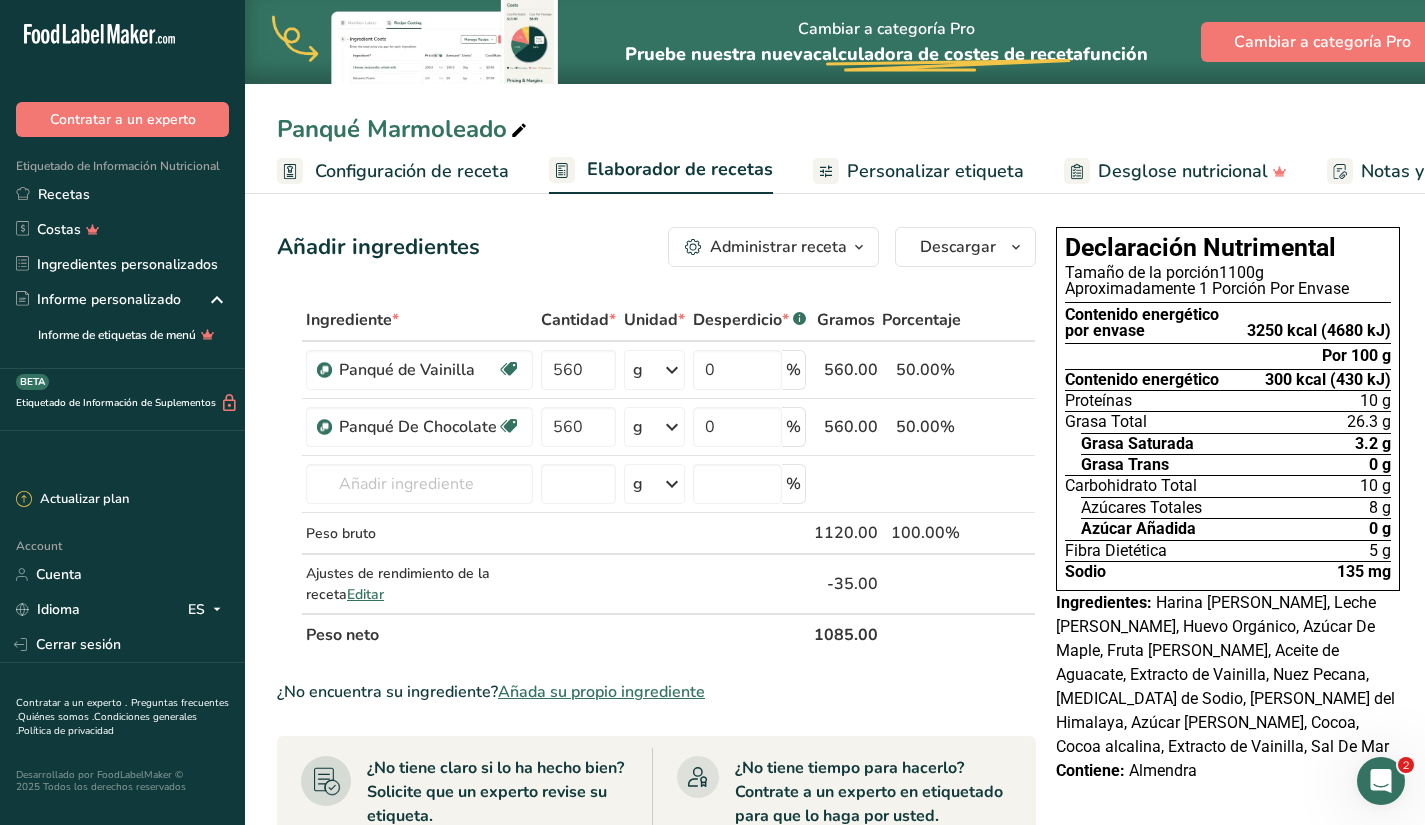 click on "Administrar receta" at bounding box center (778, 247) 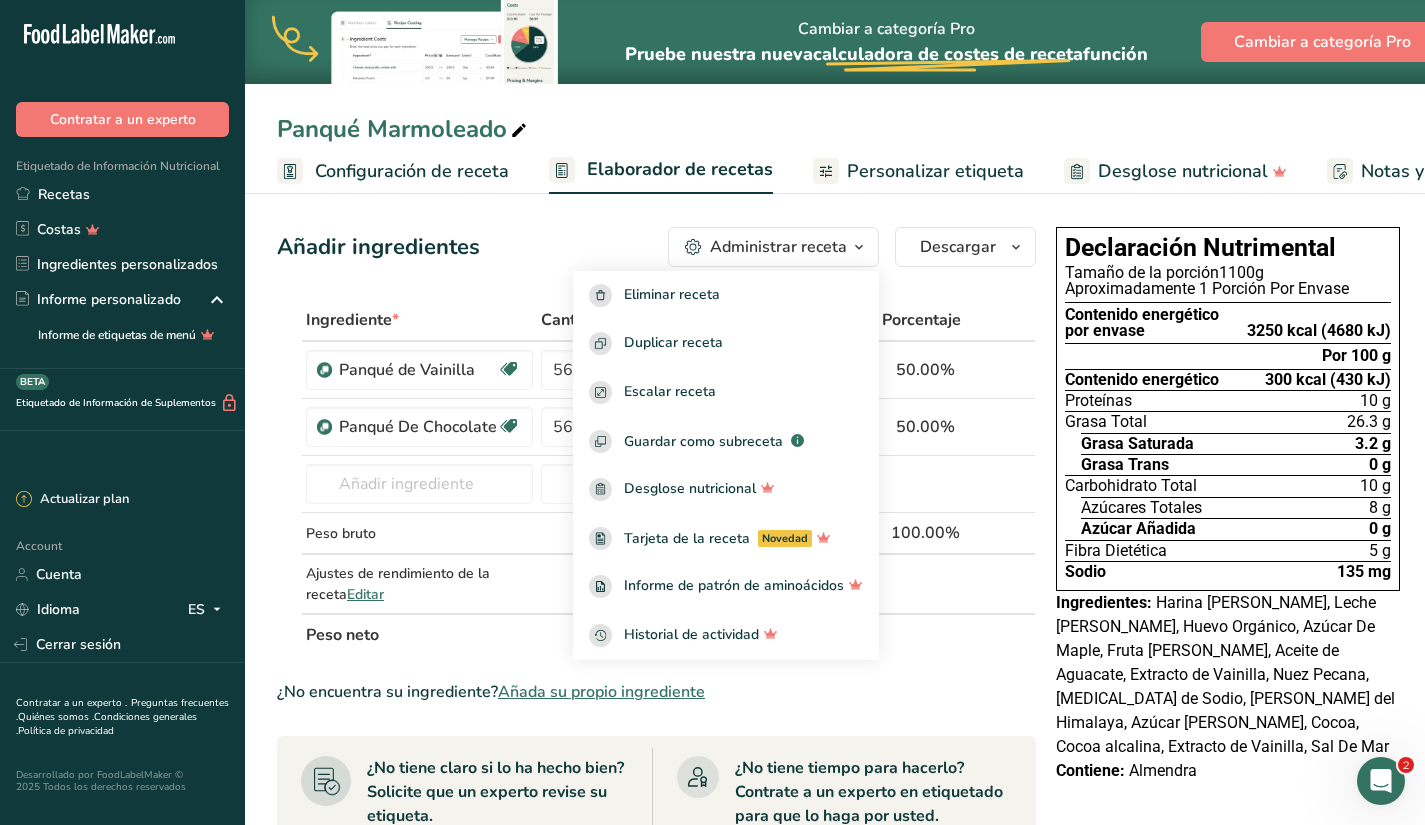 click on "Añadir ingredientes
Administrar receta         Eliminar receta           Duplicar receta             Escalar receta             Guardar como subreceta   .a-a{fill:#347362;}.b-a{fill:#fff;}                               Desglose nutricional                   Tarjeta de la receta
Novedad
Informe de patrón de aminoácidos             Historial de actividad
Descargar
Elija su estilo de etiqueta preferido
Etiqueta estándar FDA
Etiqueta estándar FDA
El formato más común para etiquetas de información nutricional en cumplimiento con el tipo de letra, estilo y requisitos de la FDA.
Etiqueta tabular FDA
Un formato de etiqueta conforme a las regulaciones de la FDA presentado en una disposición tabular (horizontal).
Etiqueta lineal FDA" at bounding box center [656, 247] 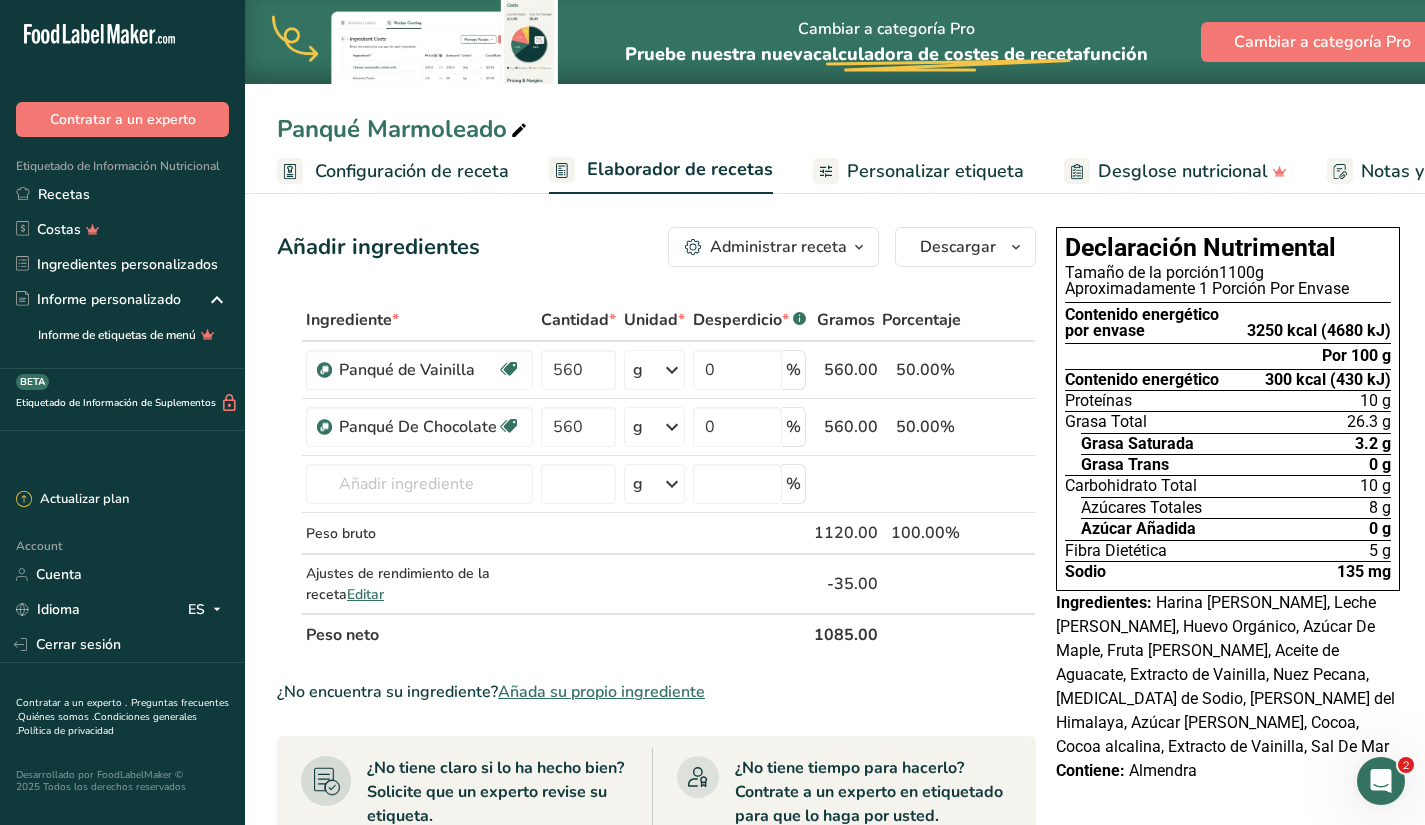 click on "Configuración de receta" at bounding box center (412, 171) 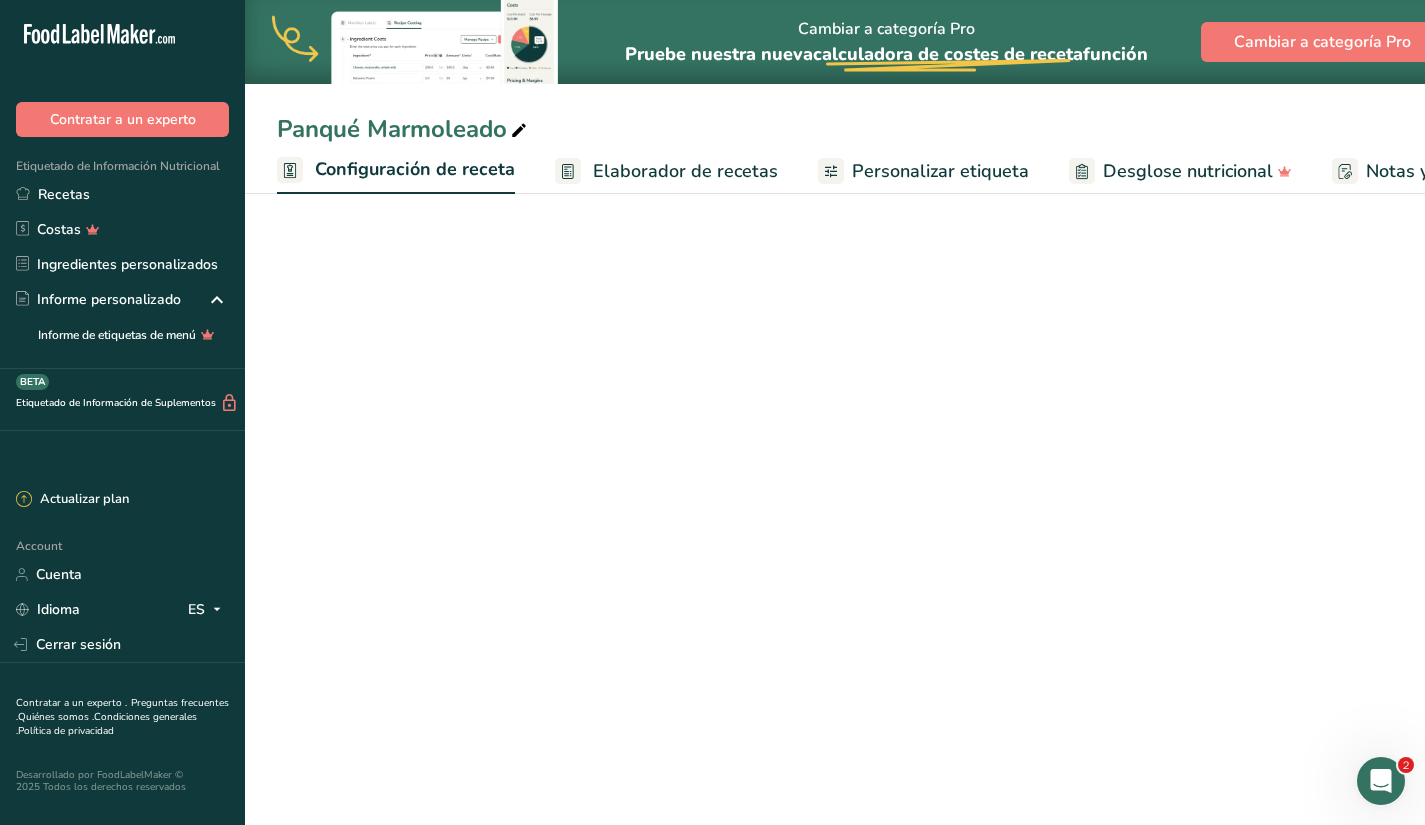 scroll, scrollTop: 0, scrollLeft: 7, axis: horizontal 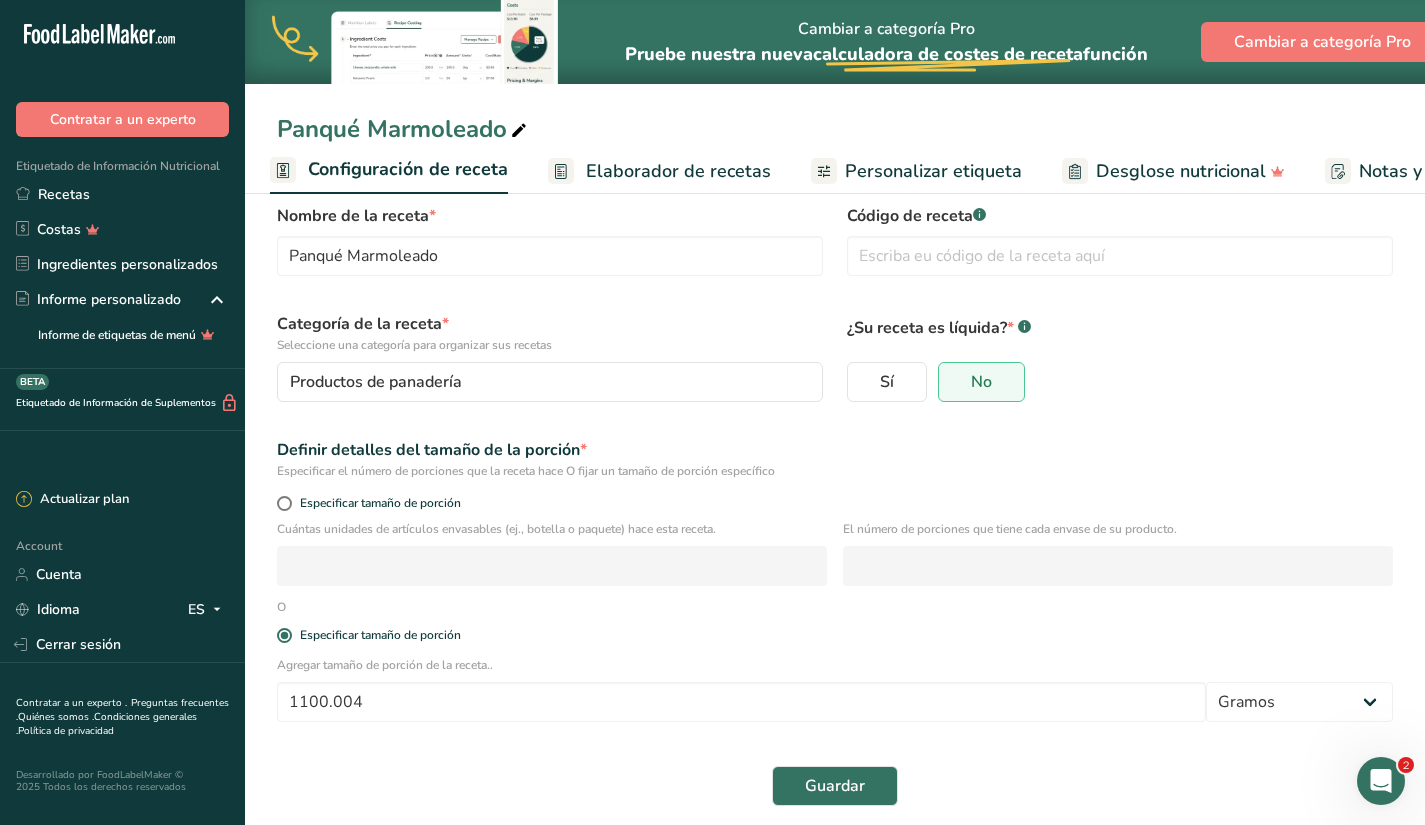 click on "Especificar tamaño de porción" at bounding box center (376, 503) 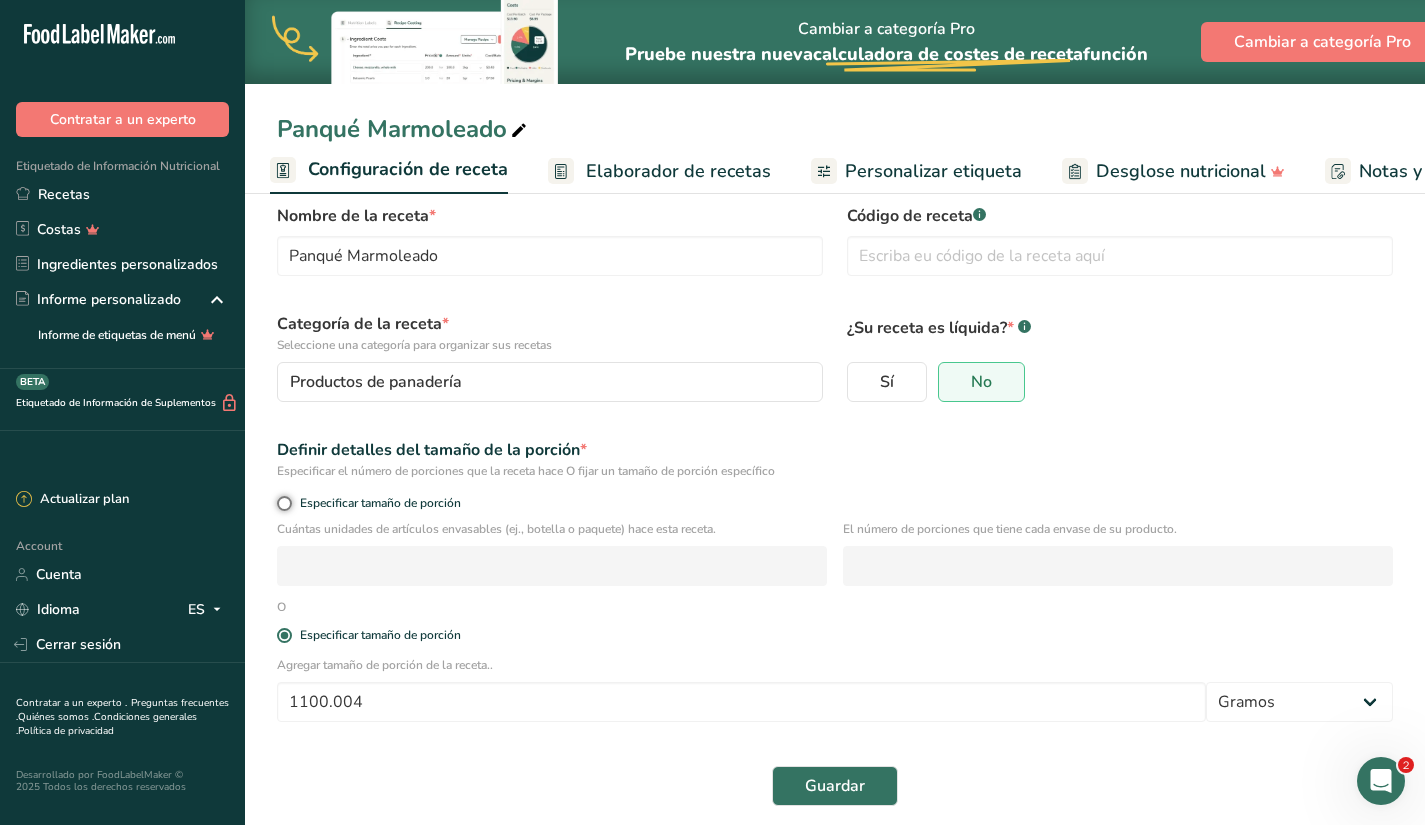 click on "Especificar tamaño de porción" at bounding box center [283, 503] 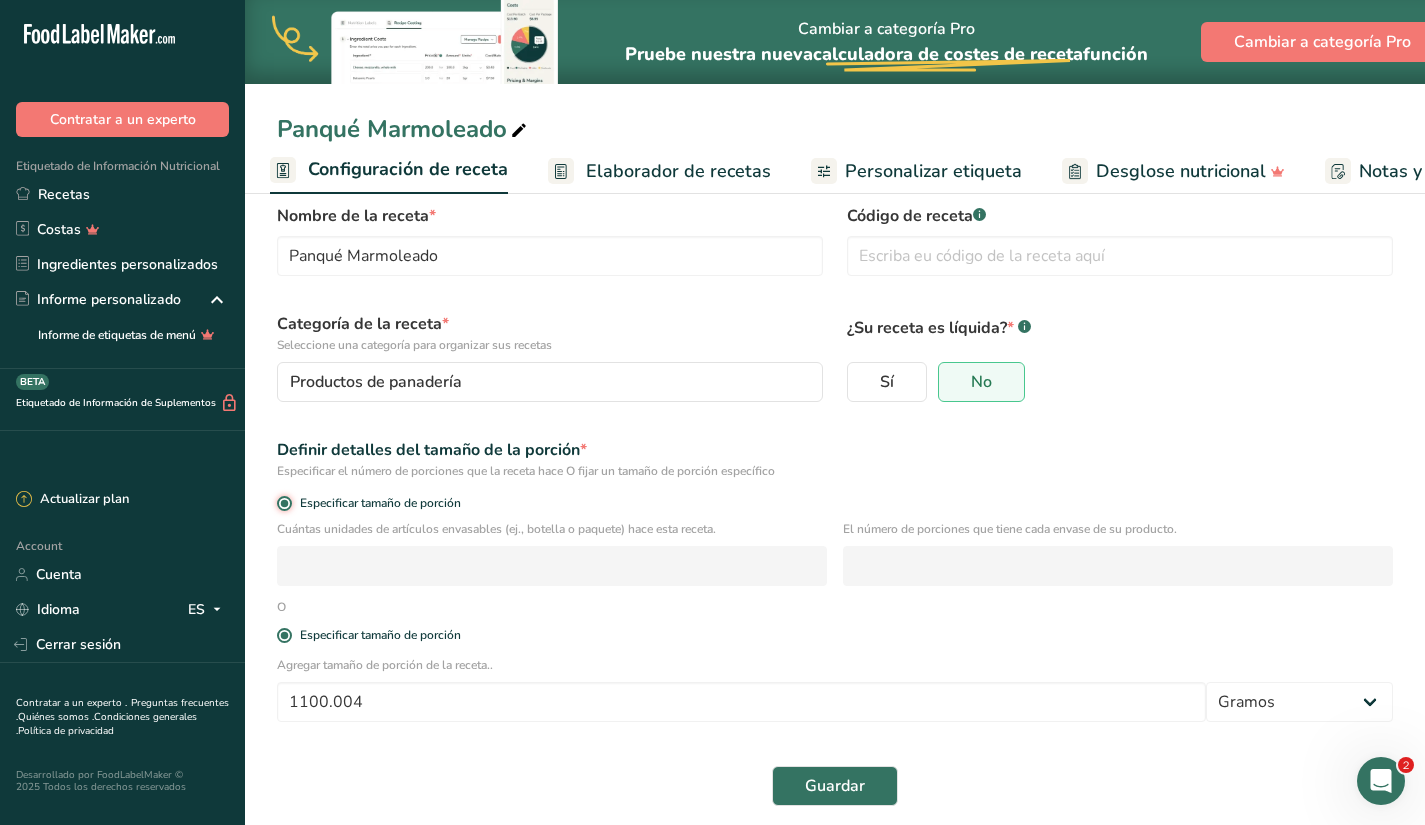 radio on "false" 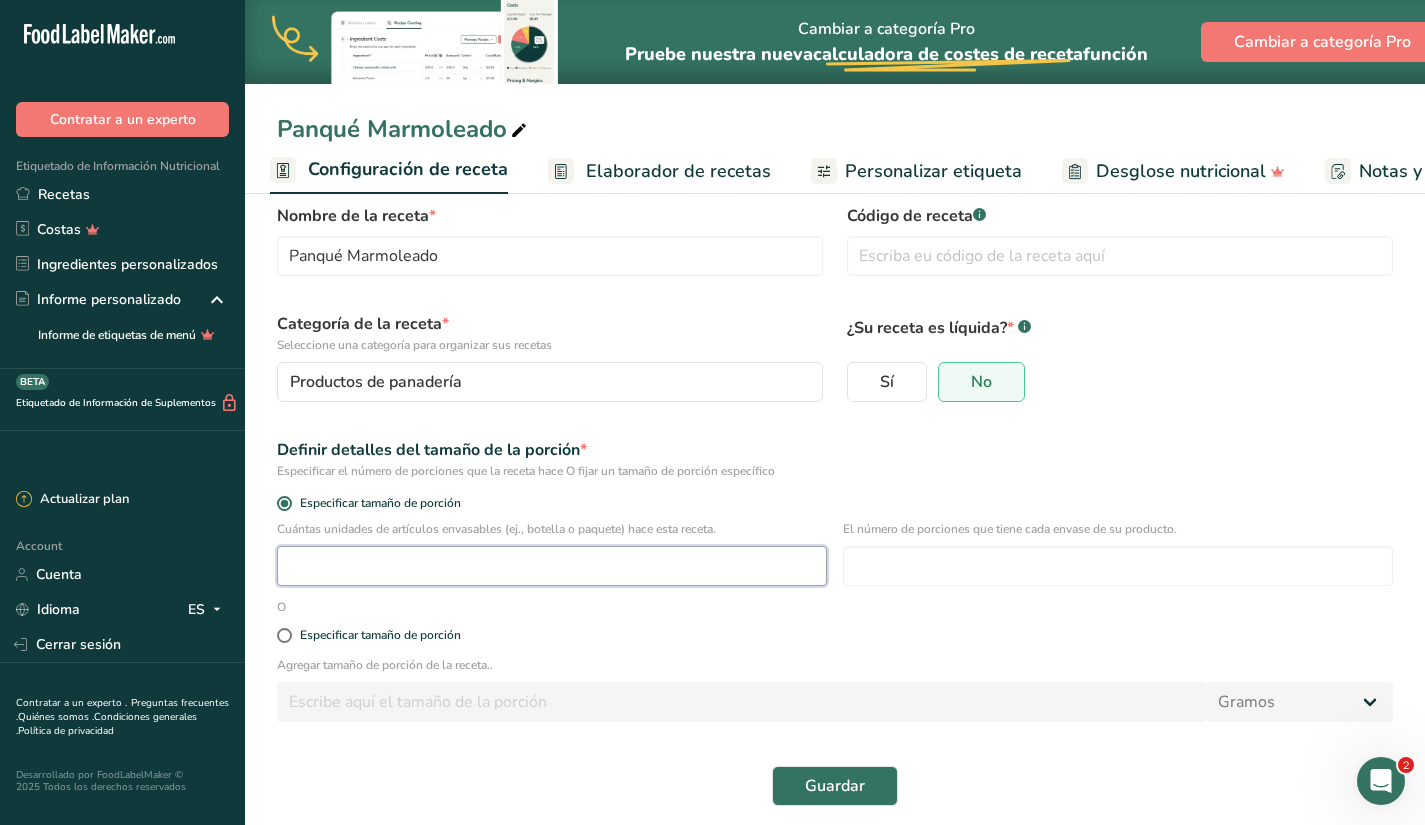 click at bounding box center (552, 566) 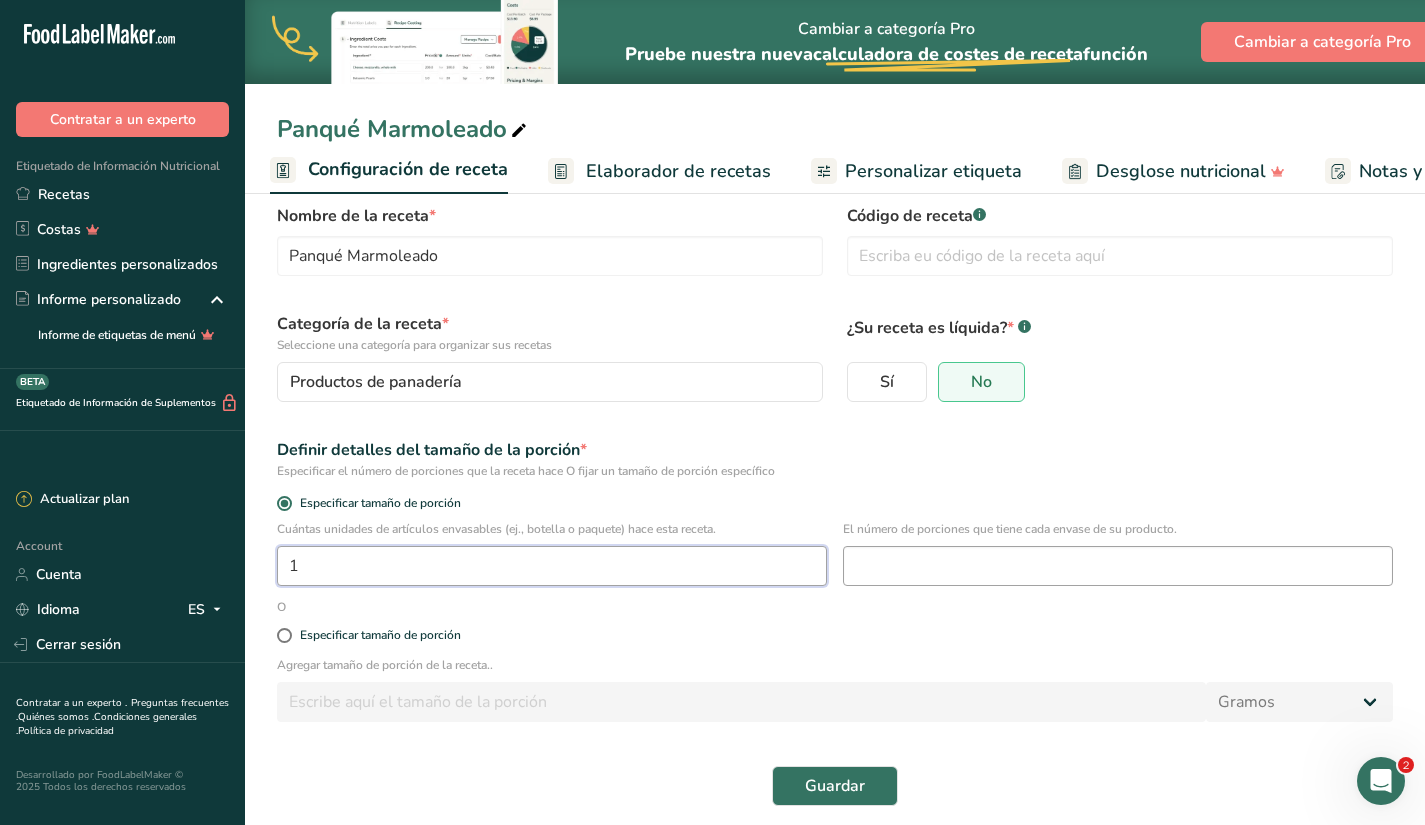 type on "1" 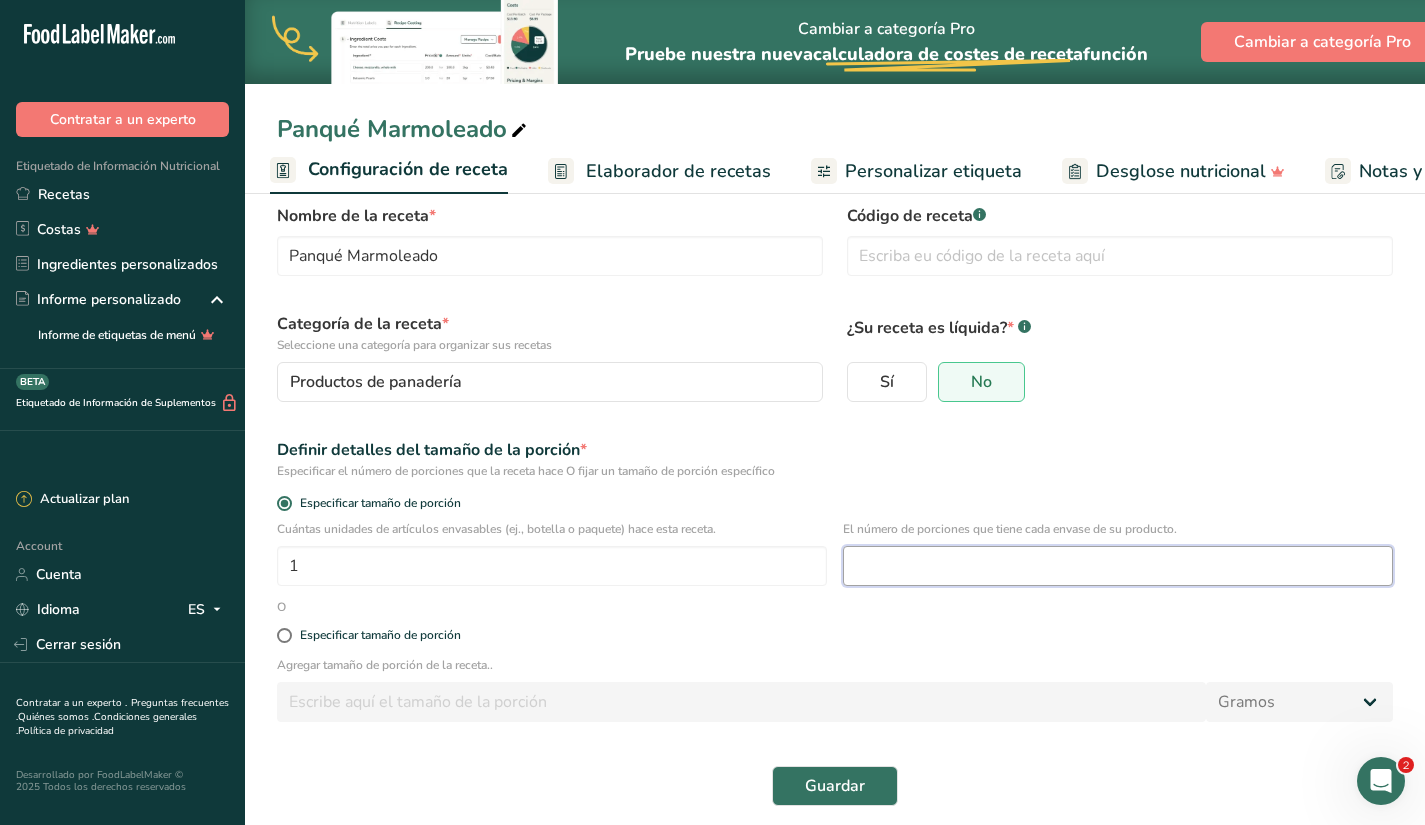 click at bounding box center [1118, 566] 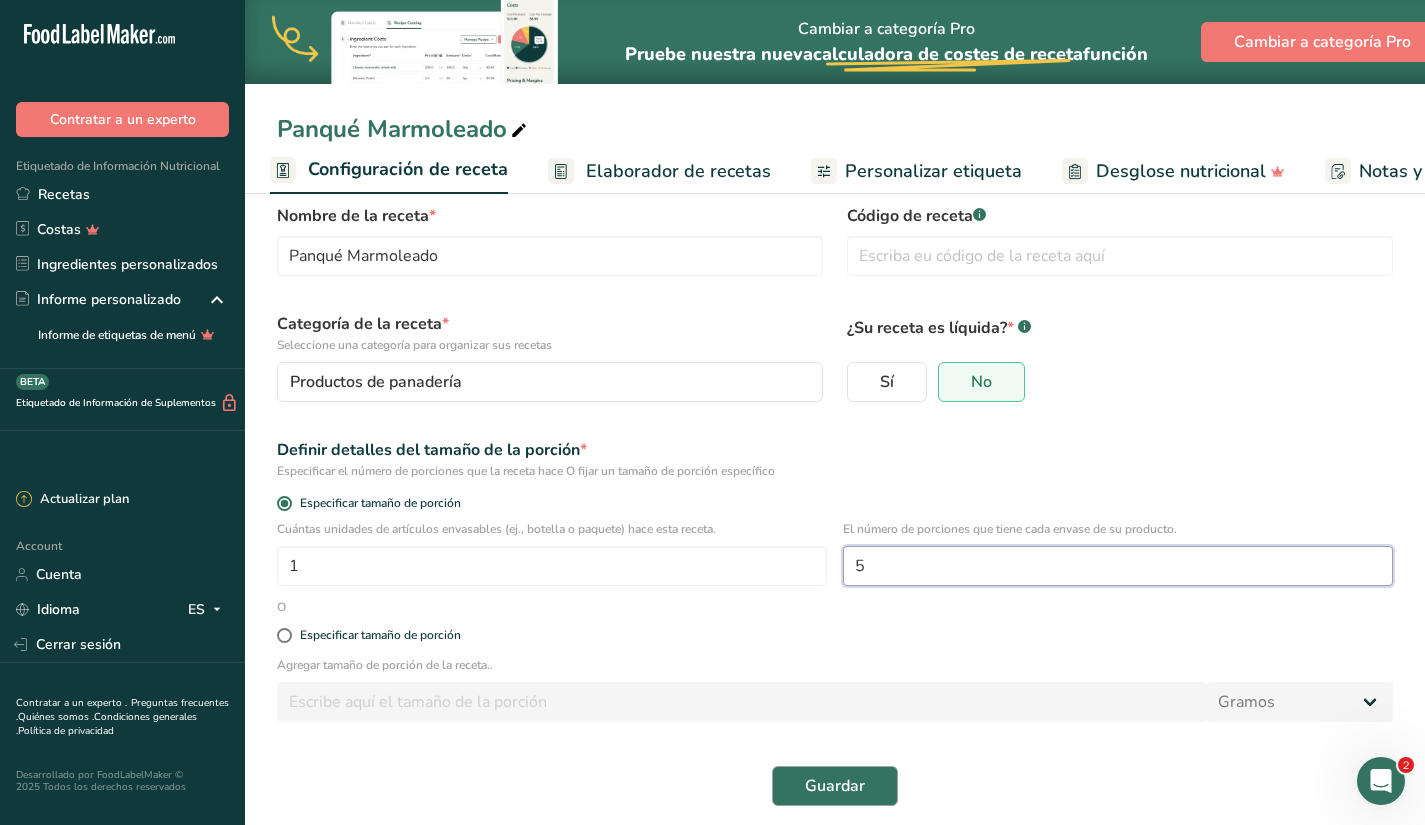 type on "5" 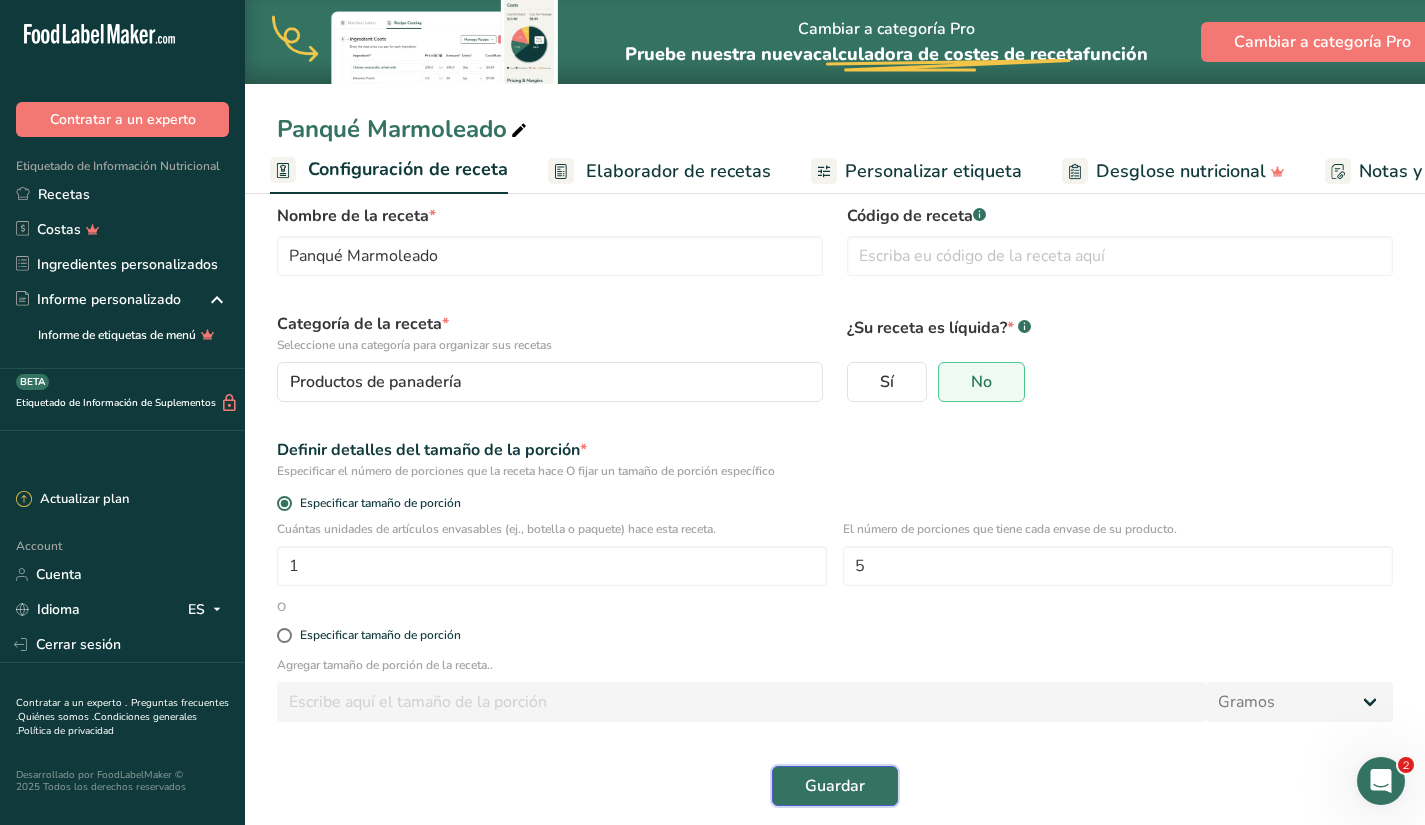 click on "Guardar" at bounding box center [835, 786] 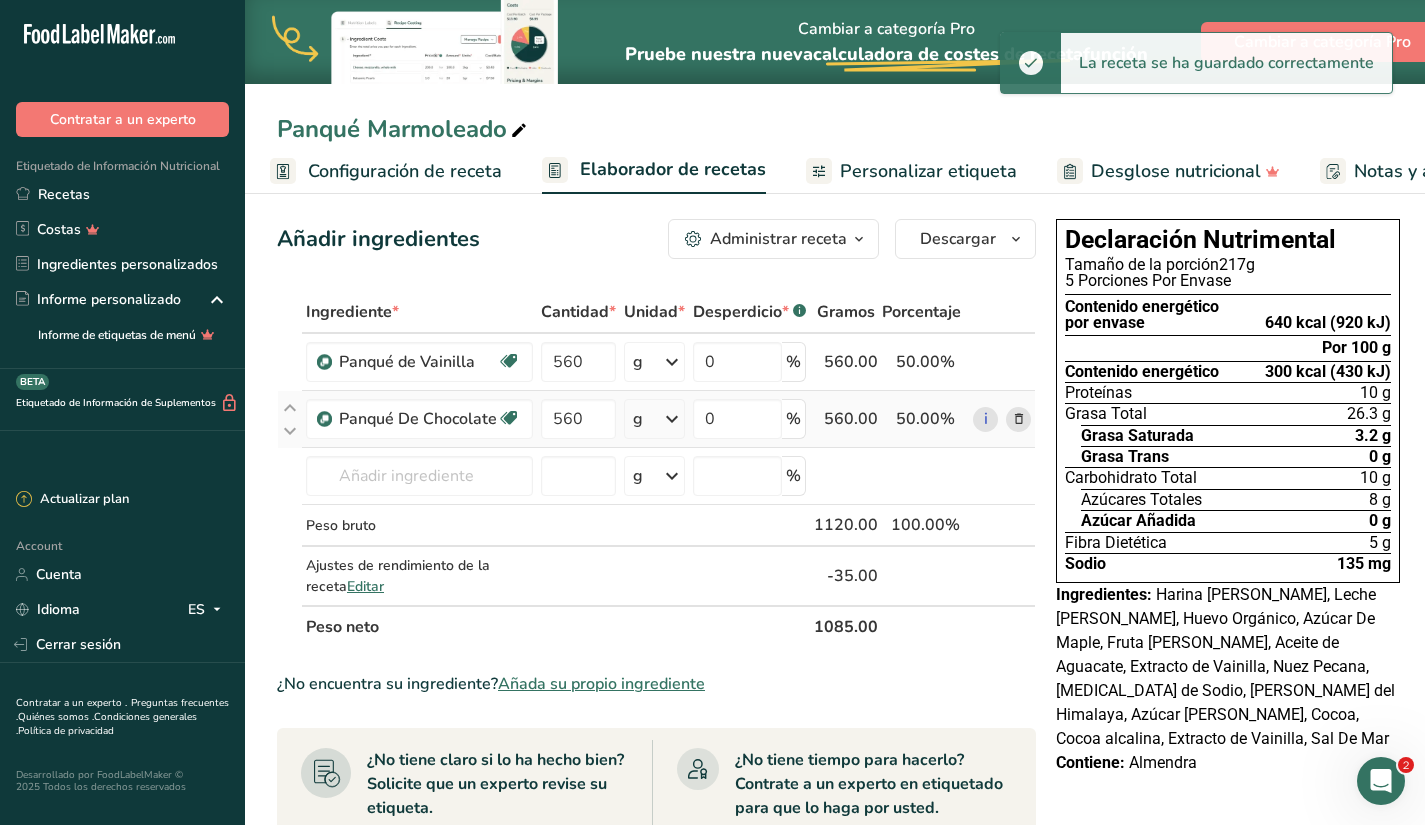 scroll, scrollTop: 0, scrollLeft: 0, axis: both 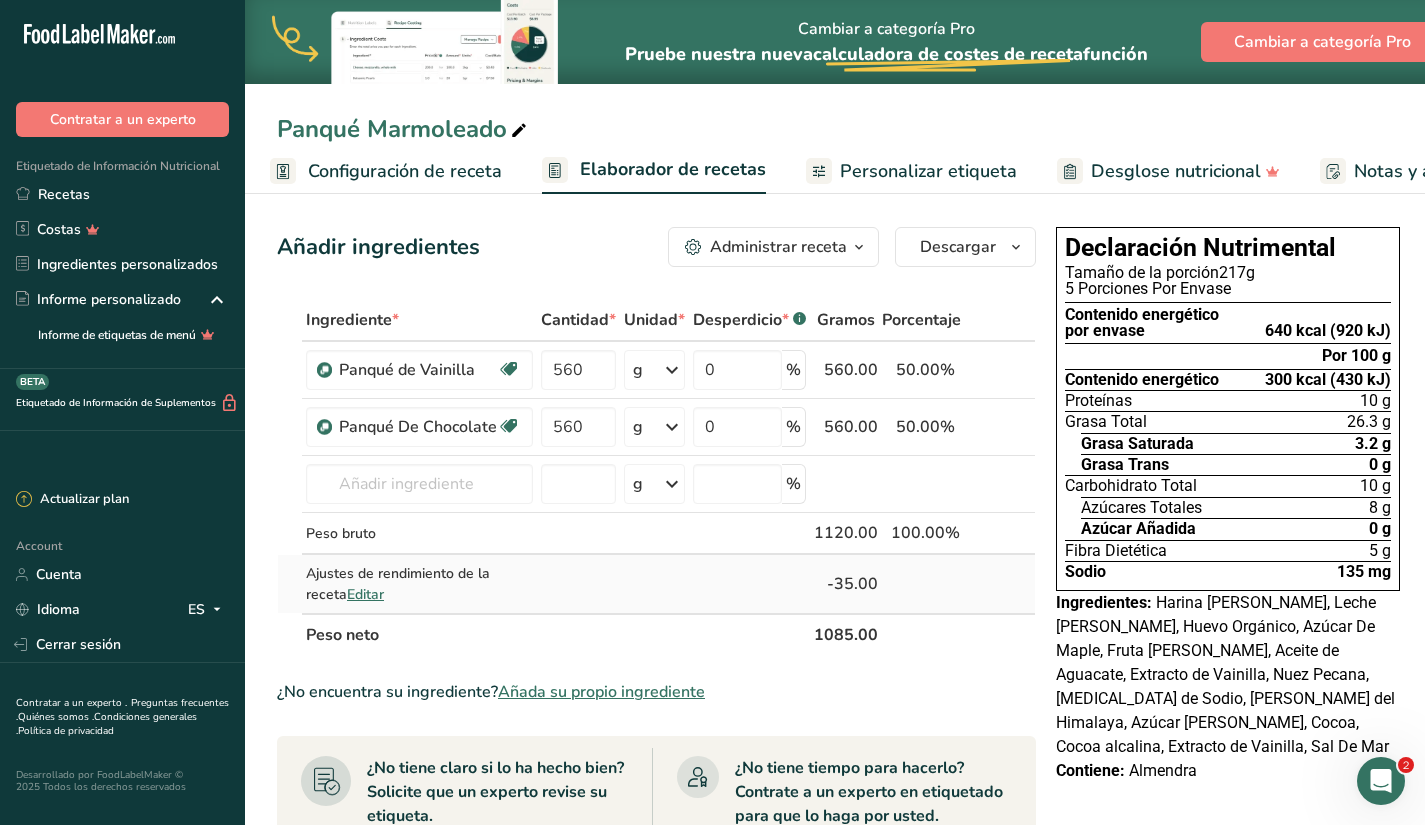click on "Editar" at bounding box center [365, 594] 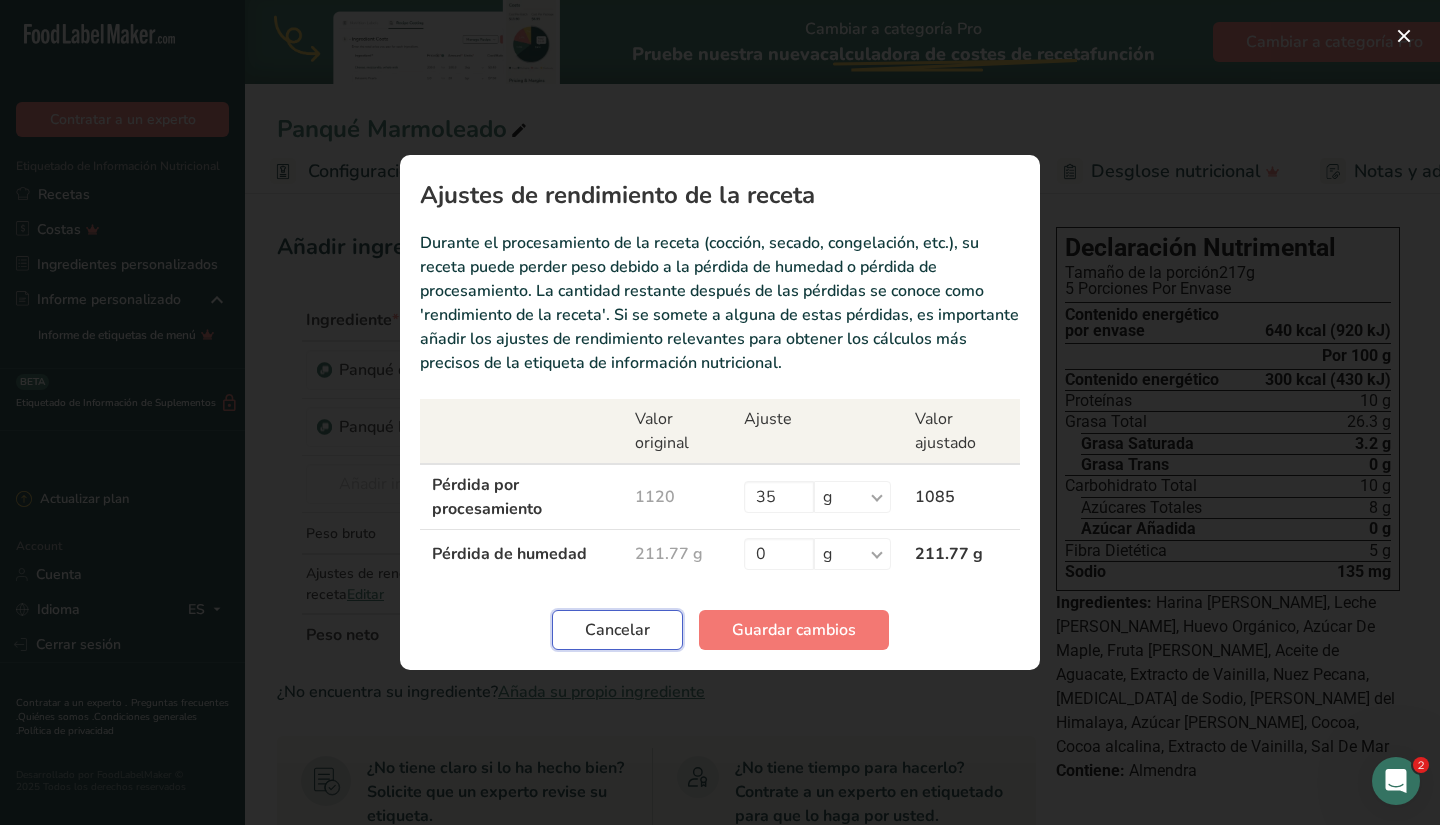 click on "Cancelar" at bounding box center [617, 630] 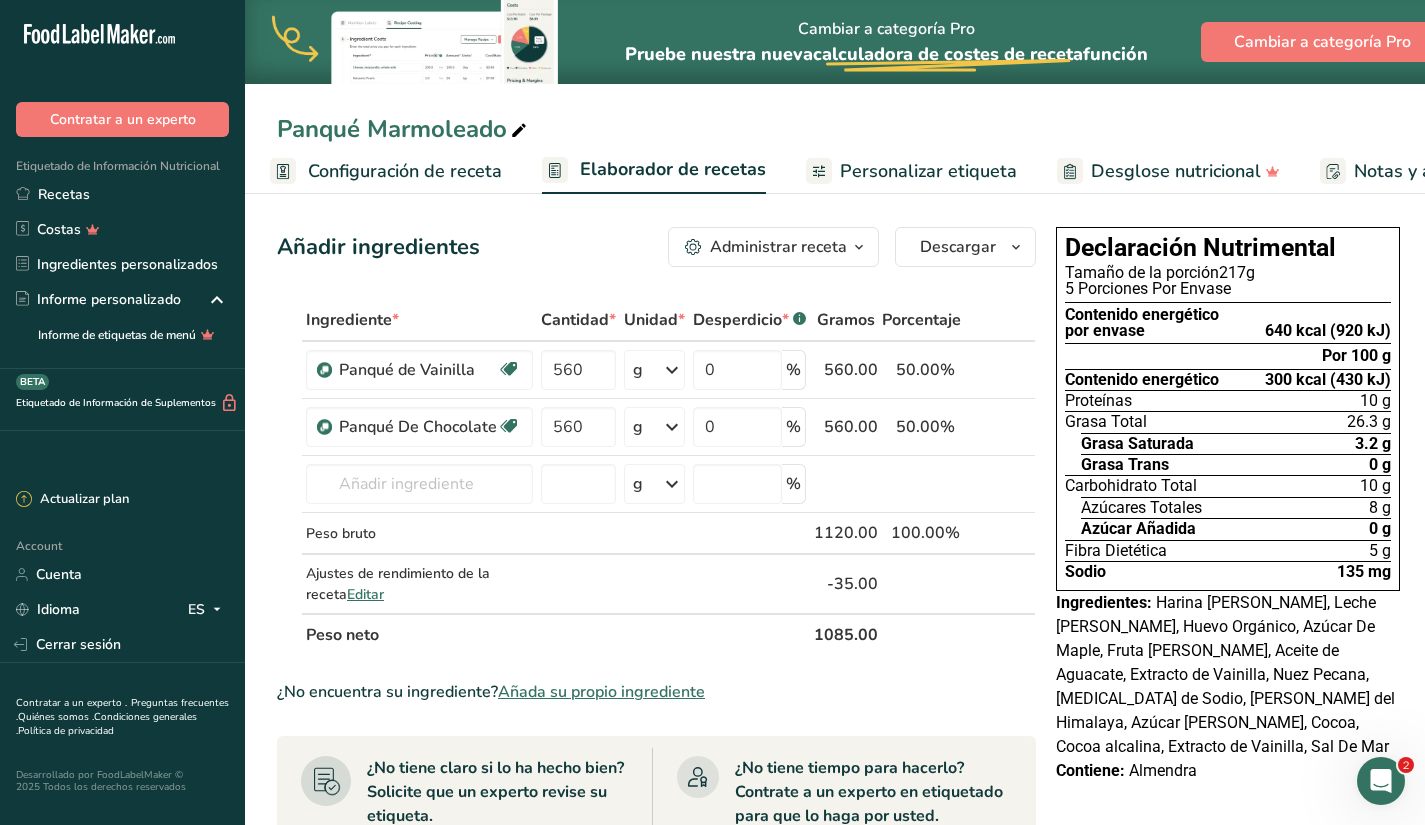 click on "Configuración de receta" at bounding box center (405, 171) 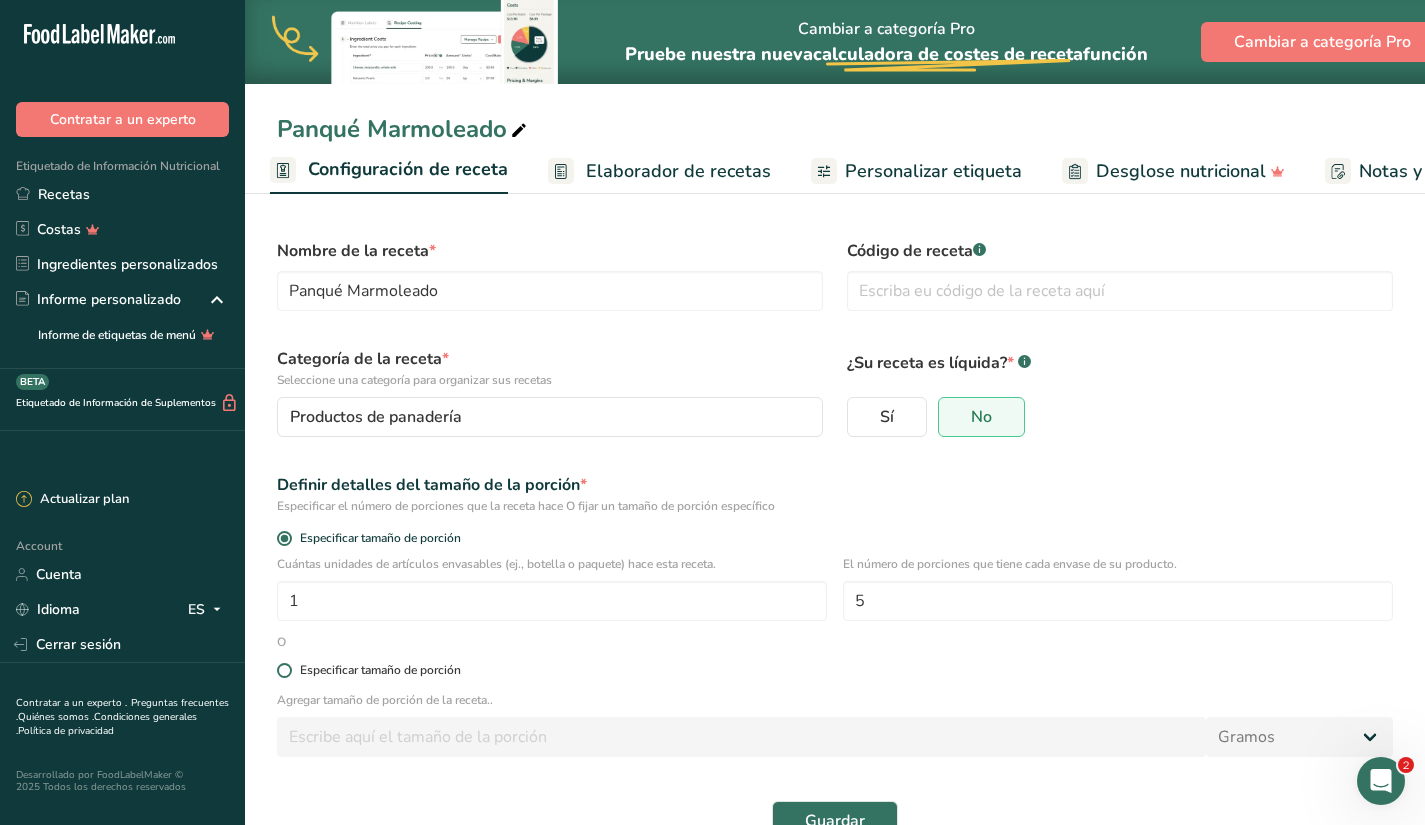 click on "Especificar tamaño de porción" at bounding box center (380, 670) 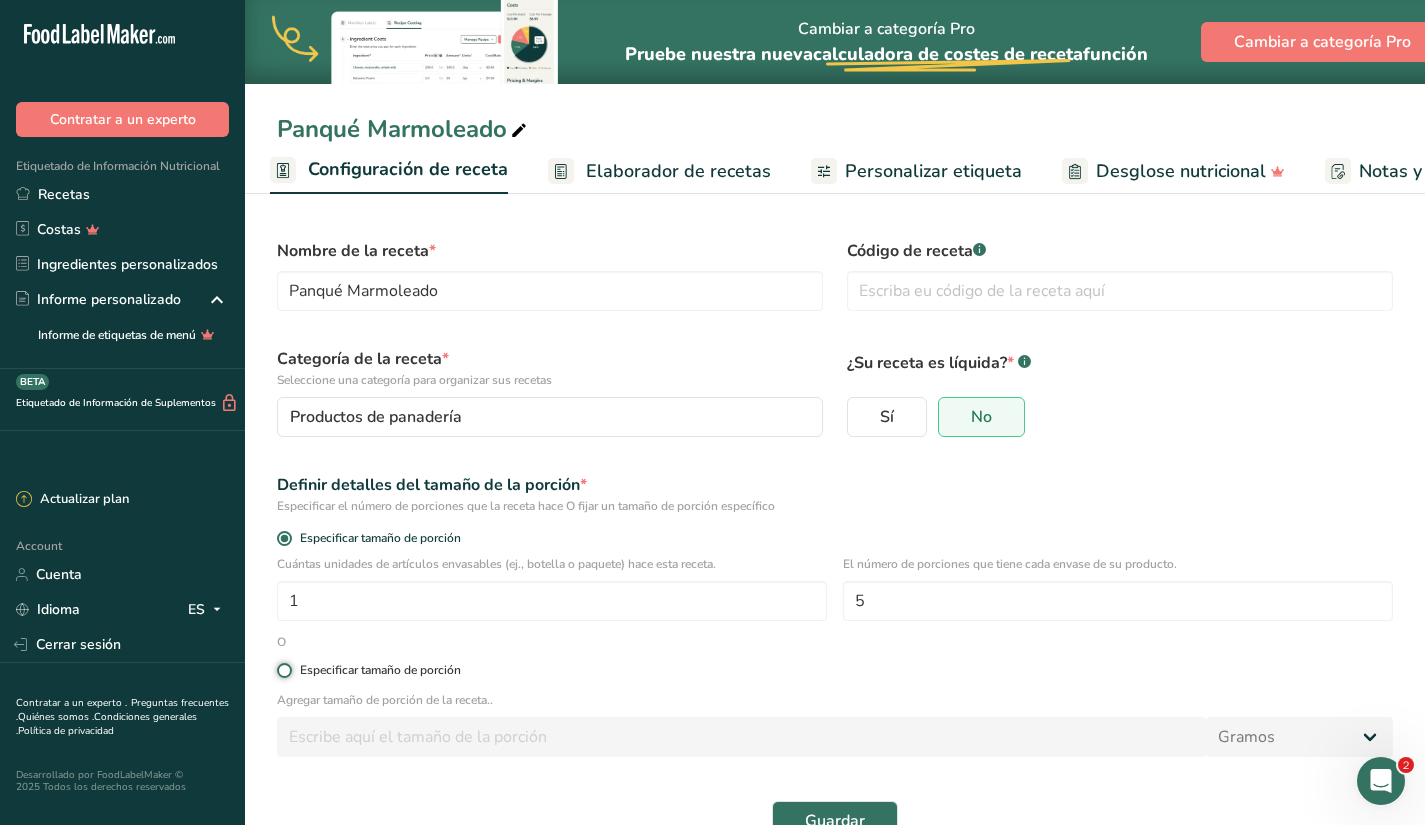 click on "Especificar tamaño de porción" at bounding box center (283, 670) 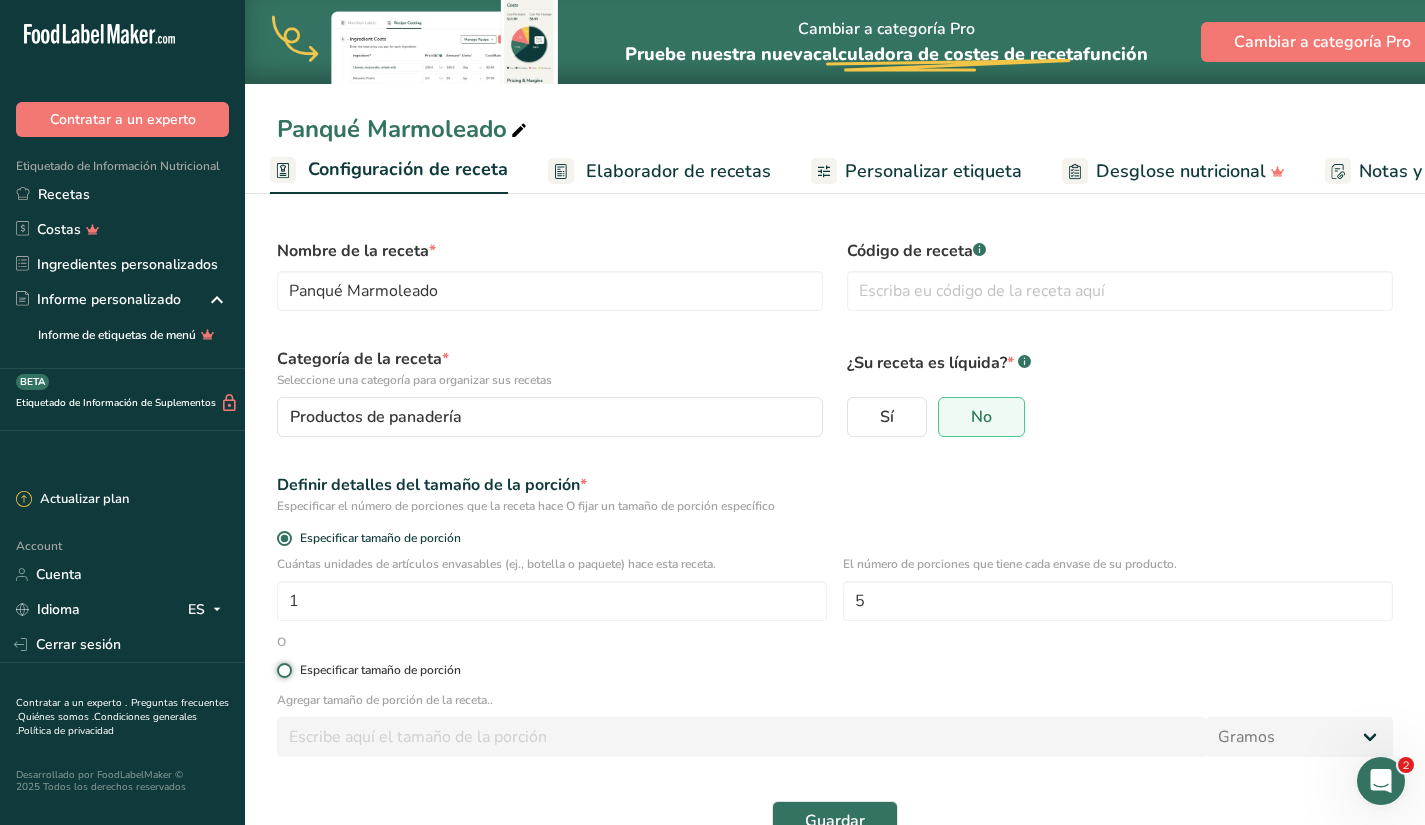 radio on "true" 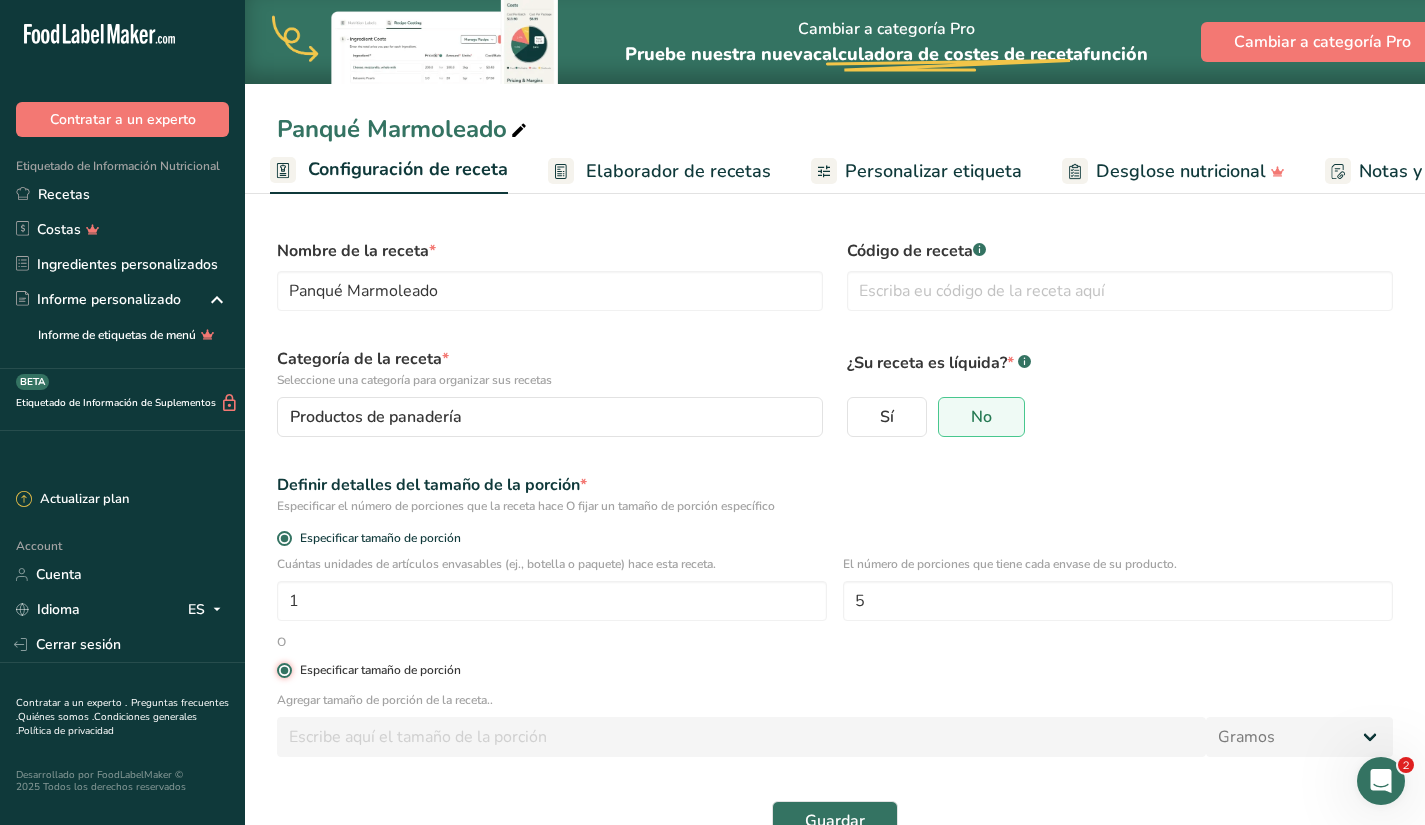 radio on "false" 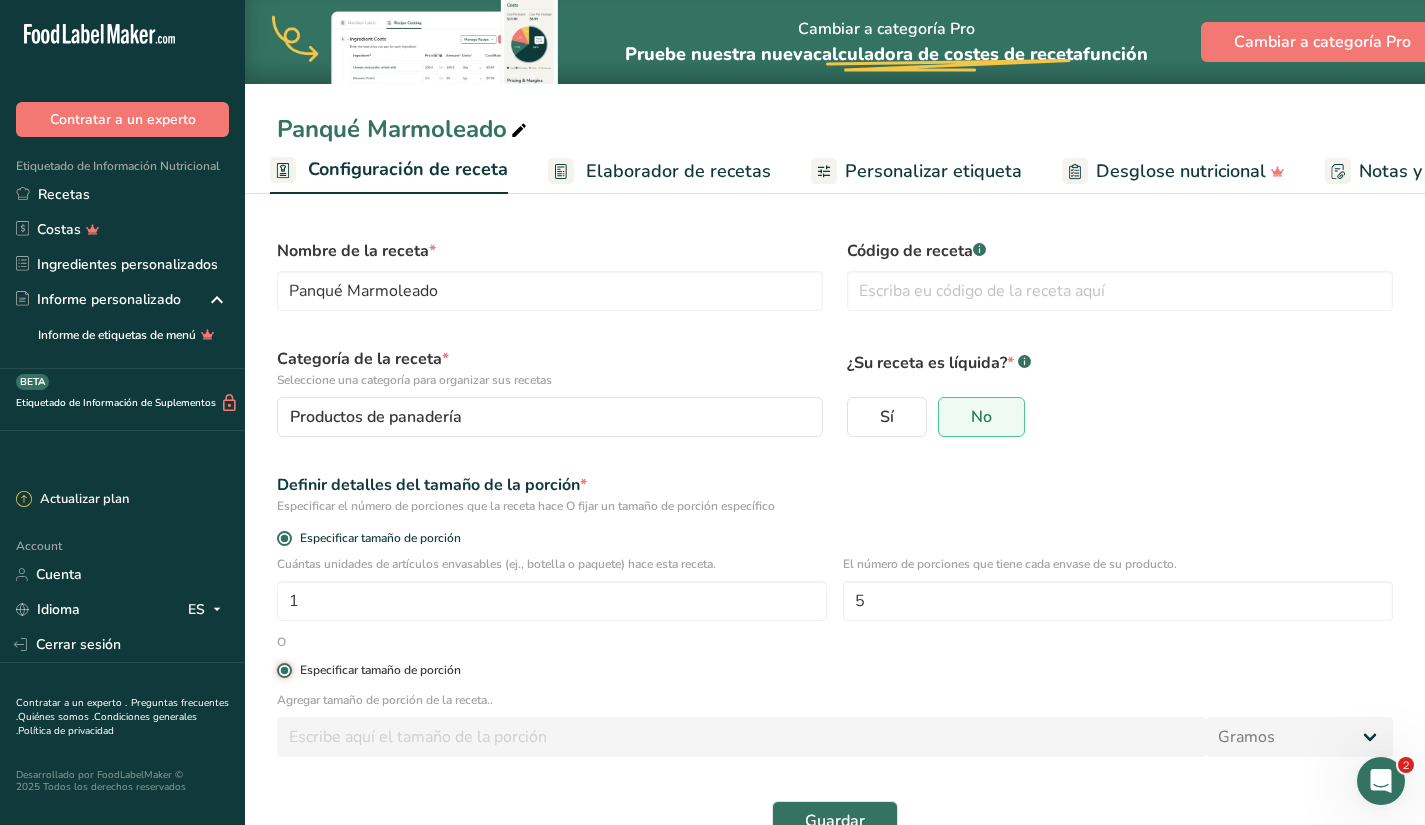 type 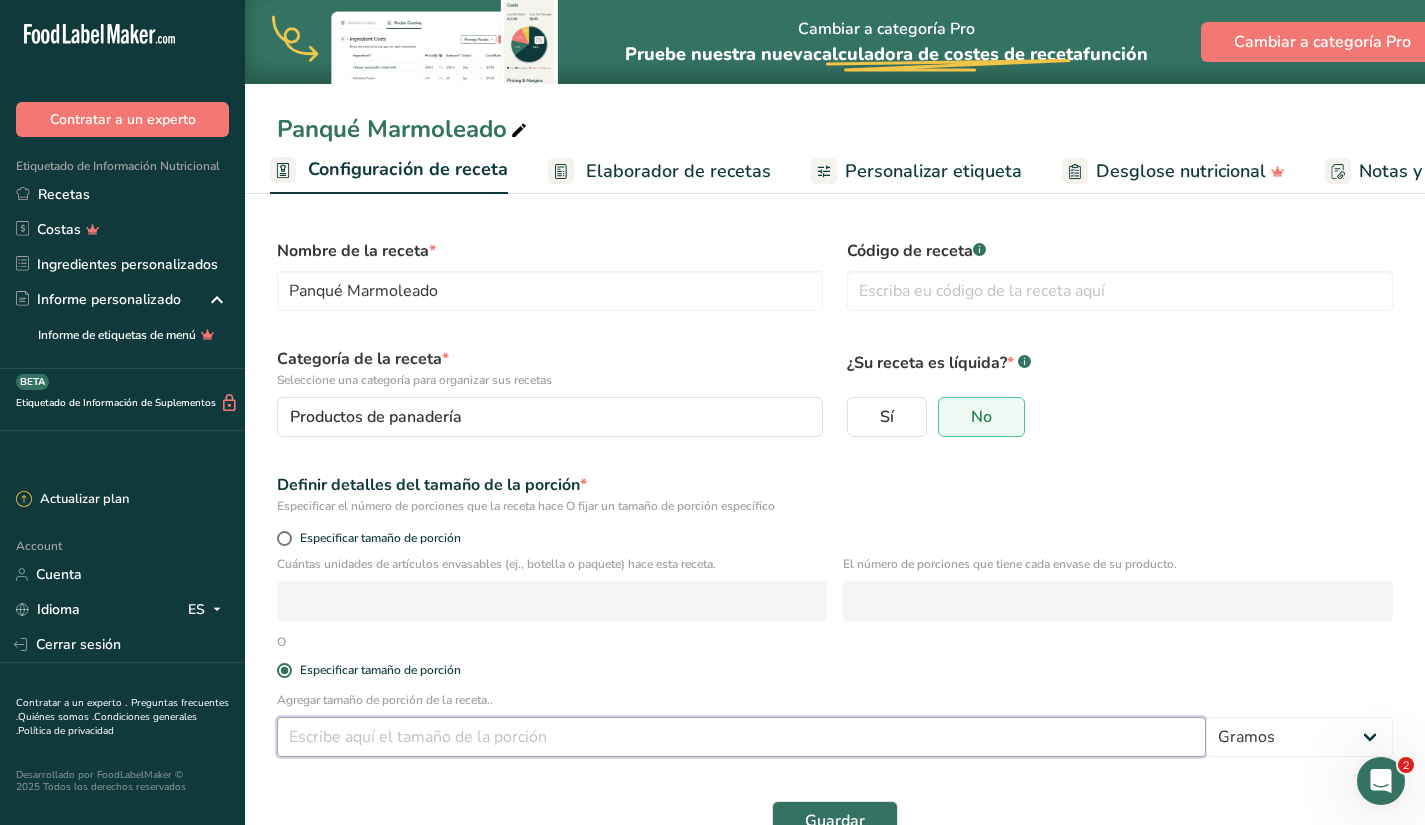 click at bounding box center (741, 737) 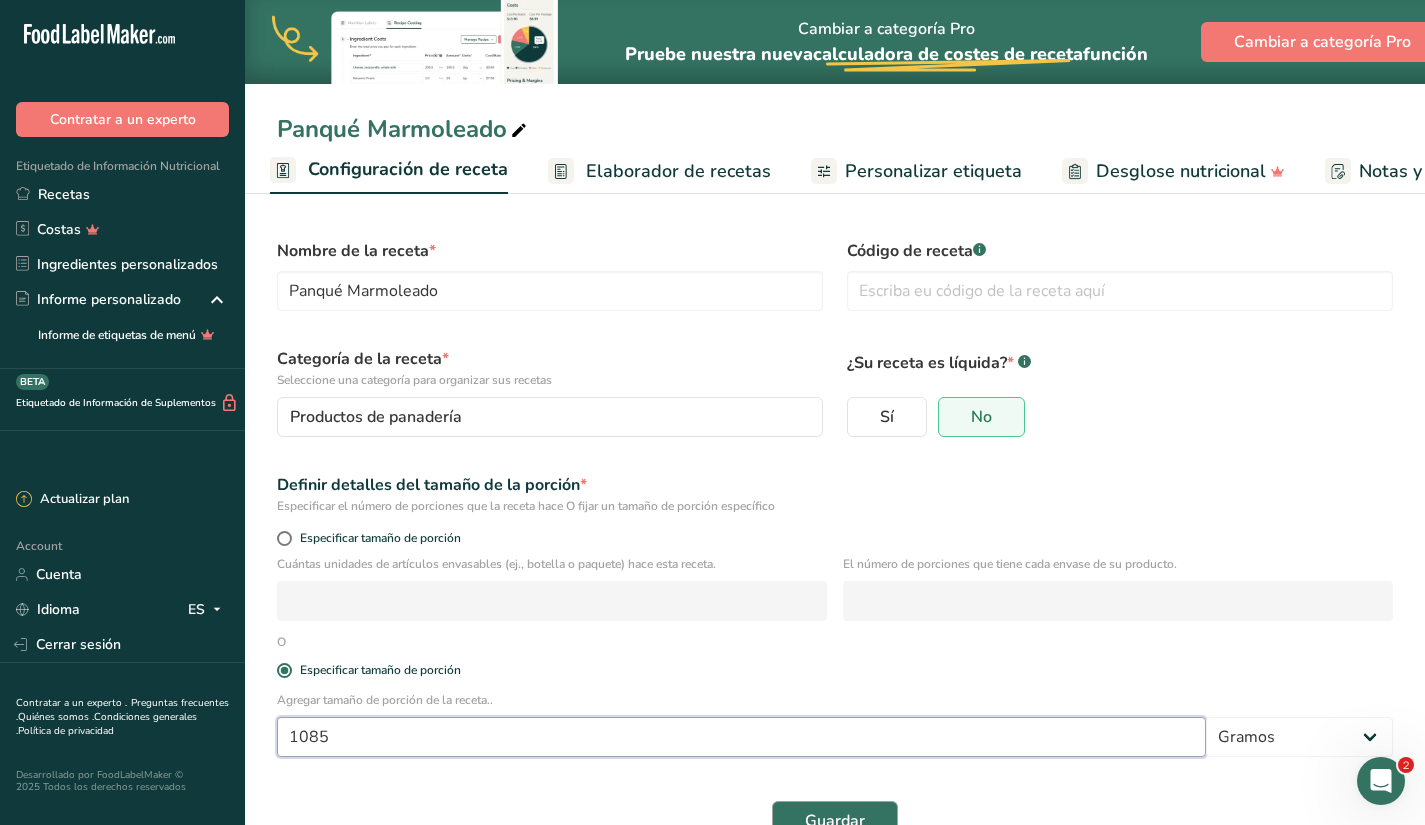 type on "1085" 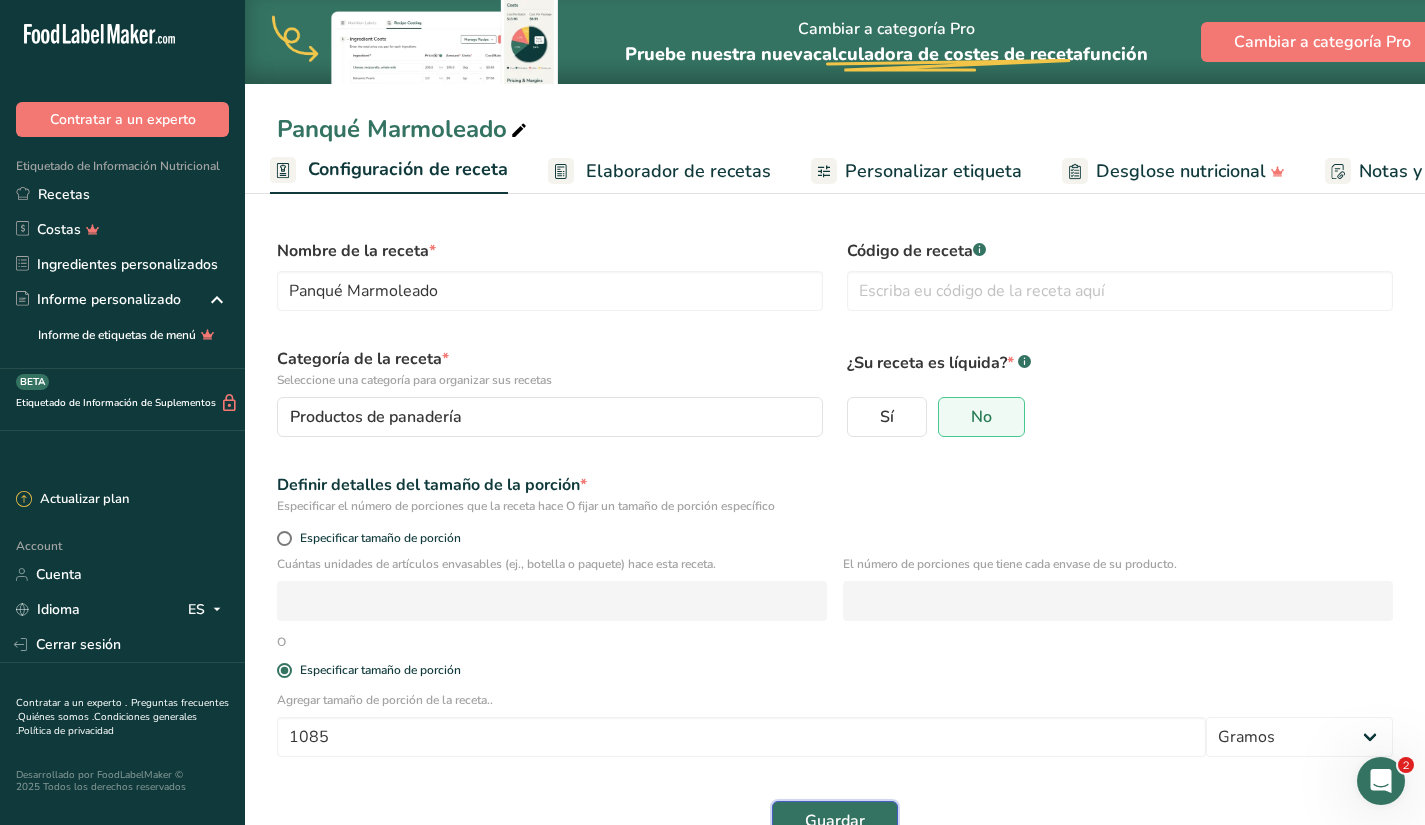 click on "Guardar" at bounding box center [835, 821] 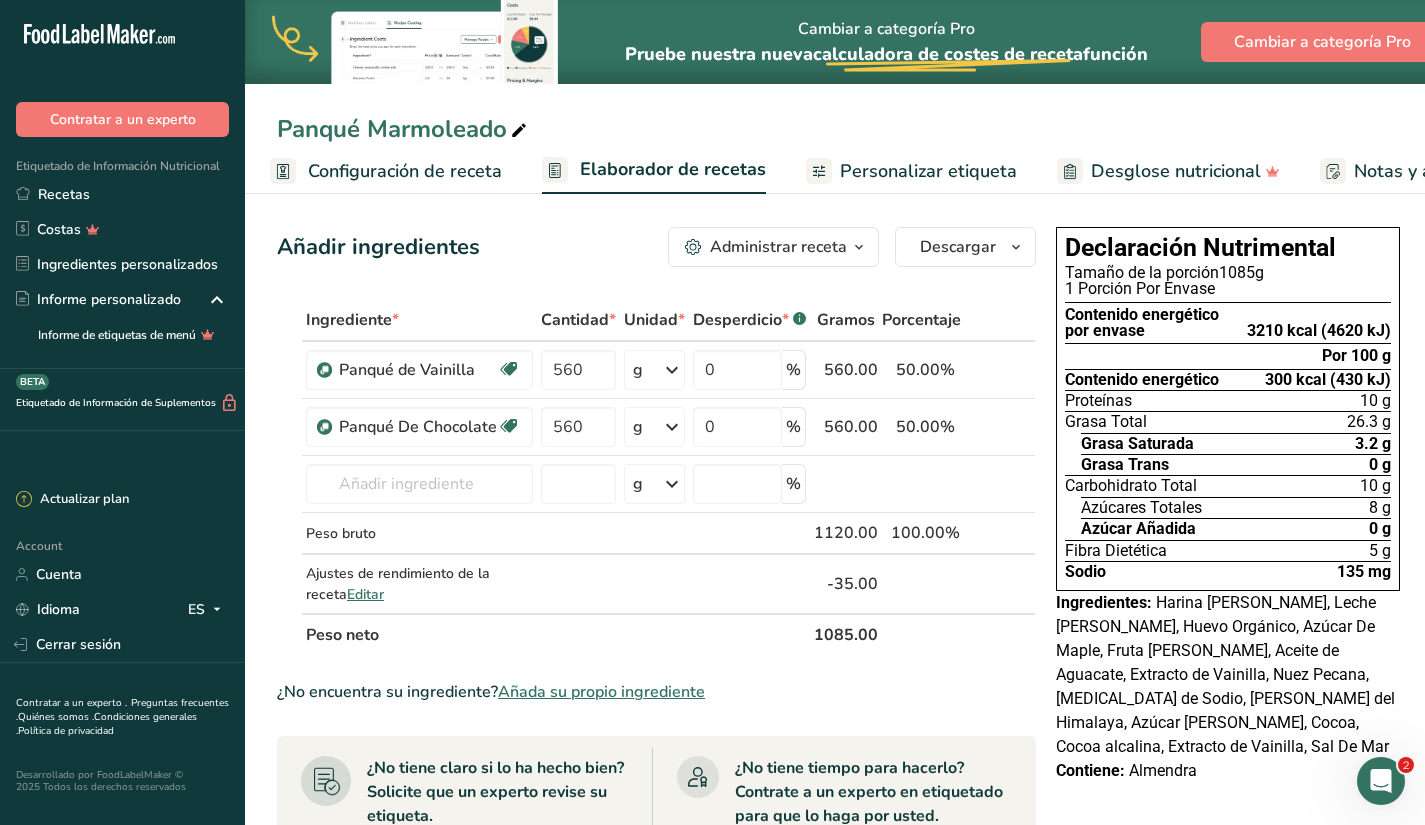 click on "Personalizar etiqueta" at bounding box center [928, 171] 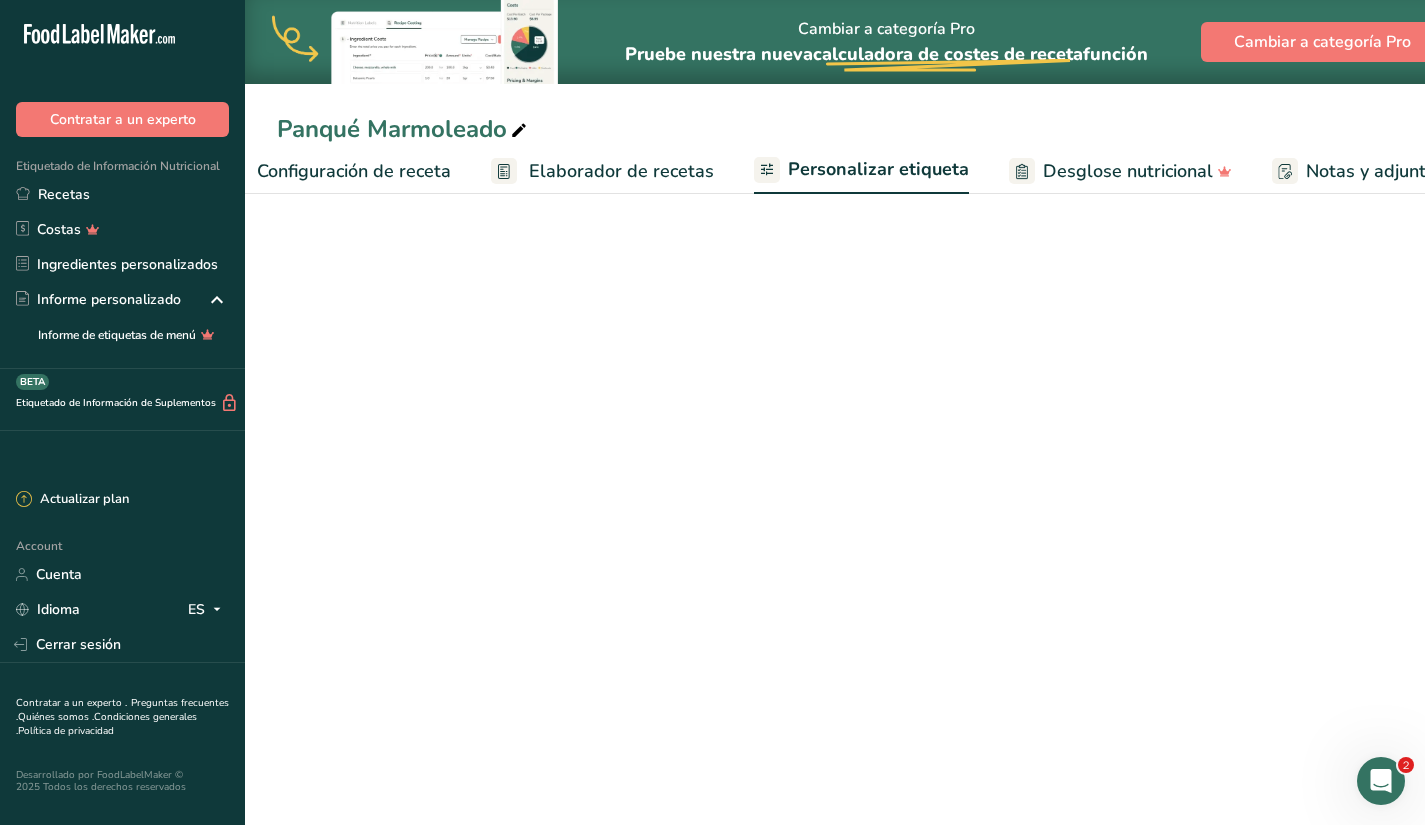 scroll, scrollTop: 0, scrollLeft: 357, axis: horizontal 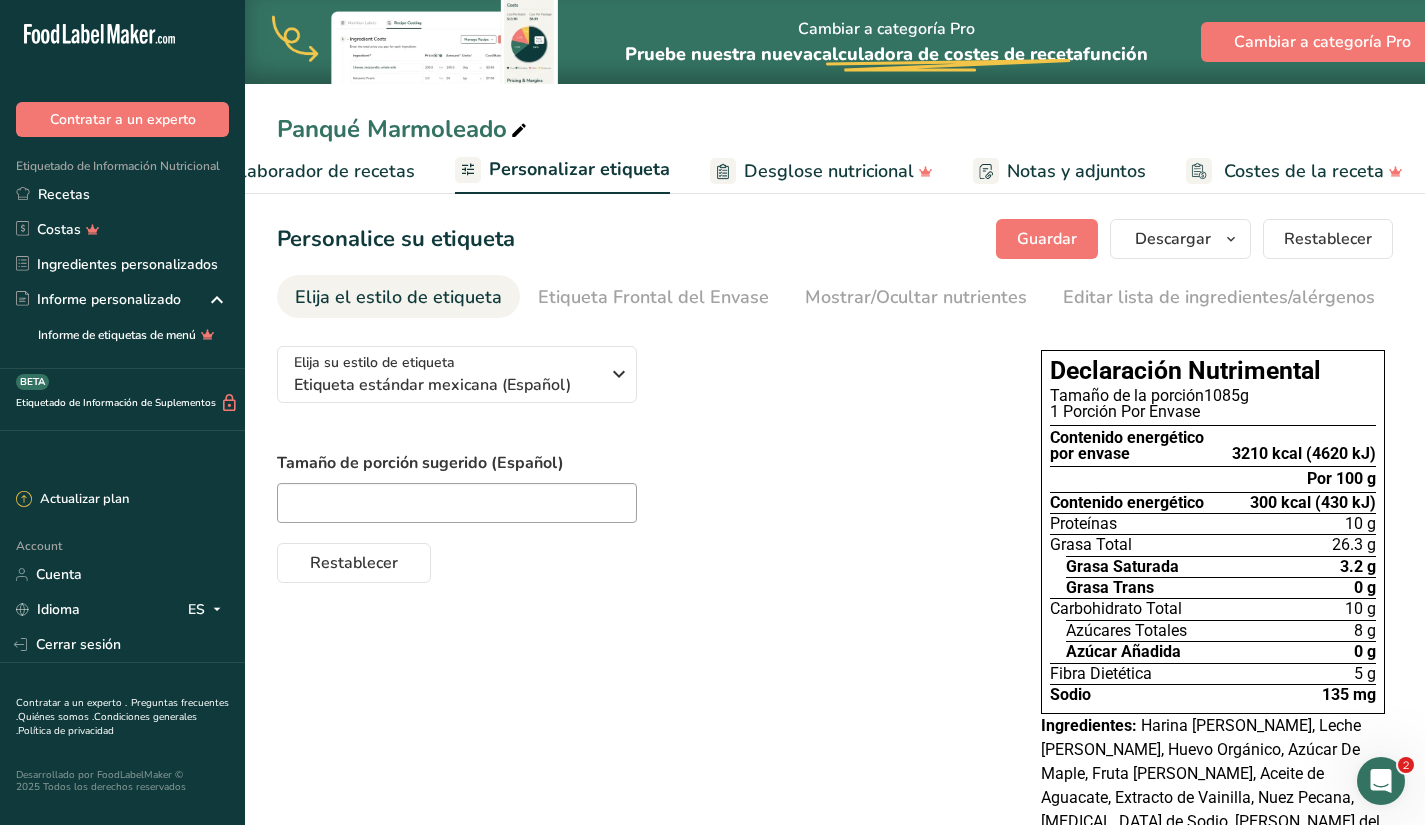 click on "Elaborador de recetas" at bounding box center [322, 171] 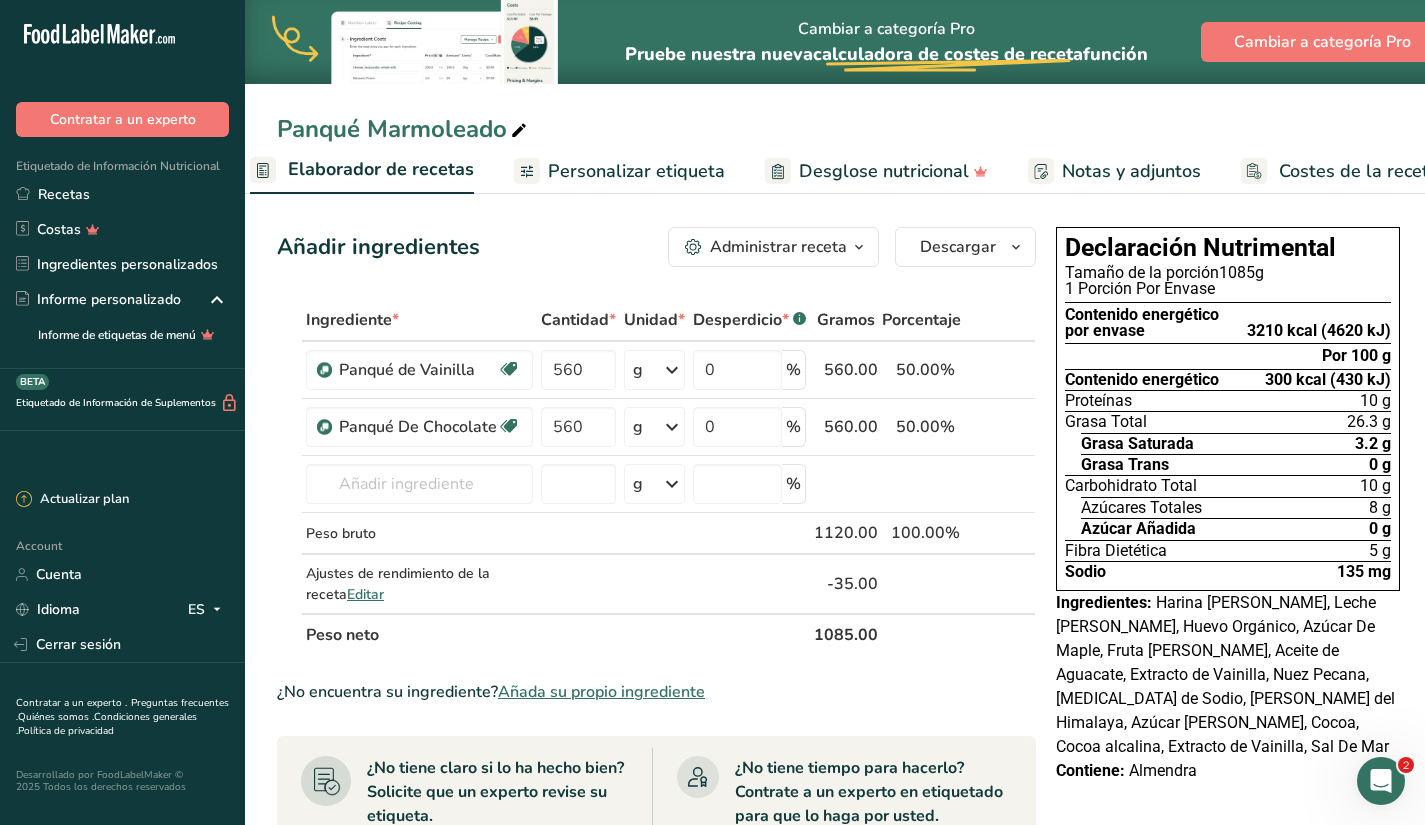 scroll, scrollTop: 0, scrollLeft: 278, axis: horizontal 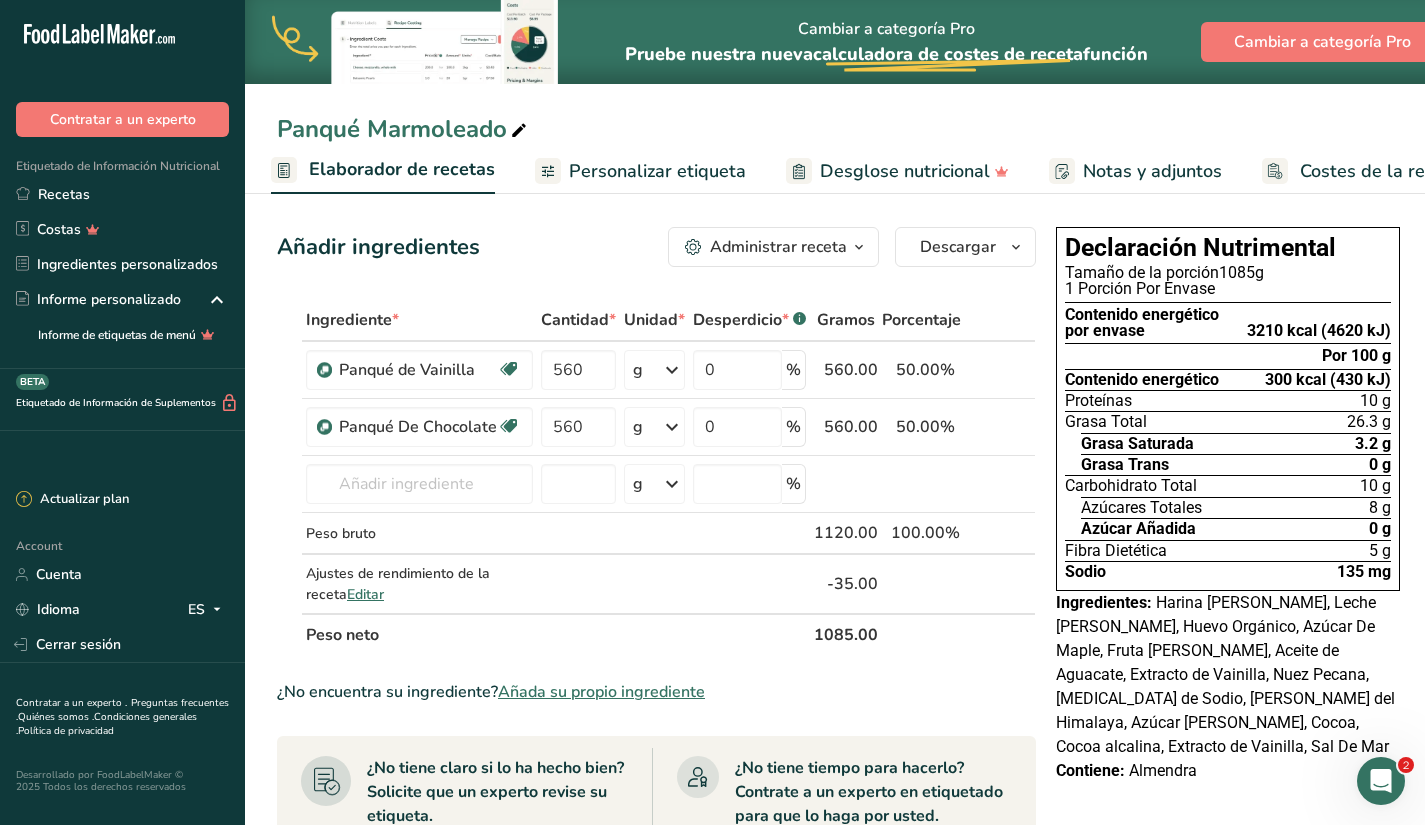 click on "Harina [PERSON_NAME], Leche [PERSON_NAME], Huevo Orgánico, Azúcar De Maple, Fruta [PERSON_NAME], Aceite de Aguacate, Extracto de Vainilla, Nuez Pecana, [MEDICAL_DATA] de Sodio, [PERSON_NAME] del Himalaya, Azúcar [PERSON_NAME], Cocoa, Cocoa alcalina, Extracto de Vainilla, Sal De Mar" at bounding box center (1225, 674) 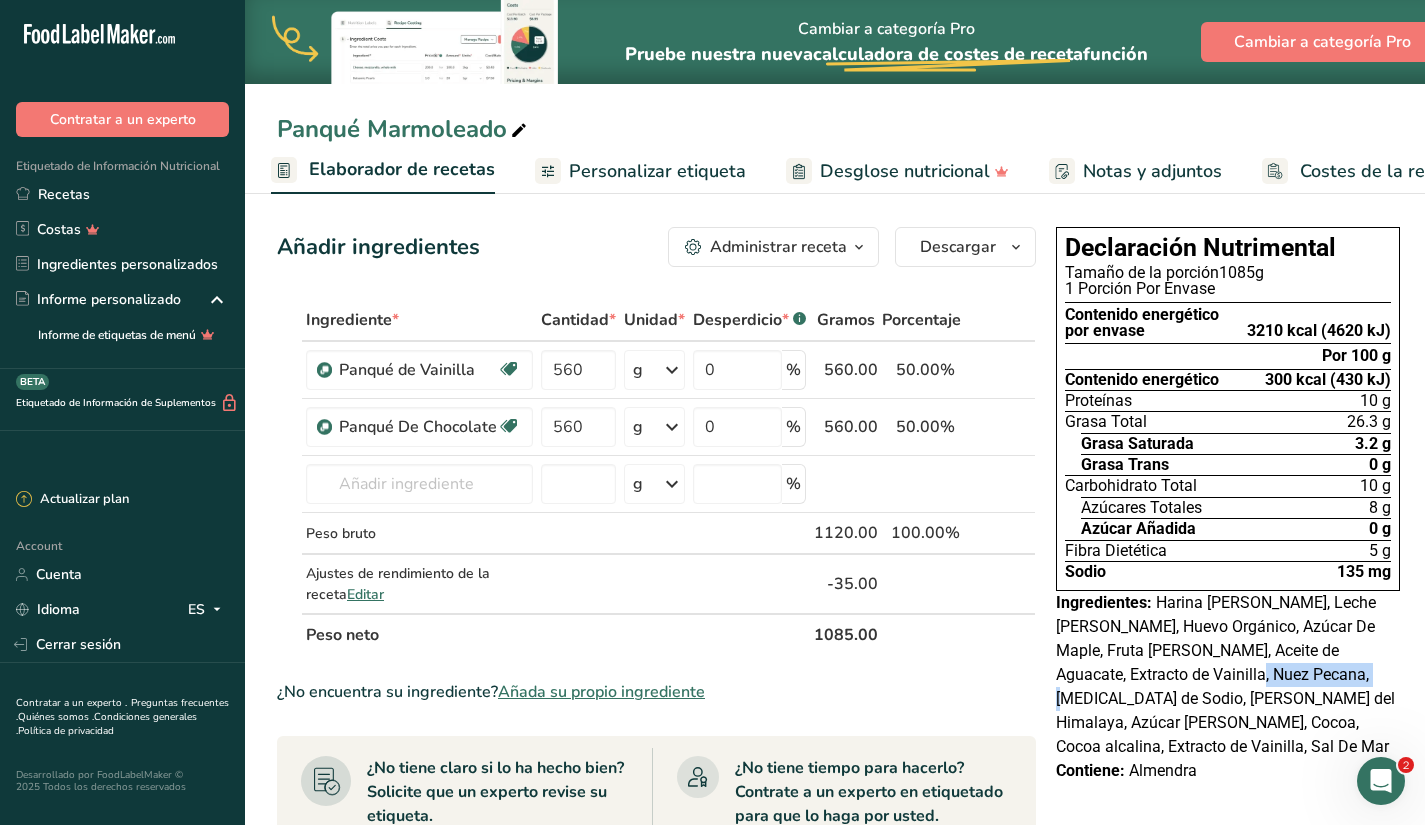 drag, startPoint x: 1158, startPoint y: 682, endPoint x: 1280, endPoint y: 681, distance: 122.0041 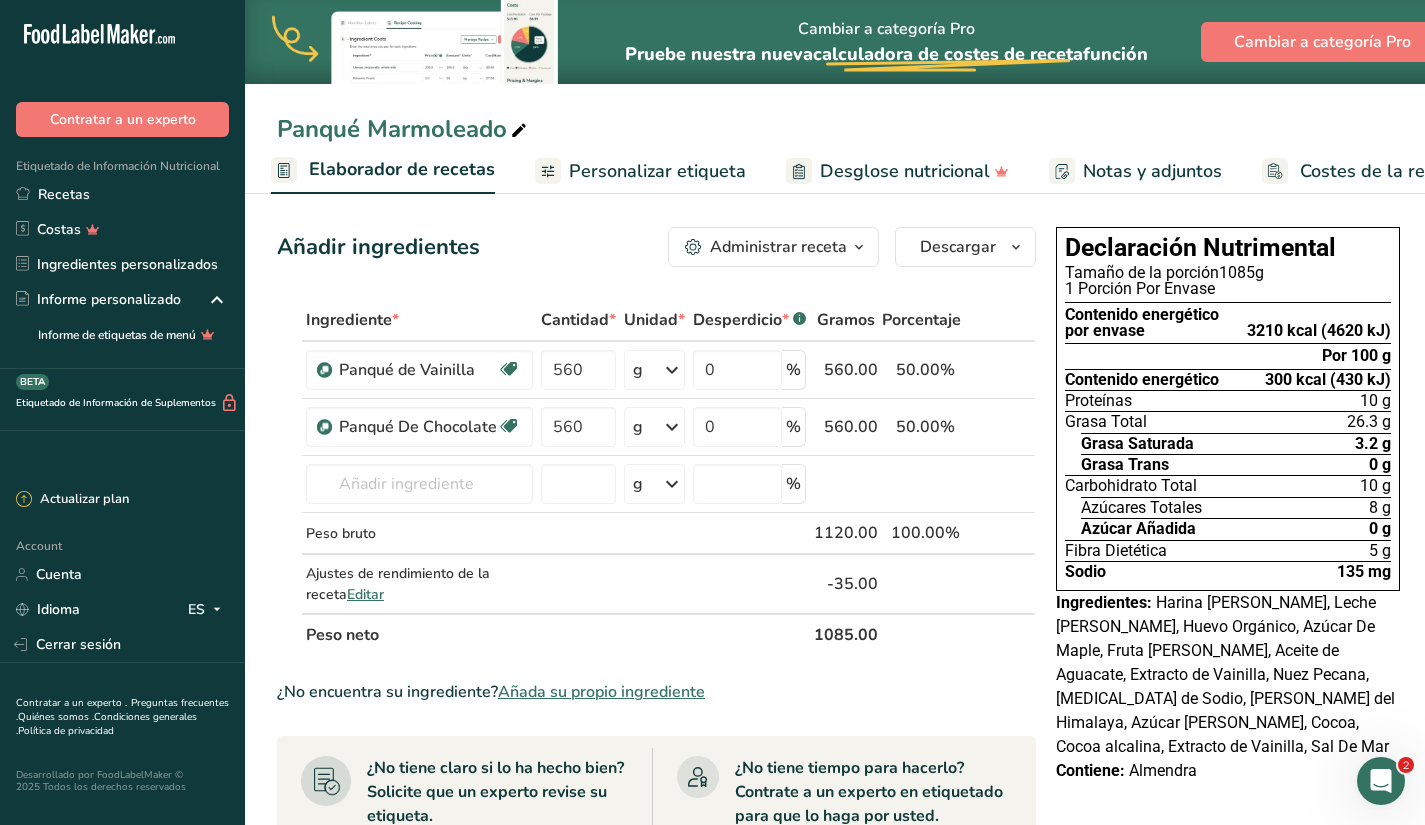 click on "Ingredientes:    Harina [PERSON_NAME], Leche [PERSON_NAME], Huevo Orgánico, Azúcar De Maple, Fruta [PERSON_NAME], Aceite de Aguacate, Extracto de Vainilla, Nuez Pecana, [MEDICAL_DATA] de Sodio, [PERSON_NAME] del Himalaya, Azúcar [PERSON_NAME], Cocoa, Cocoa alcalina, Extracto de Vainilla, Sal De Mar" at bounding box center (1228, 675) 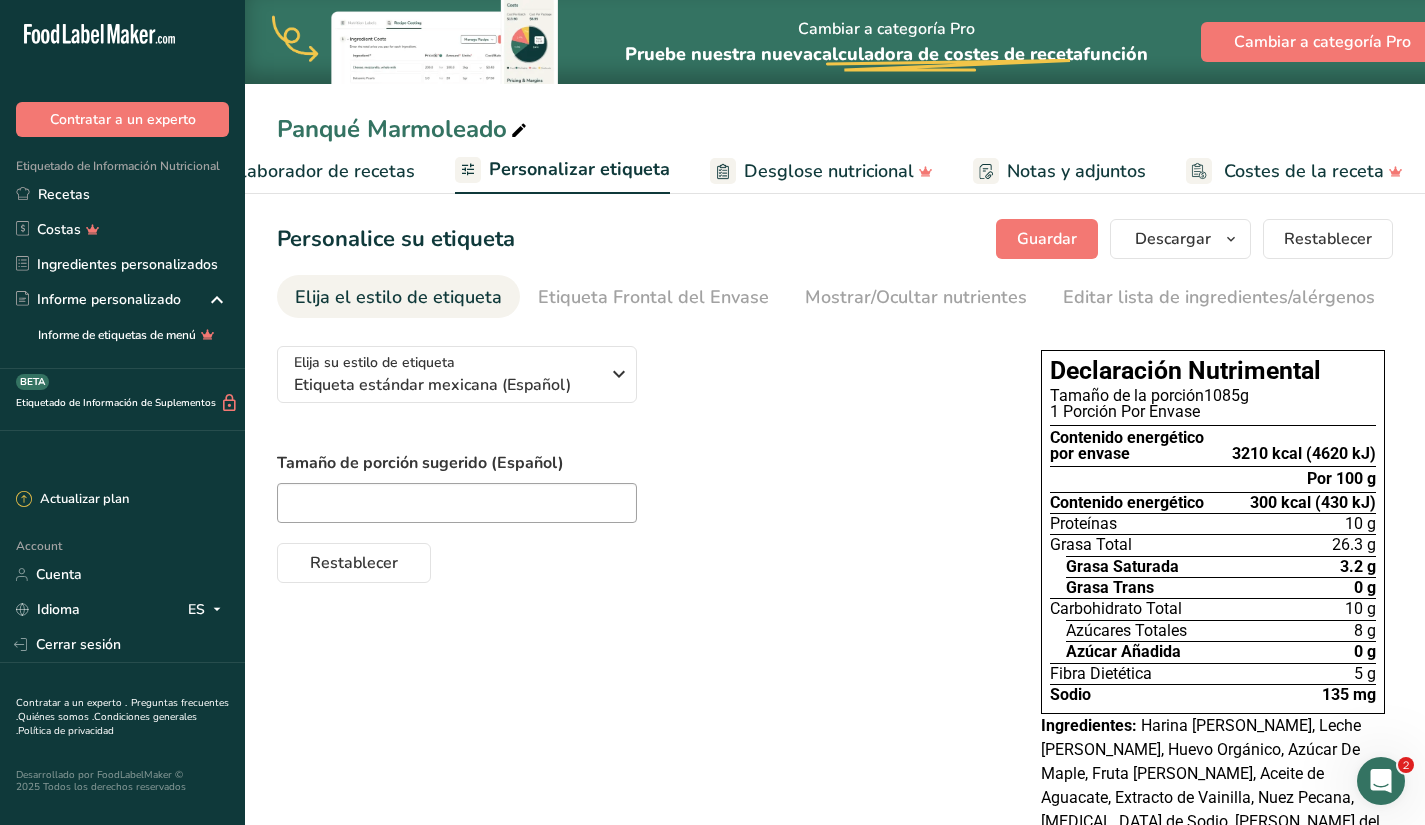 click on "Desglose nutricional" at bounding box center [829, 171] 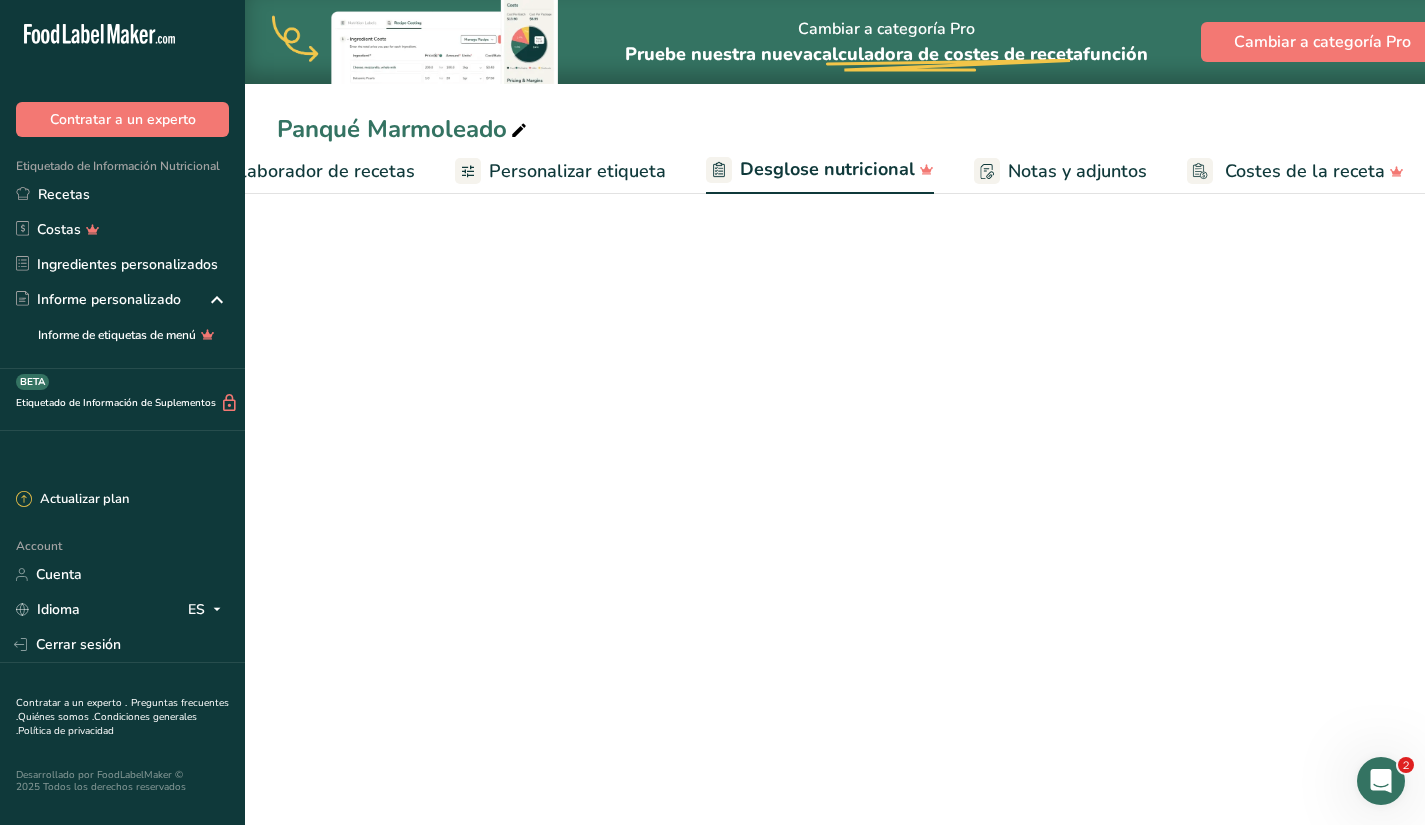 scroll, scrollTop: 0, scrollLeft: 356, axis: horizontal 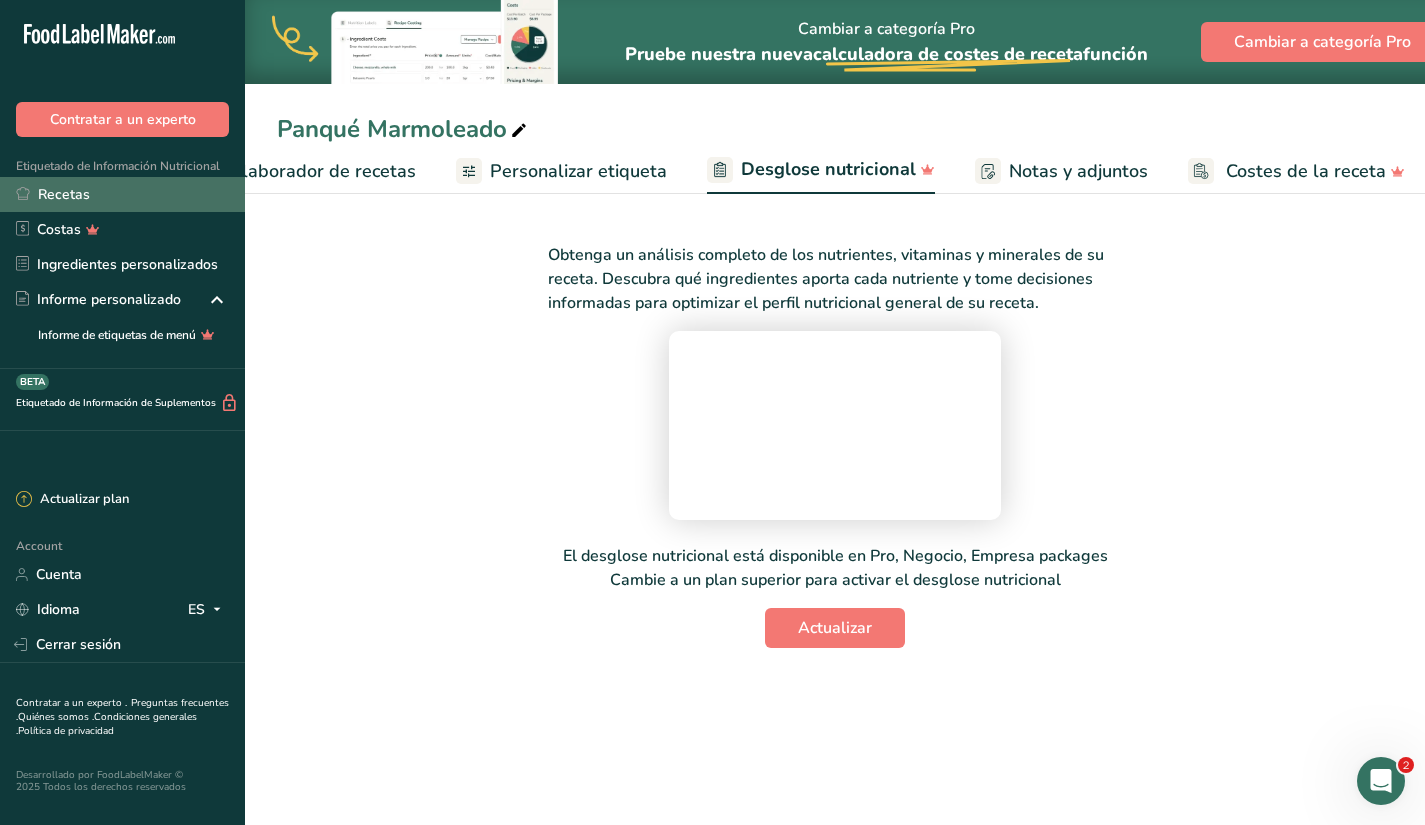 click on "Recetas" at bounding box center [122, 194] 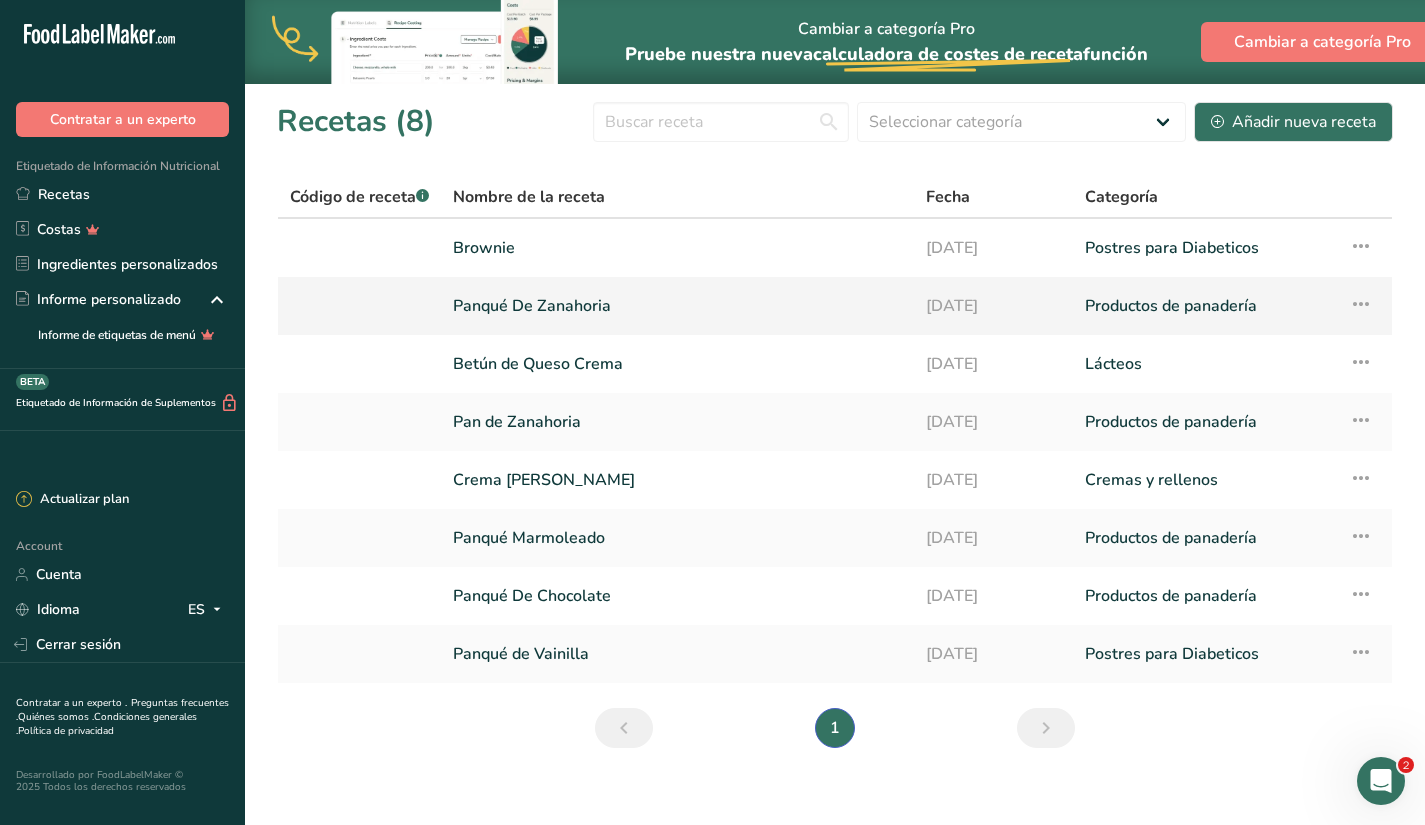 click on "Panqué De Zanahoria" at bounding box center (677, 306) 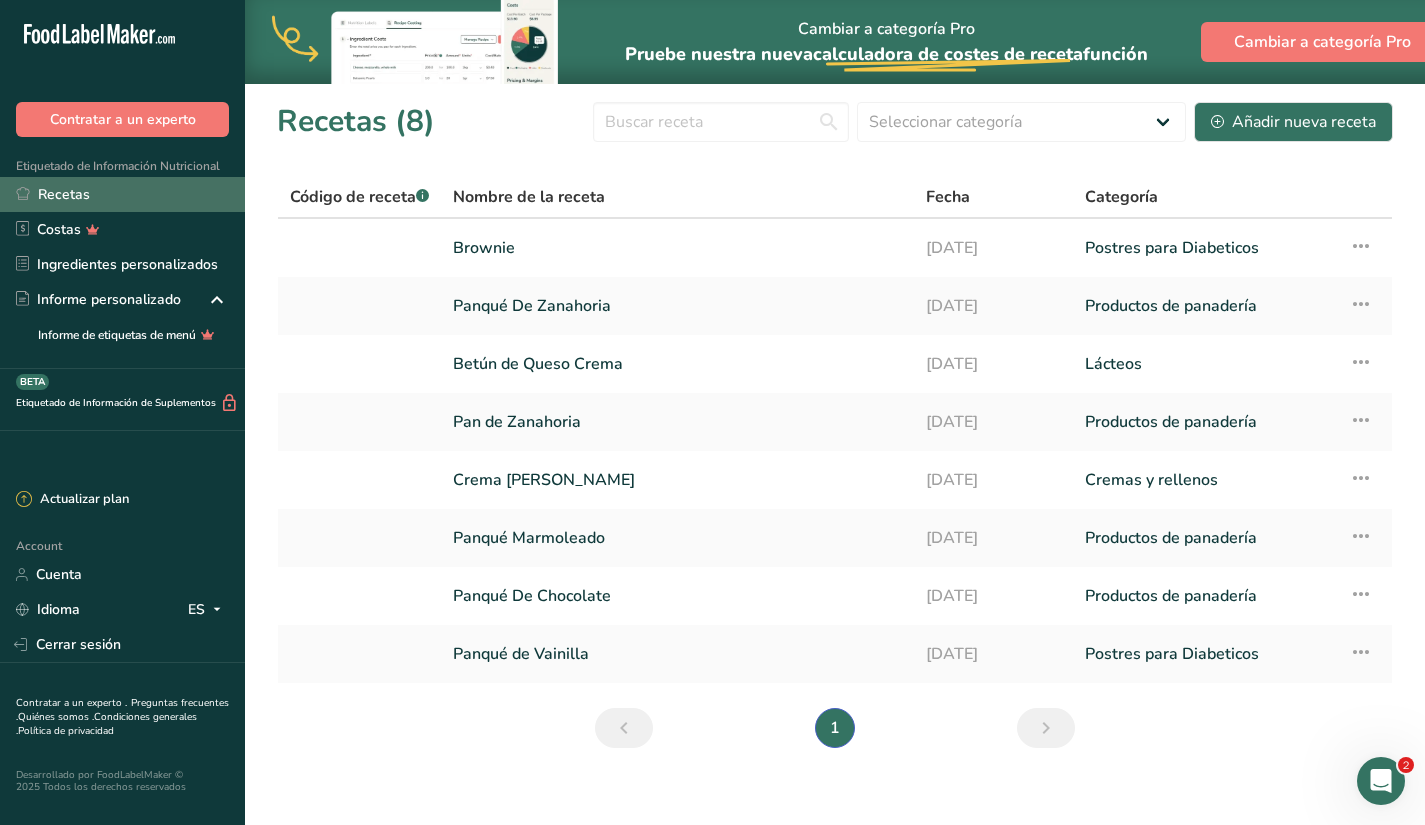 click on "Recetas" at bounding box center (122, 194) 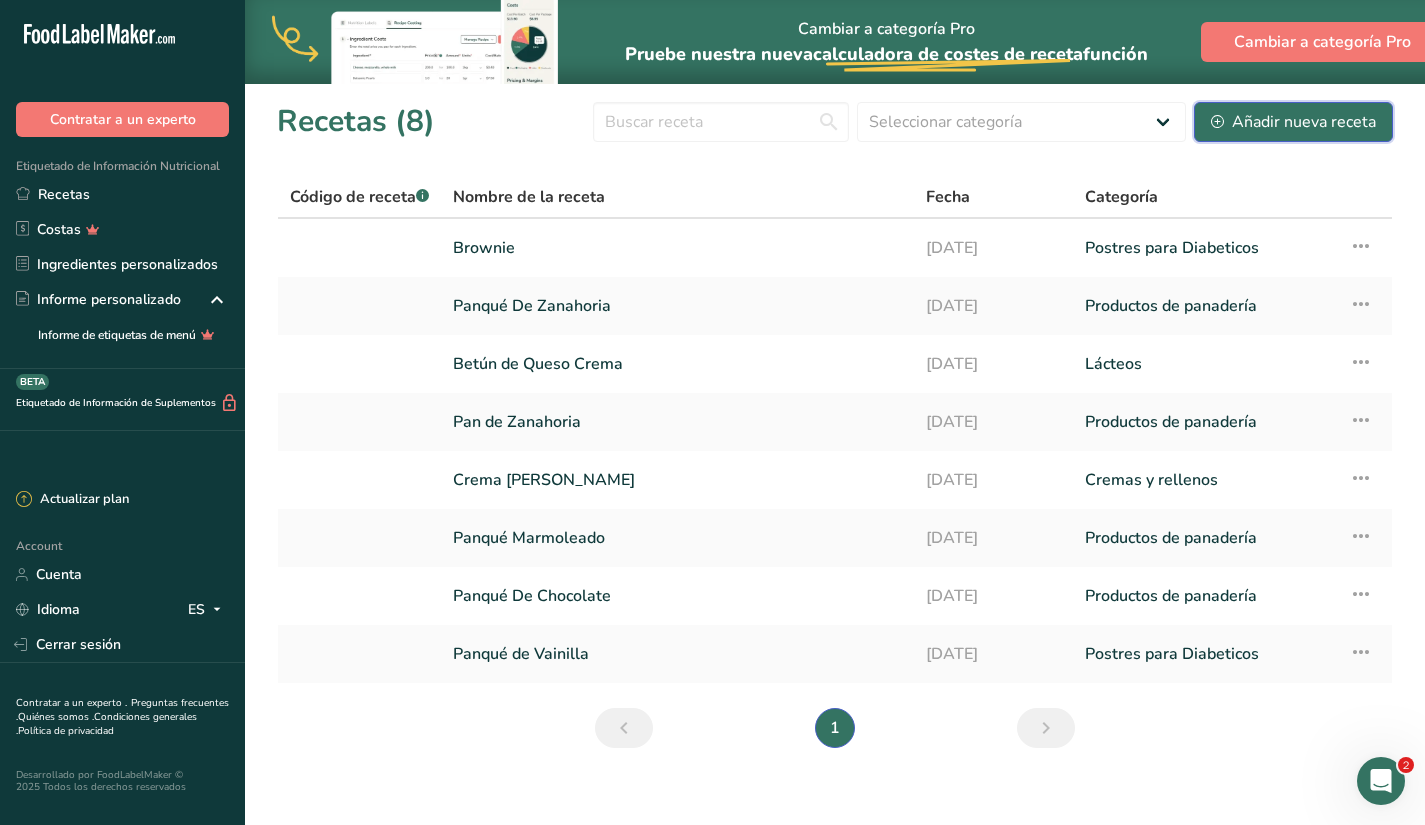 click on "Añadir nueva receta" at bounding box center (1293, 122) 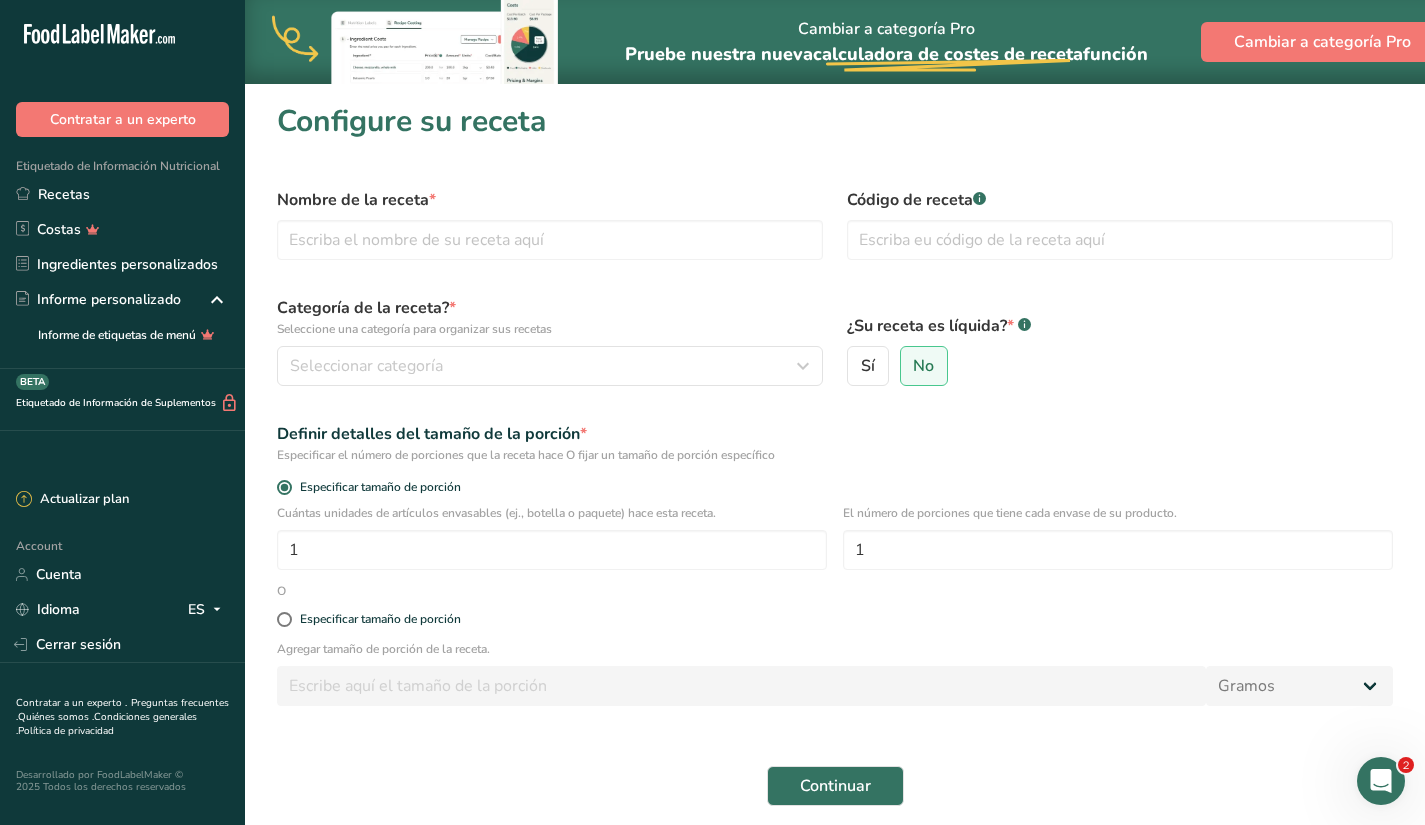 click on "Nombre de la receta *" at bounding box center [550, 224] 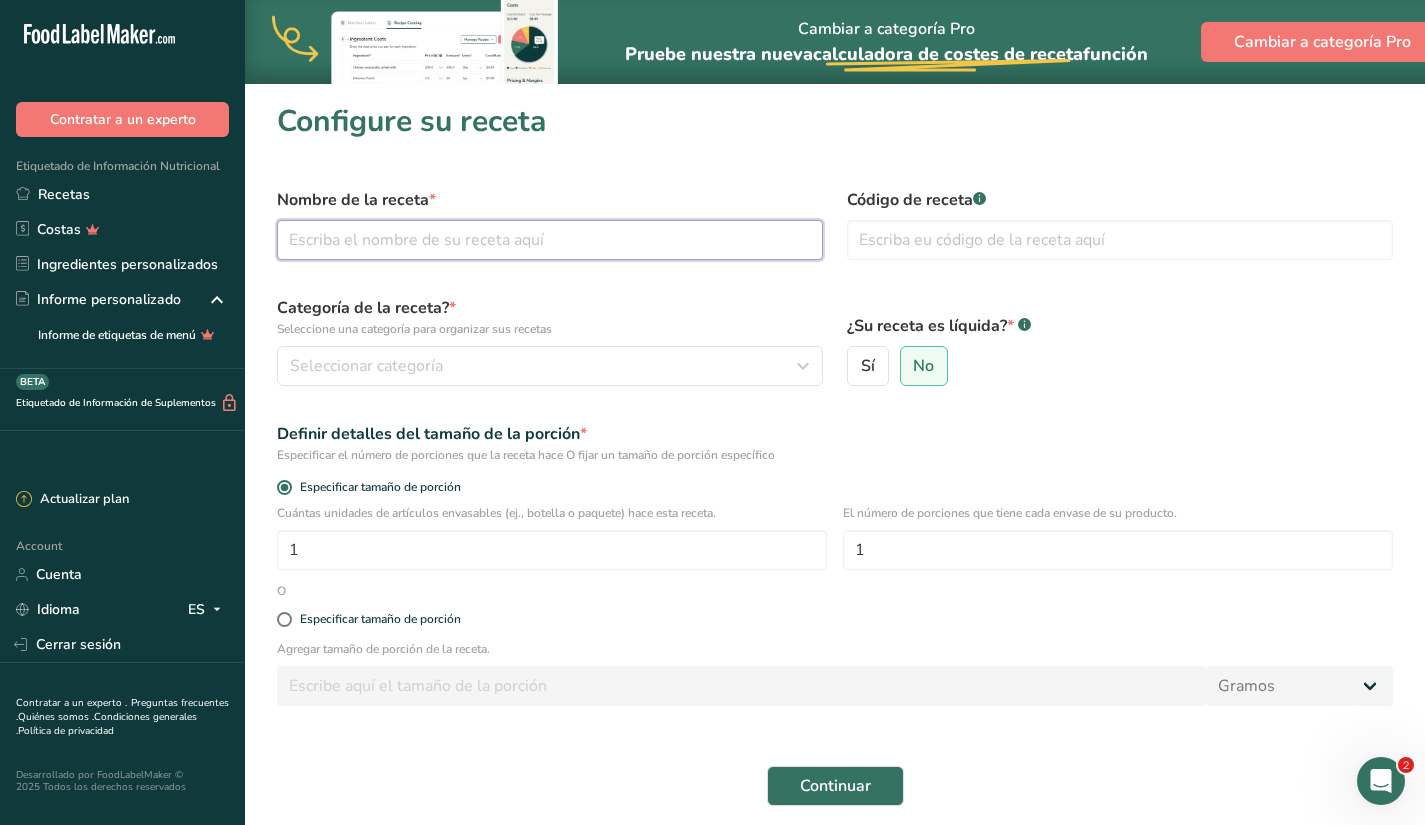 click at bounding box center (550, 240) 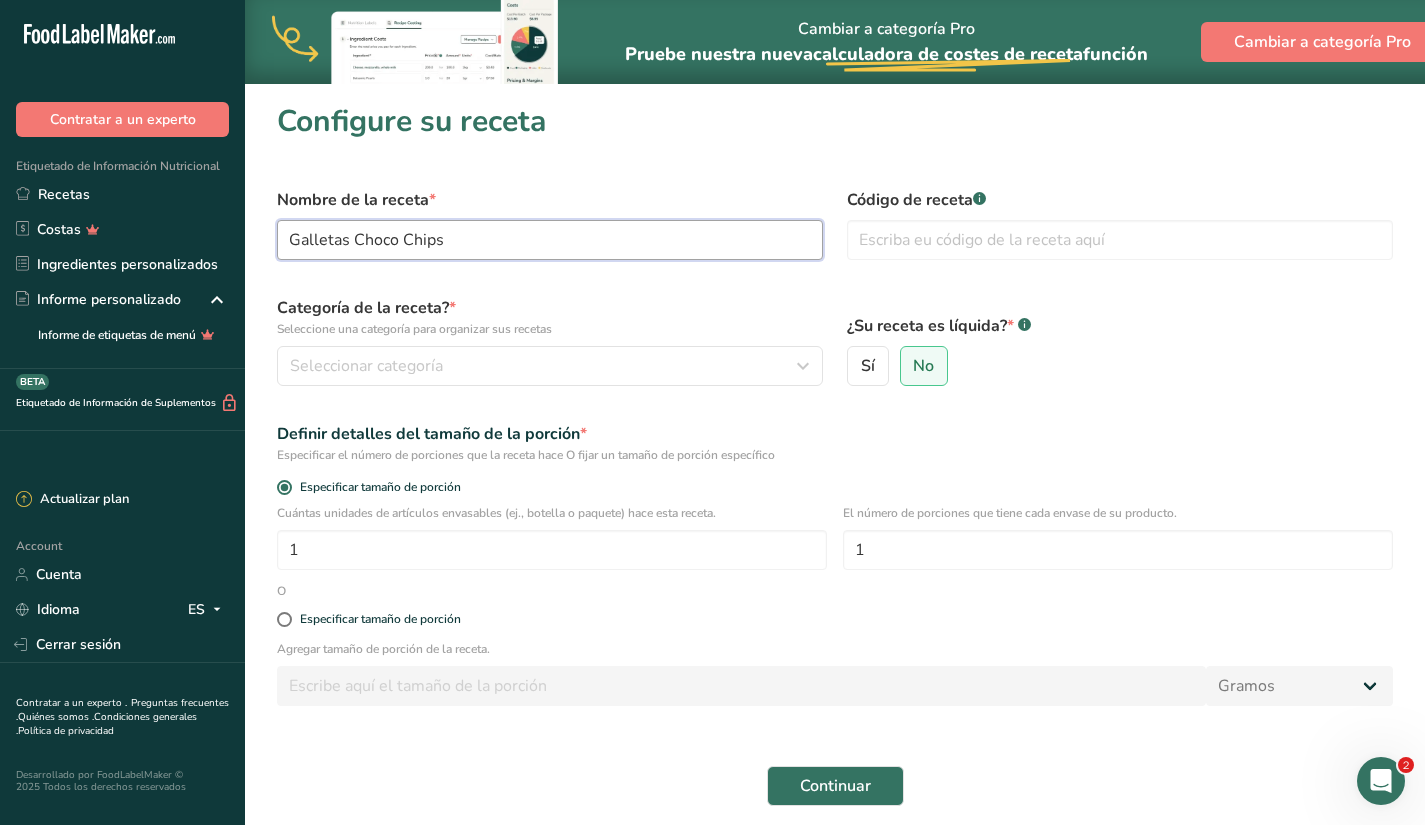 type on "Galletas Choco Chips" 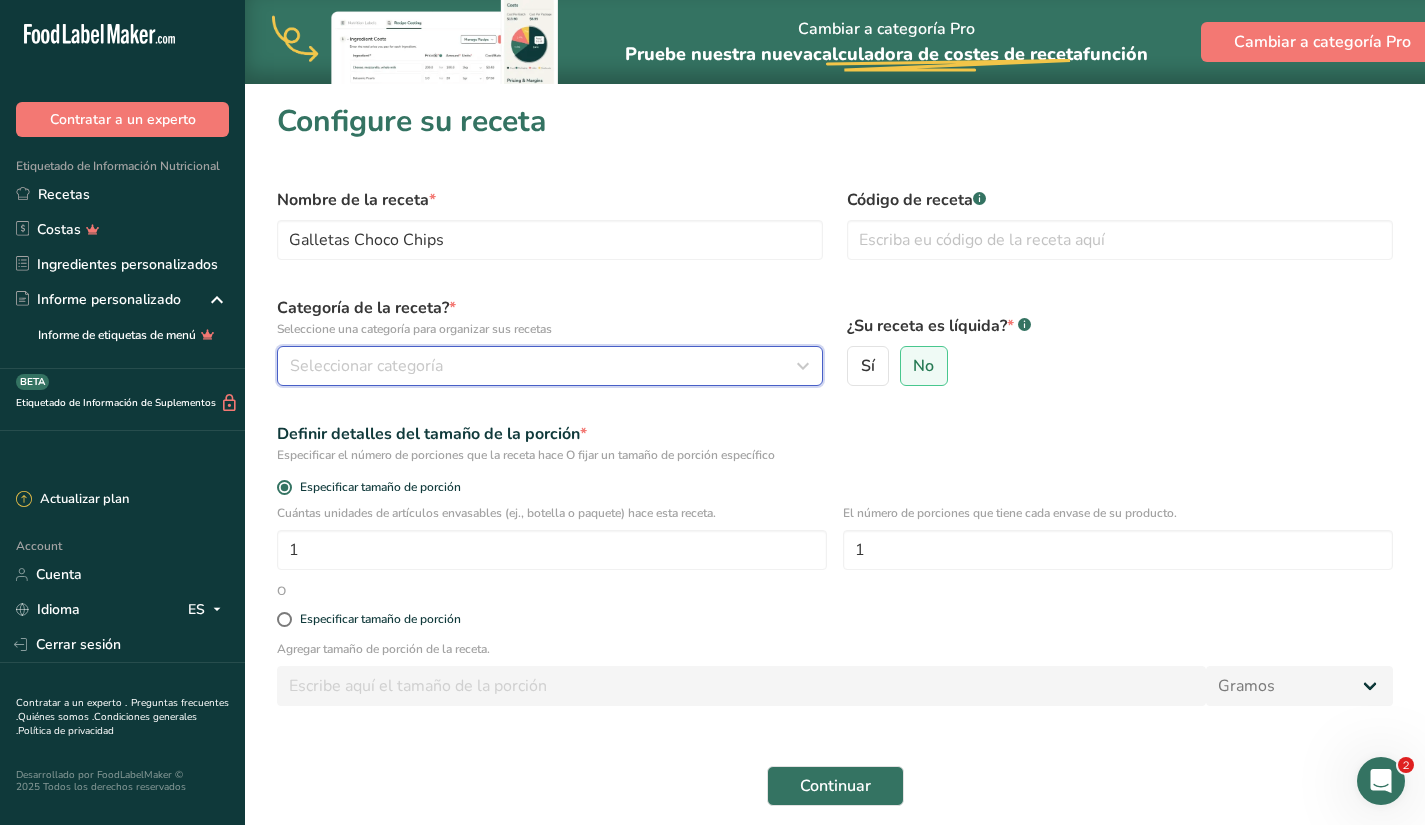 click on "Seleccionar categoría" at bounding box center [544, 366] 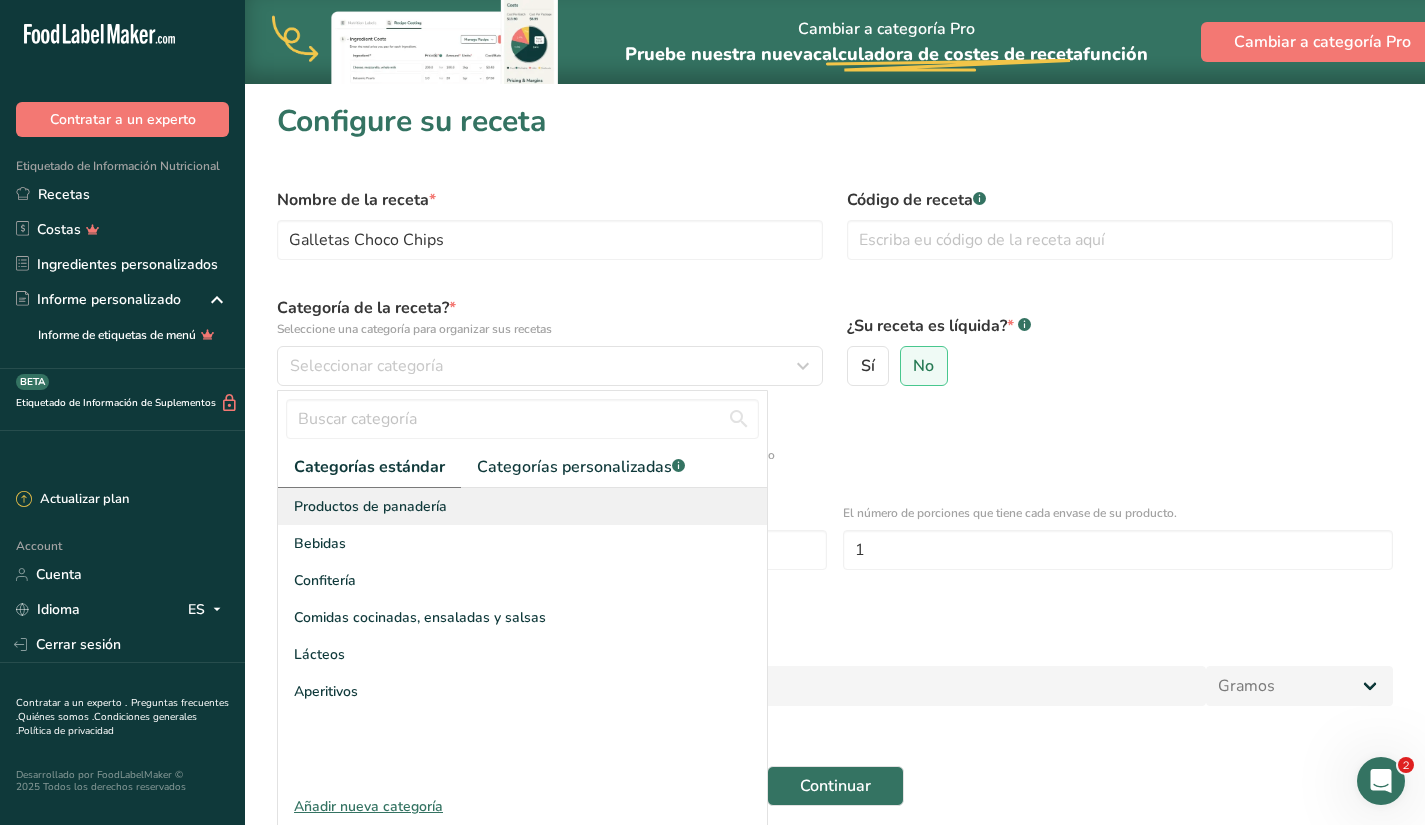 click on "Productos de panadería" at bounding box center [370, 506] 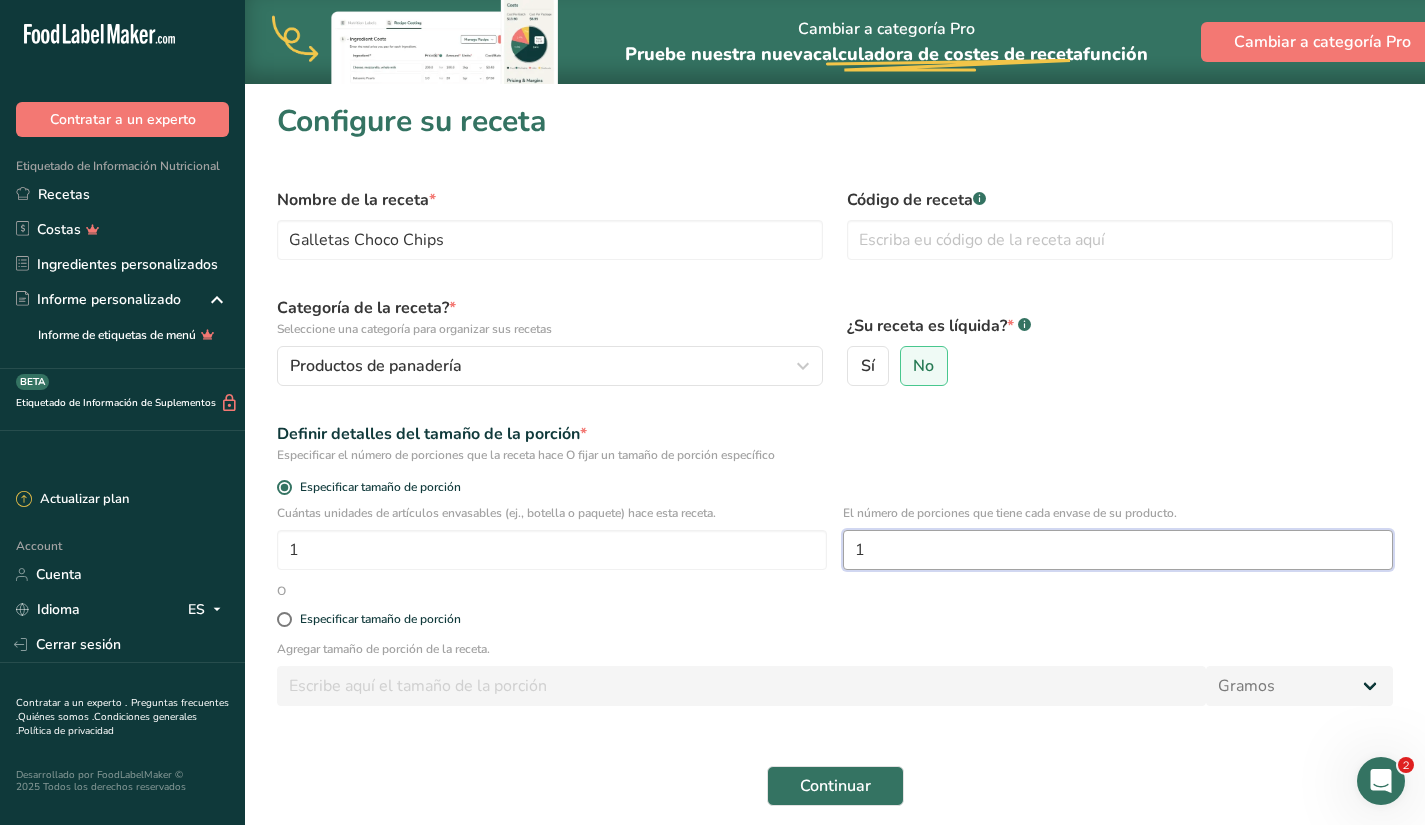 click on "1" at bounding box center [1118, 550] 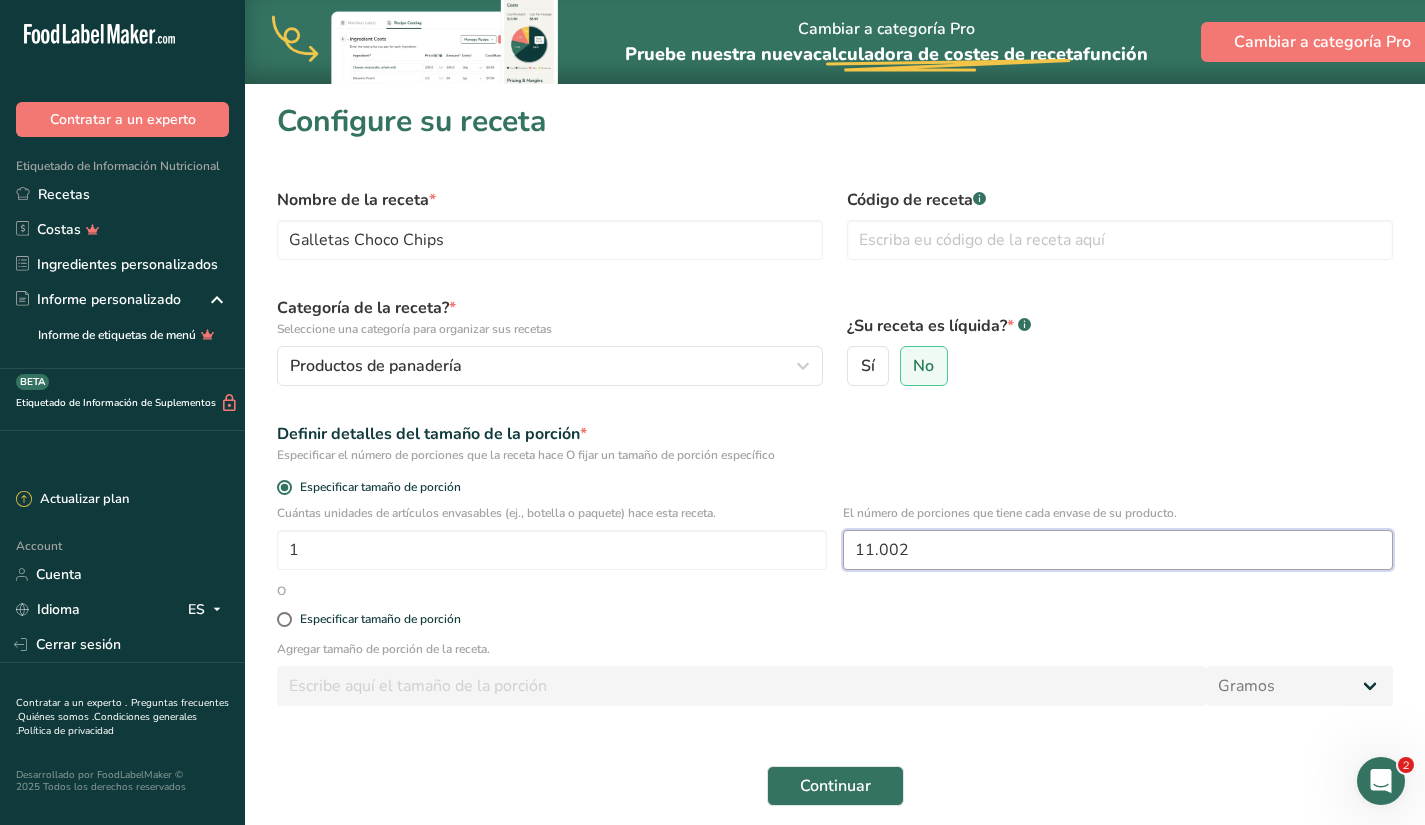 type on "11.002" 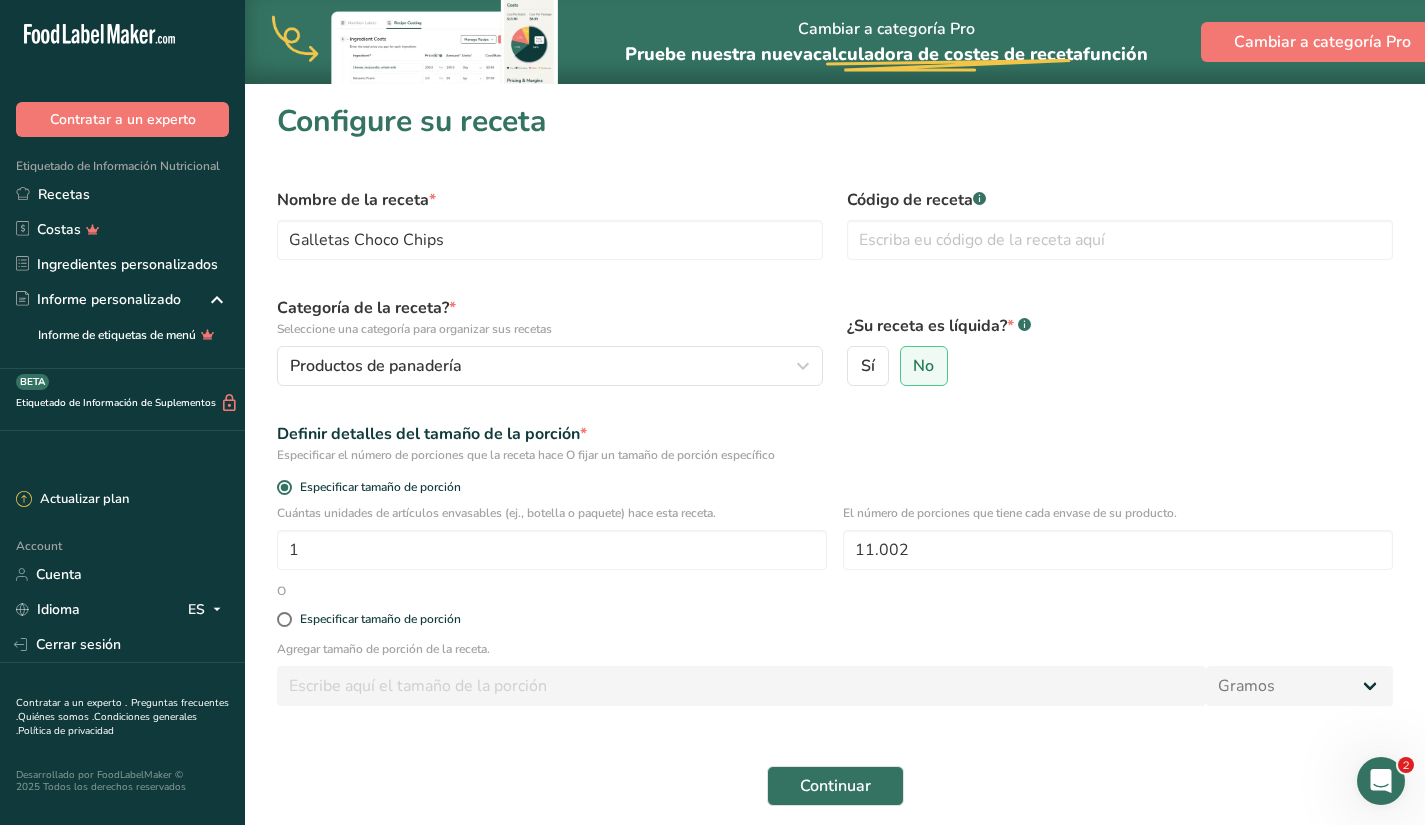 click on "Nombre de la receta *   Galletas Choco Chips
Código de receta
.a-a{fill:#347362;}.b-a{fill:#fff;}
Categoría de la receta? *
Seleccione una categoría para organizar sus recetas
Productos de panadería
Categorías estándar
Categorías personalizadas
.a-a{fill:#347362;}.b-a{fill:#fff;}
Productos de panadería
Bebidas
Confitería
Comidas cocinadas, ensaladas y salsas
Lácteos
Aperitivos
Añadir nueva categoría
¿Su receta es líquida? *   .a-a{fill:#347362;}.b-a{fill:#fff;}           Sí   No
Definir detalles del tamaño de la porción *
Especificar tamaño de porción
1     11.002
O" at bounding box center [835, 517] 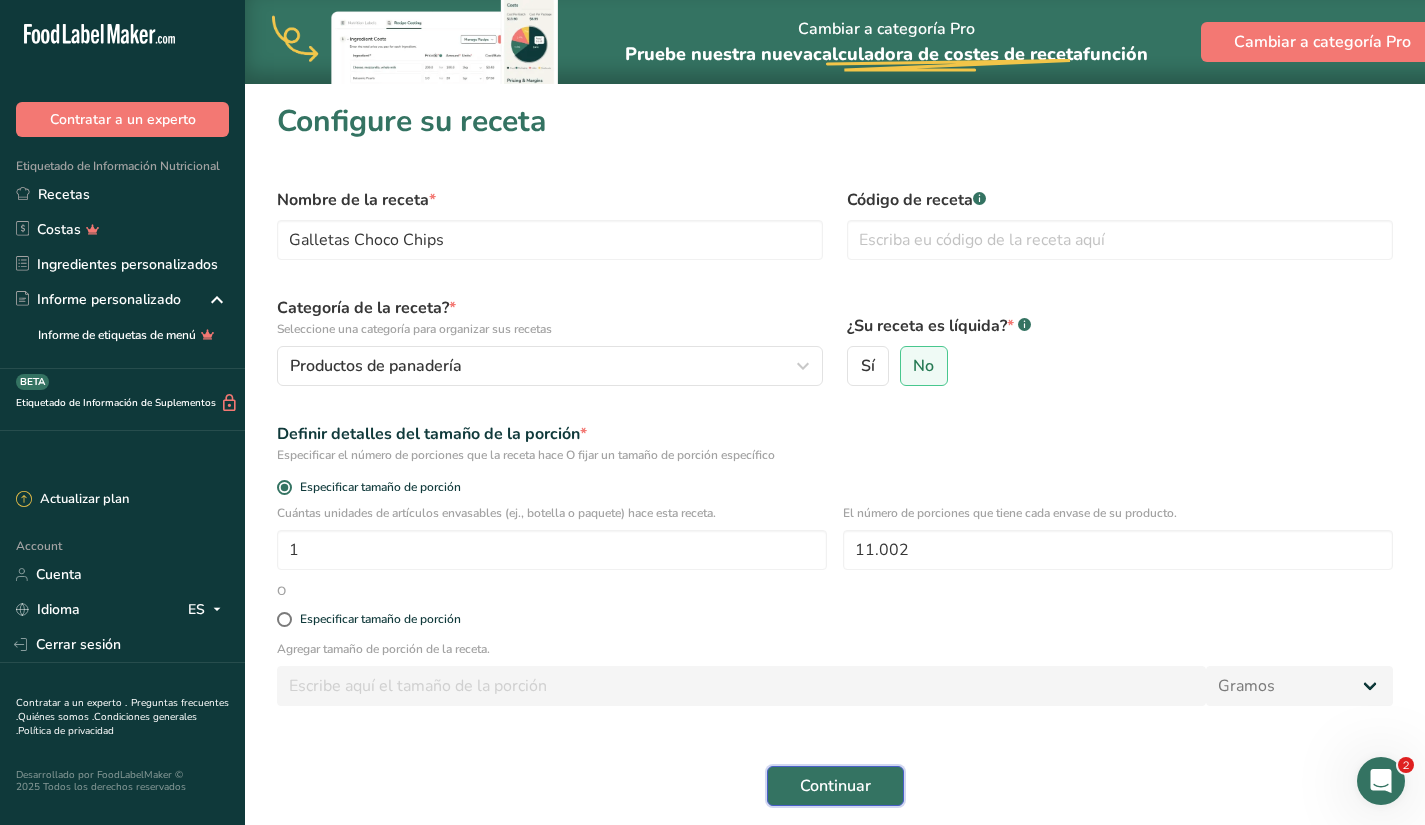click on "Continuar" at bounding box center [835, 786] 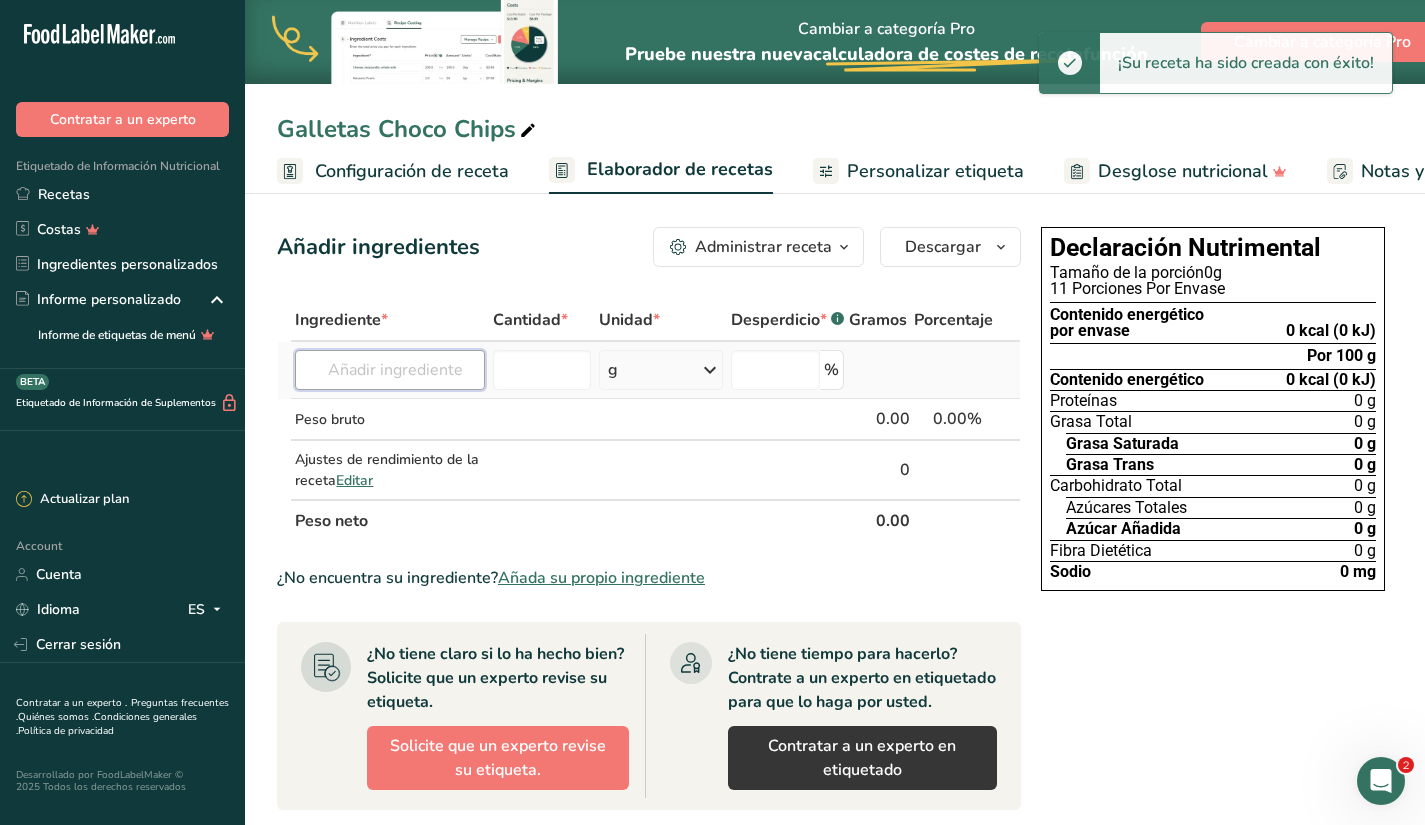 click at bounding box center (390, 370) 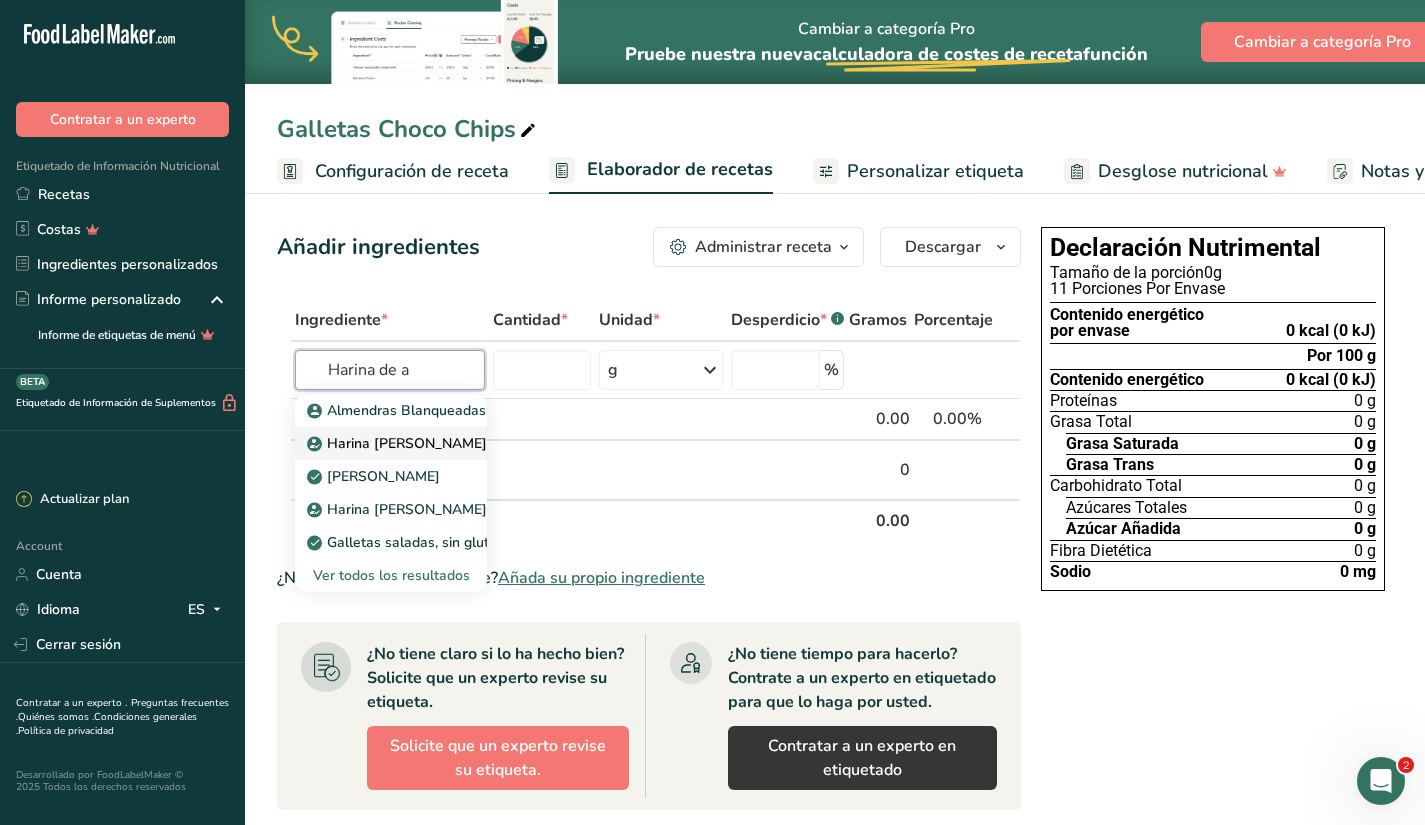 type on "Almond flour" 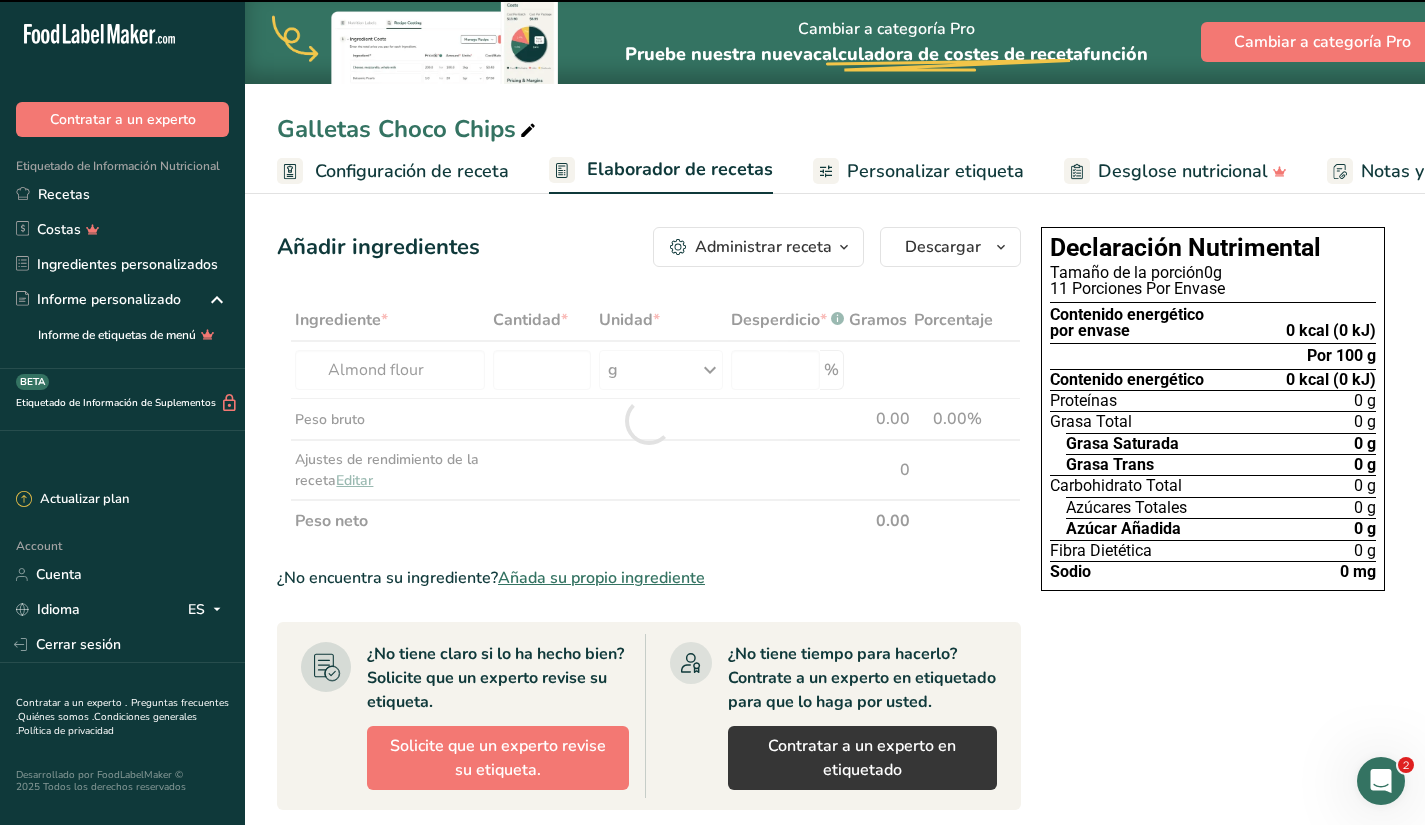 type on "0" 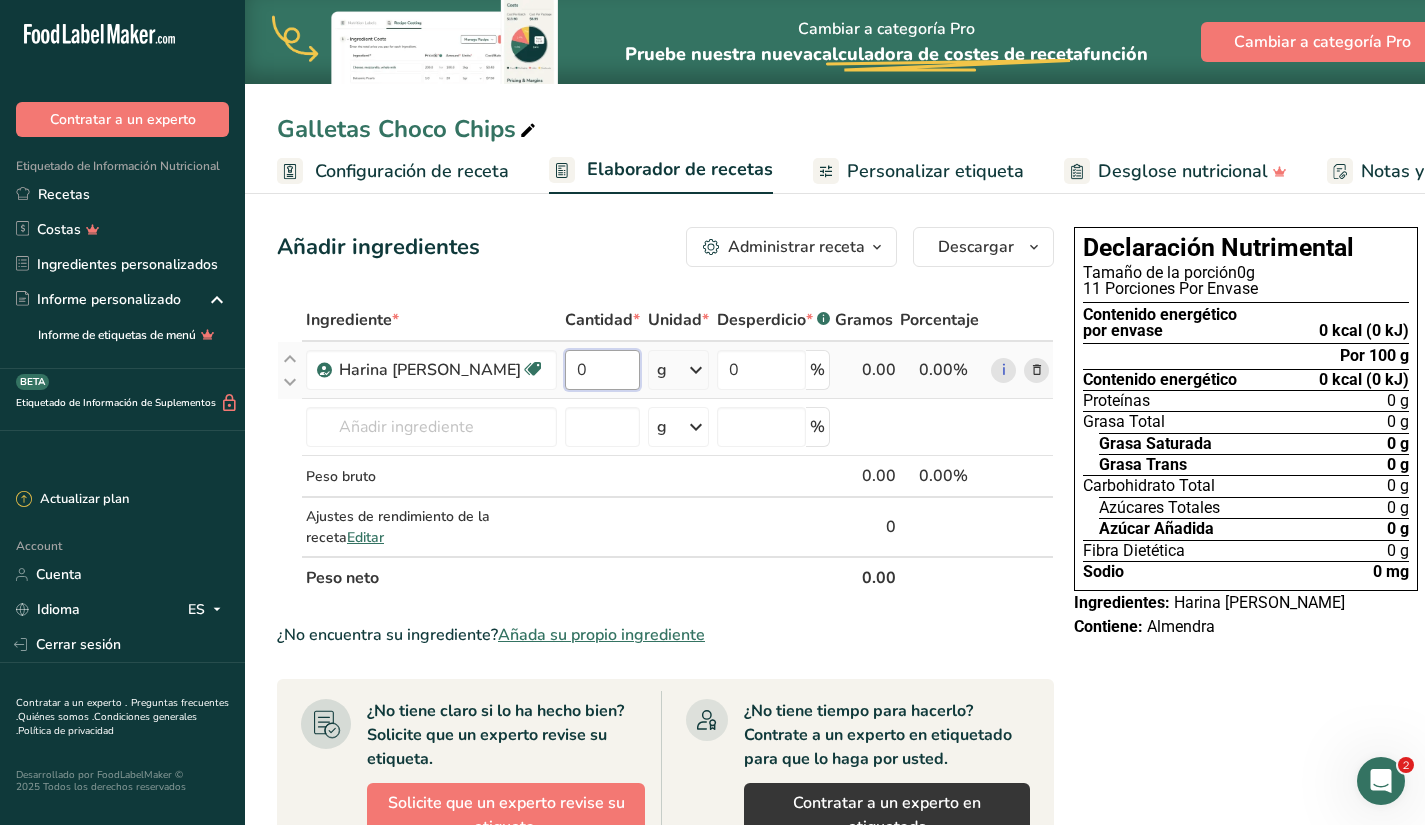 click on "0" at bounding box center (602, 370) 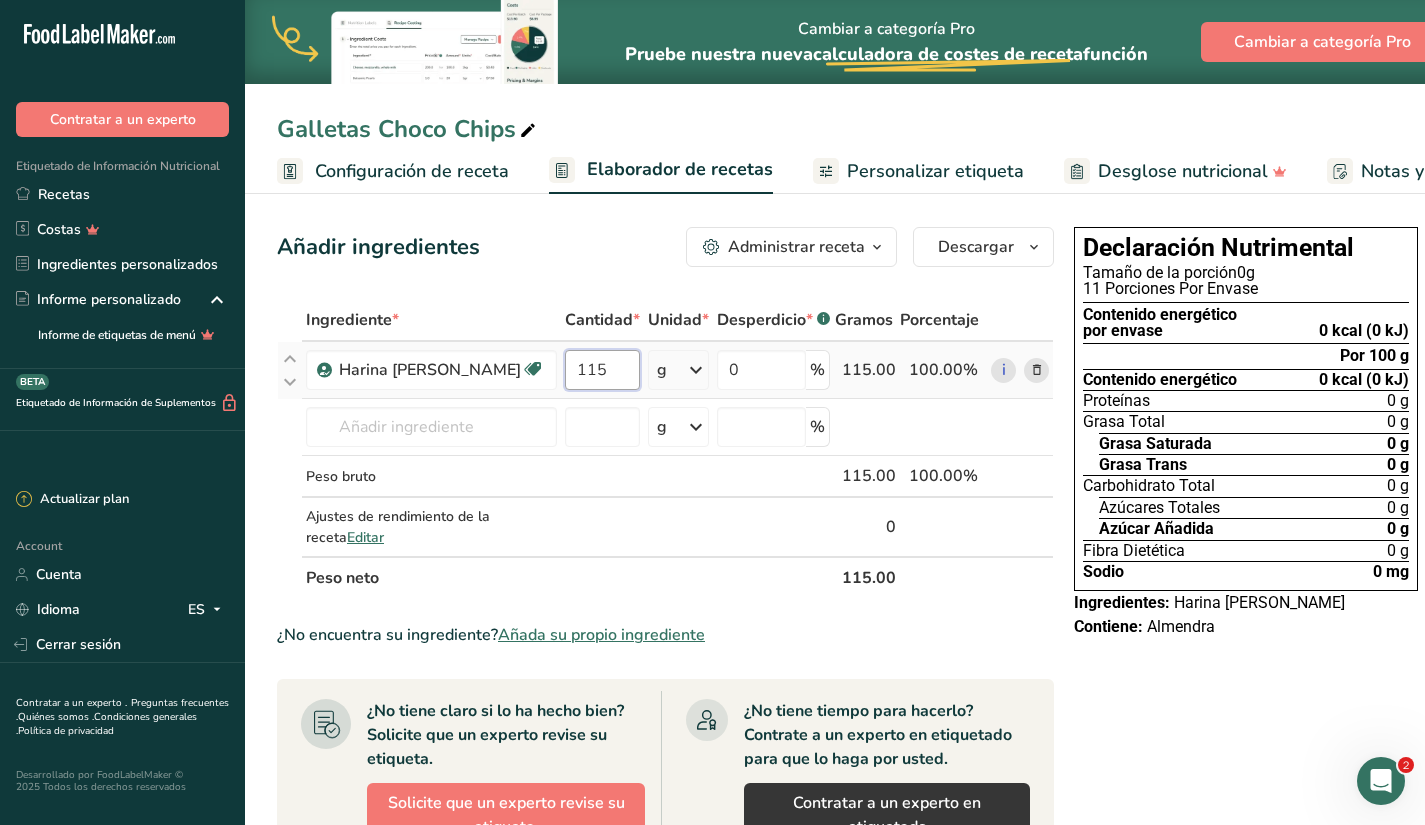 type on "115" 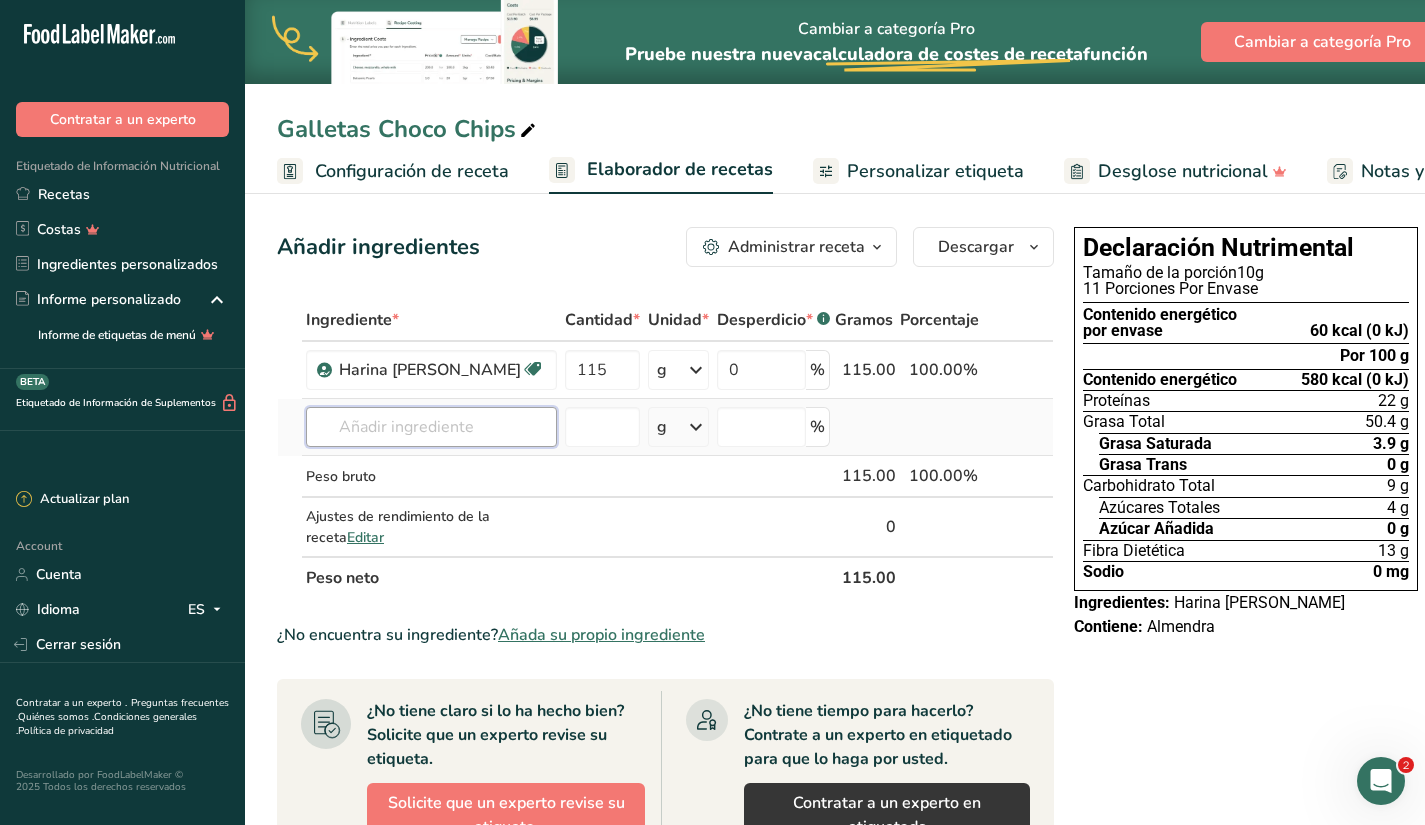 click at bounding box center [431, 427] 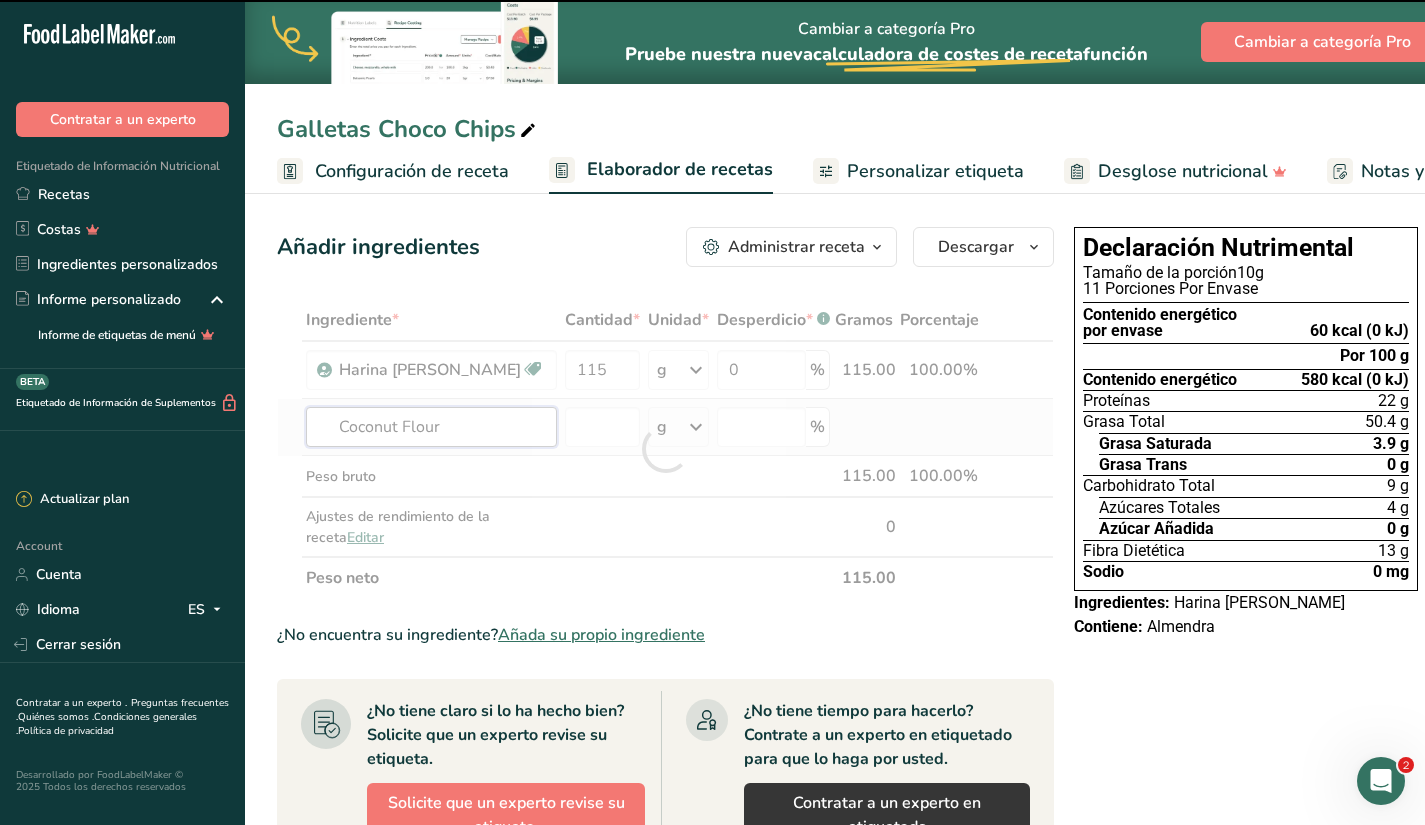 type on "Coconut Flour" 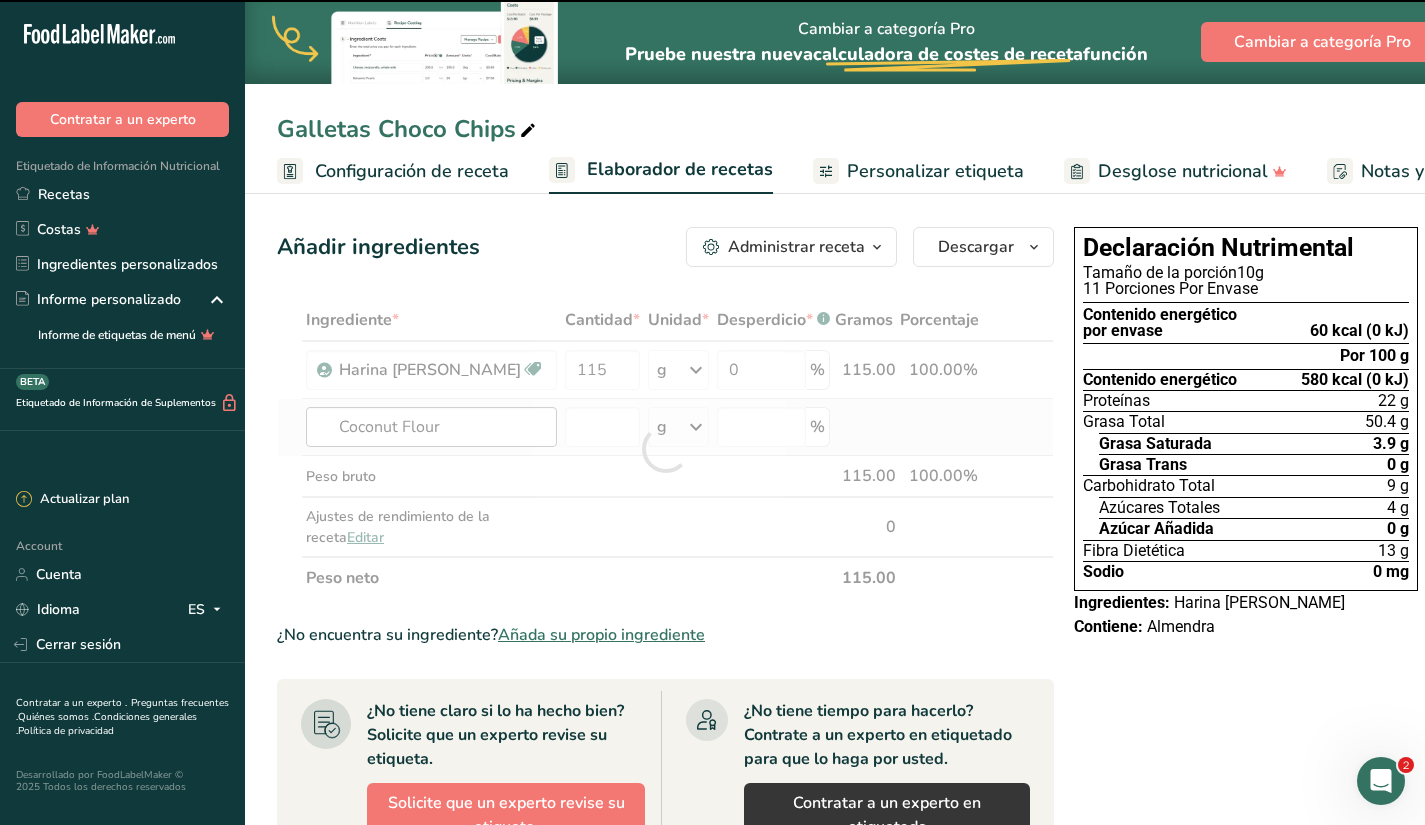 type 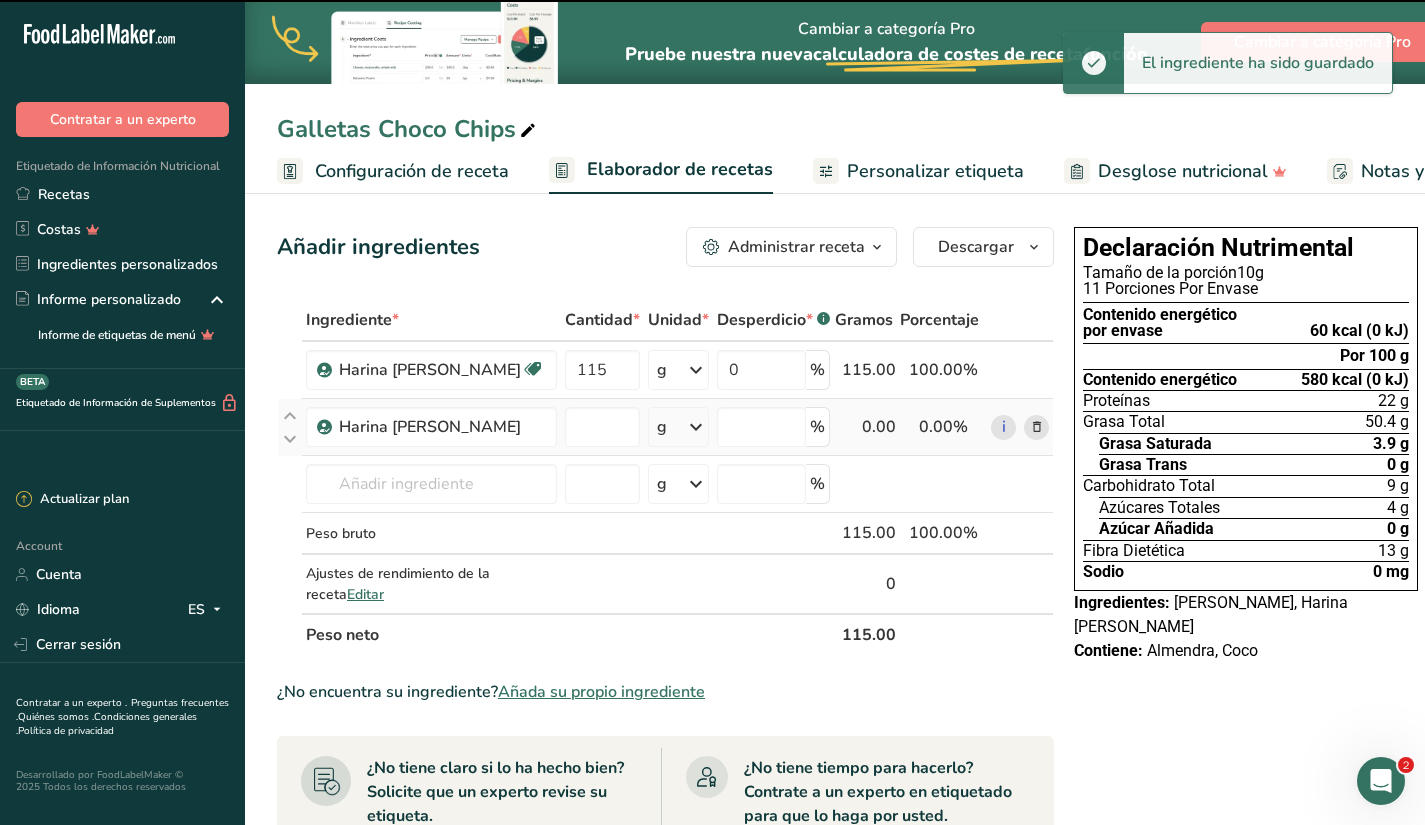 type on "0" 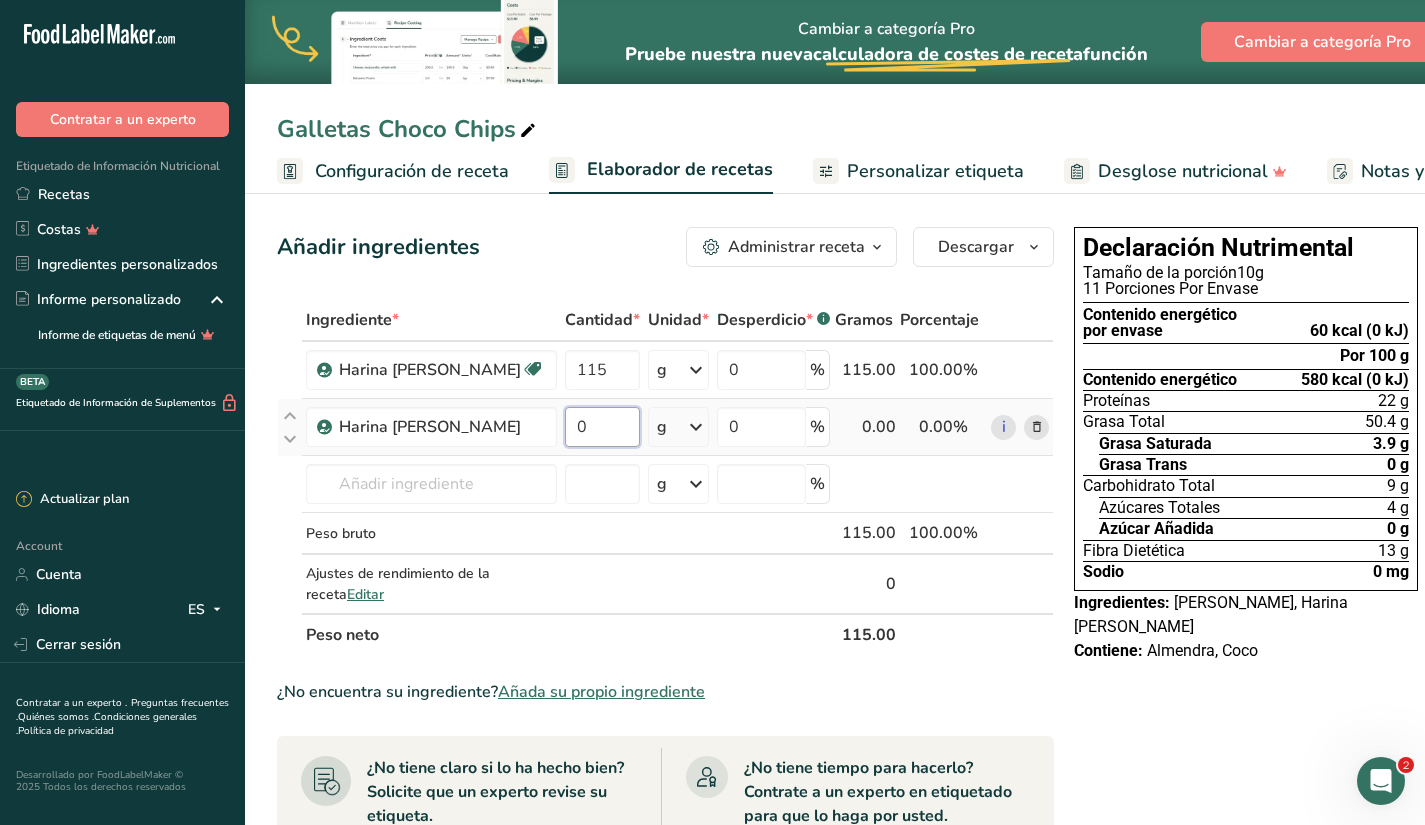 click on "0" at bounding box center [602, 427] 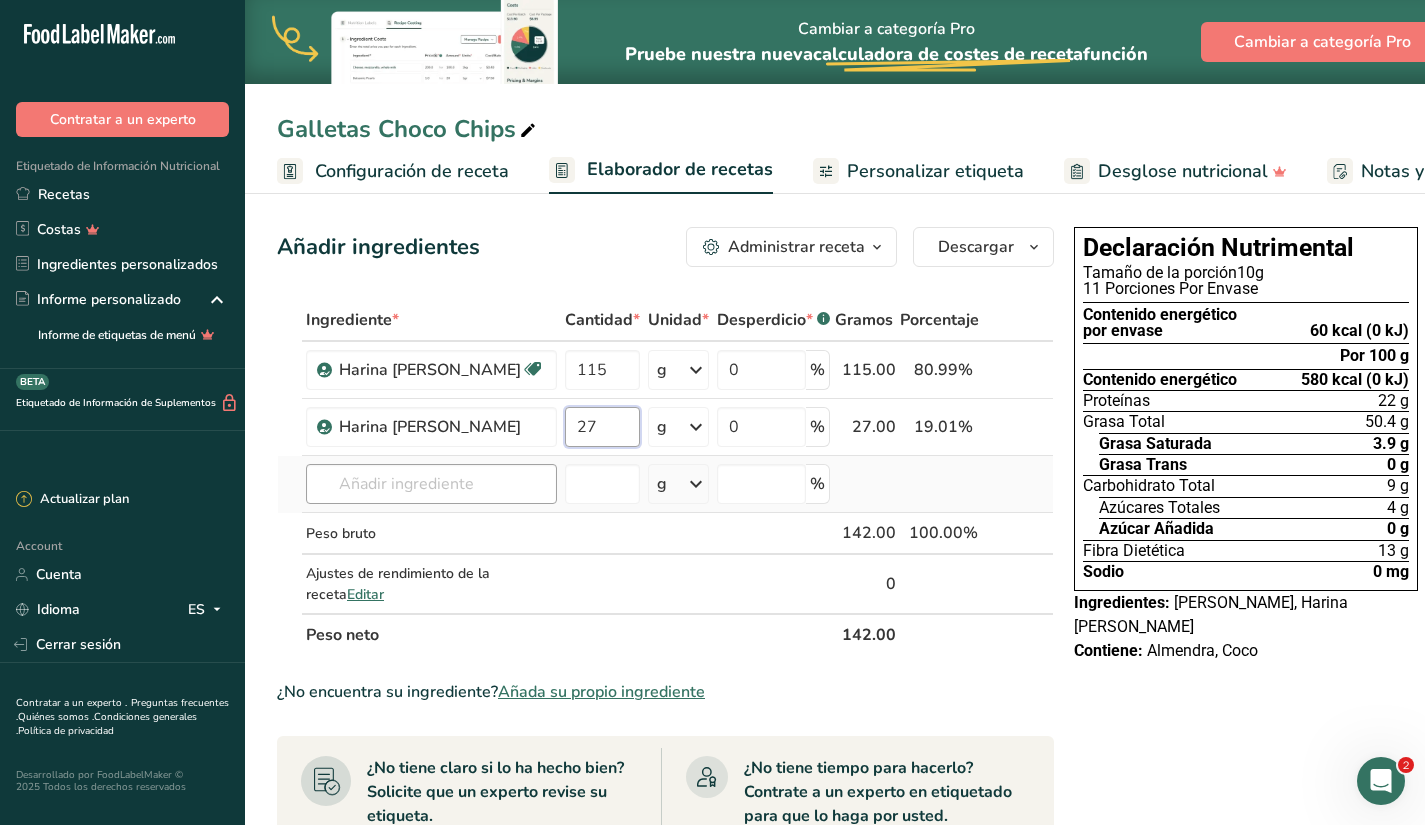 type on "27" 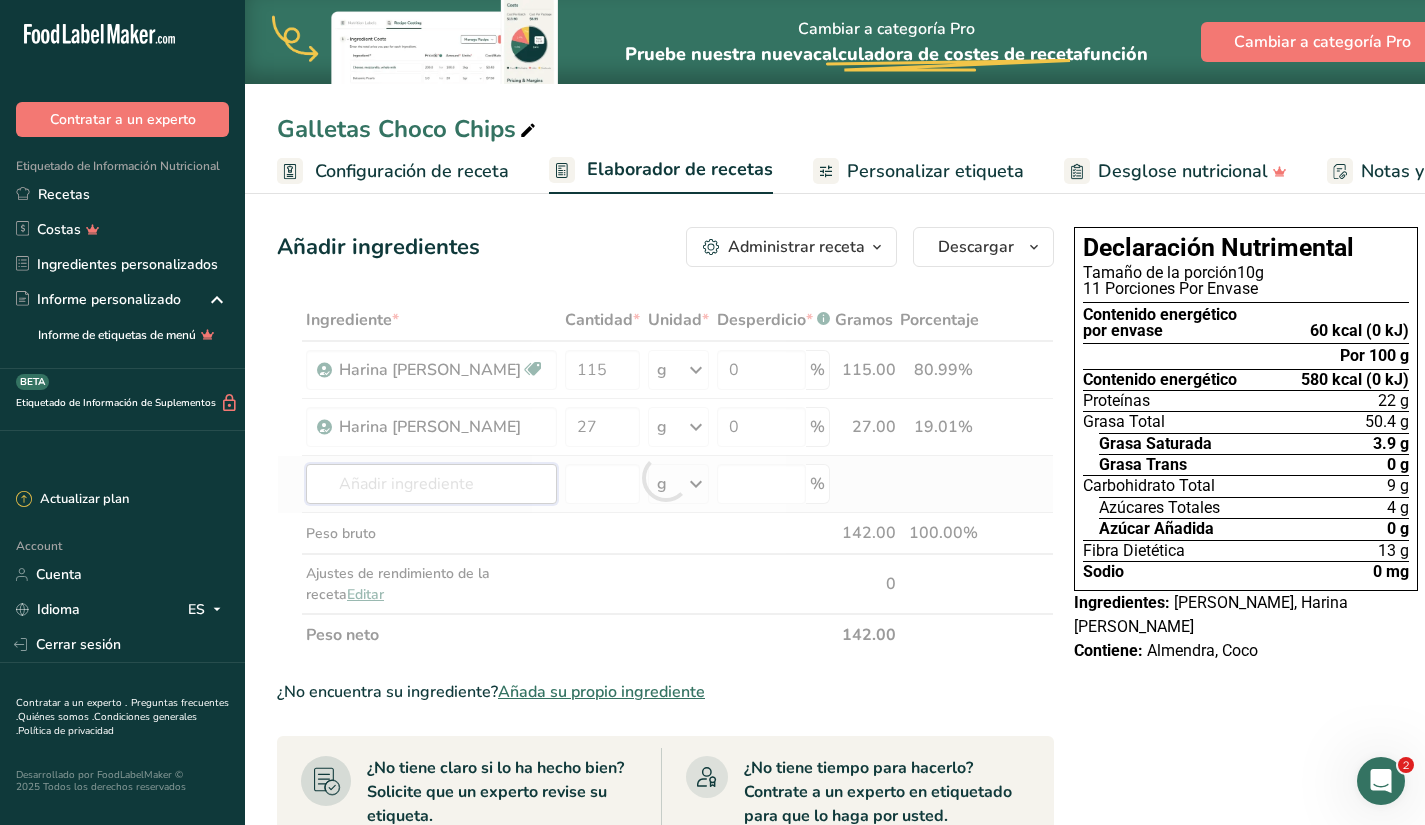 click on "Ingrediente *
Cantidad *
Unidad *
Desperdicio *   .a-a{fill:#347362;}.b-a{fill:#fff;}          Gramos
Porcentaje
[PERSON_NAME]
[GEOGRAPHIC_DATA]
Vegetariano
Orgánico
Certificado orgánico
No GMO
Kosher pareve
Kosher lácteo
Halal
Etiqueta limpia
Bioingeniería
Apto para [MEDICAL_DATA]
115
g
Unidades de peso
g
kg
mg
Ver más
Unidades de volumen
[GEOGRAPHIC_DATA]
Las unidades de volumen requieren una conversión de densidad. Si conoce la densidad de su ingrediente, introdúzcala a continuación. De lo contrario, haga clic en "RIA", nuestra asistente regulatoria de IA, quien podrá ayudarle." at bounding box center (665, 477) 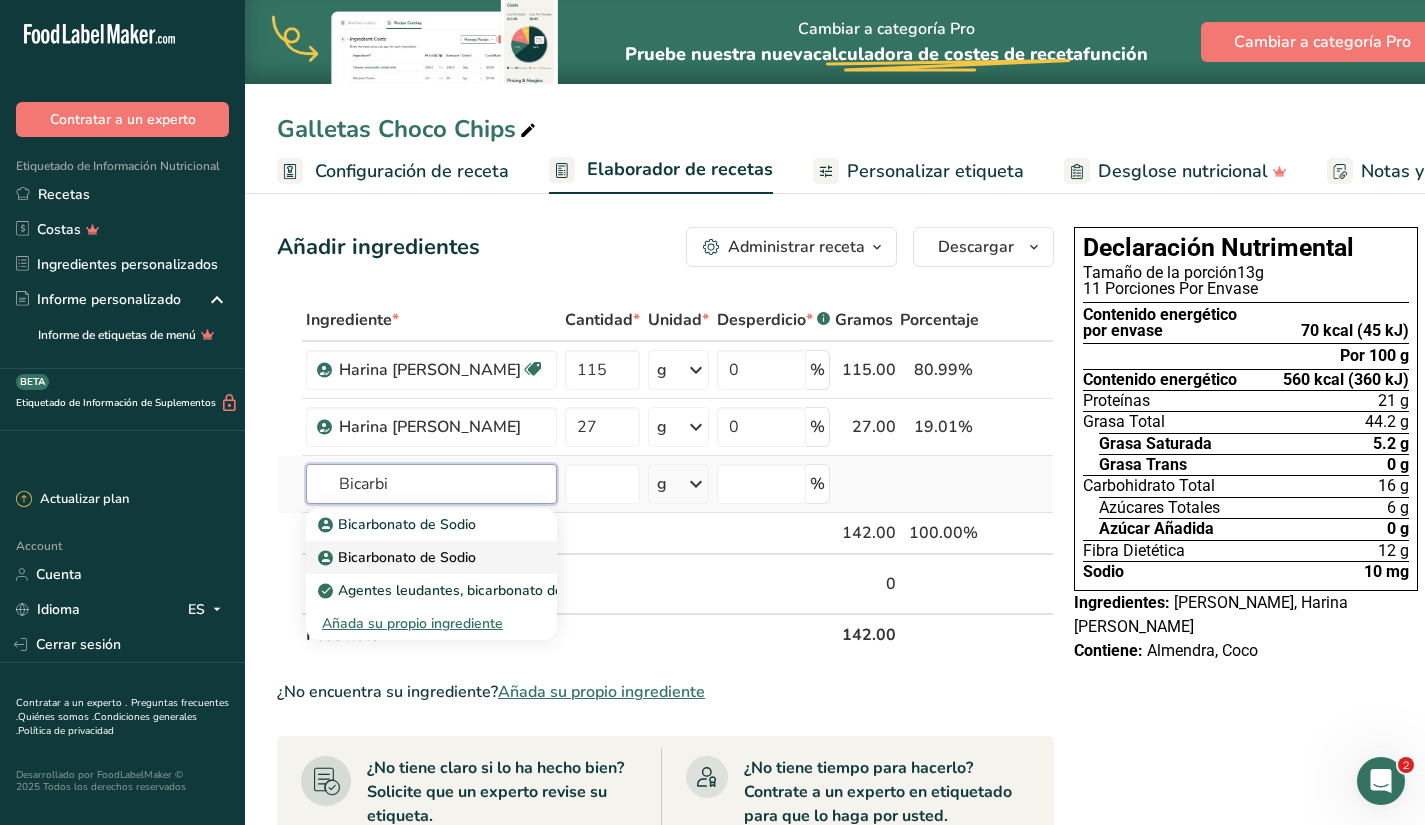 type on "Bicarbi" 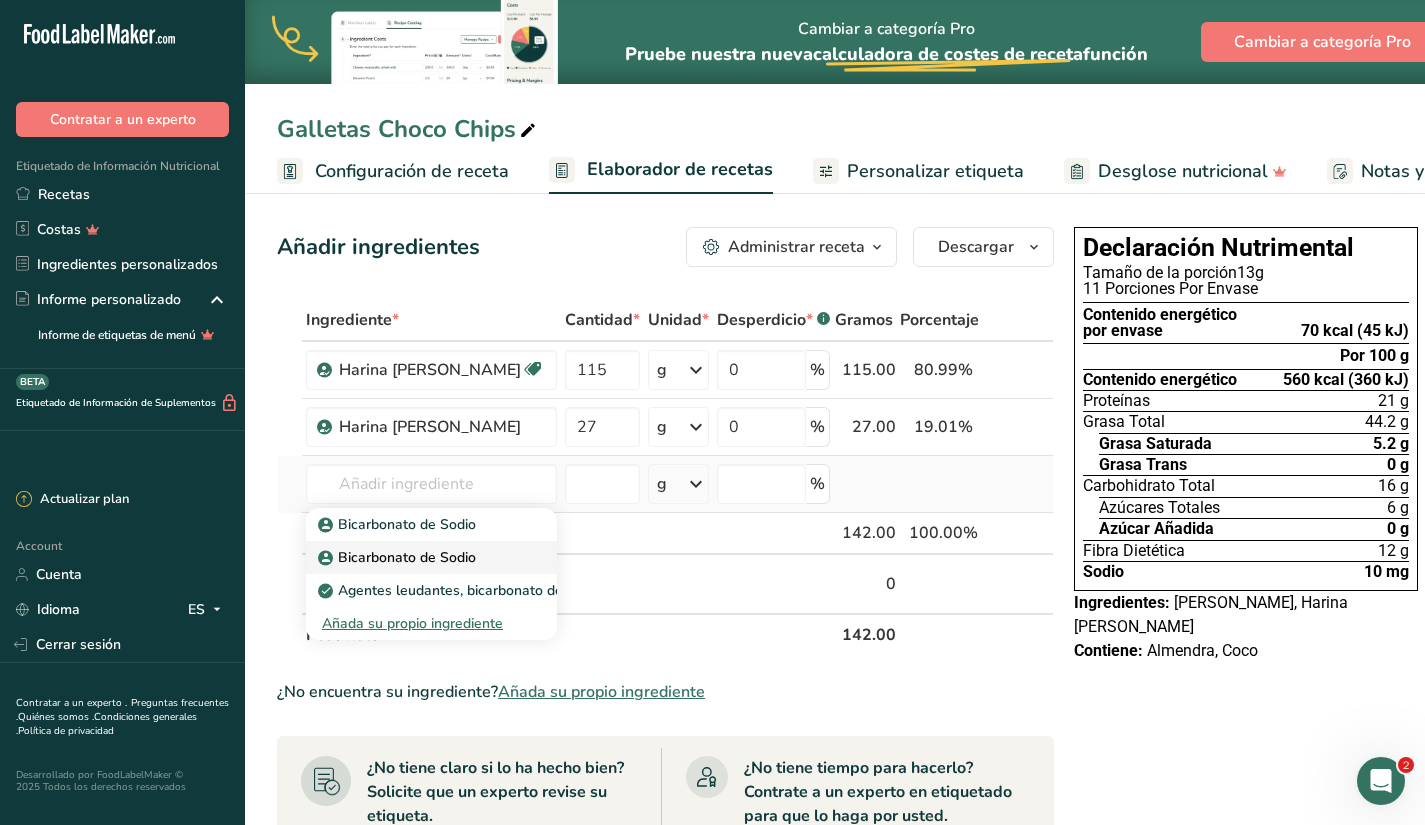 click on "Bicarbonato de Sodio" at bounding box center (399, 557) 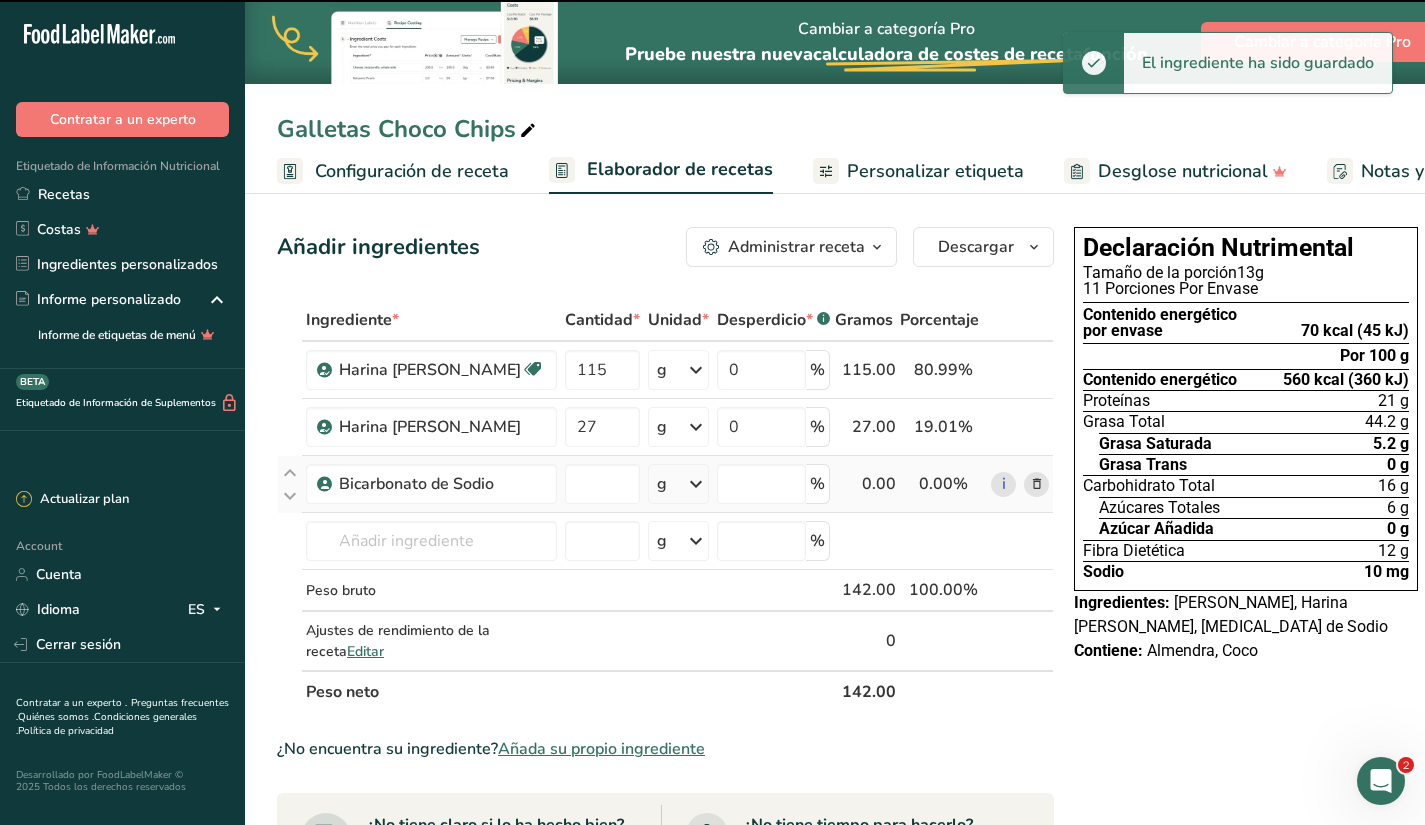 type on "0" 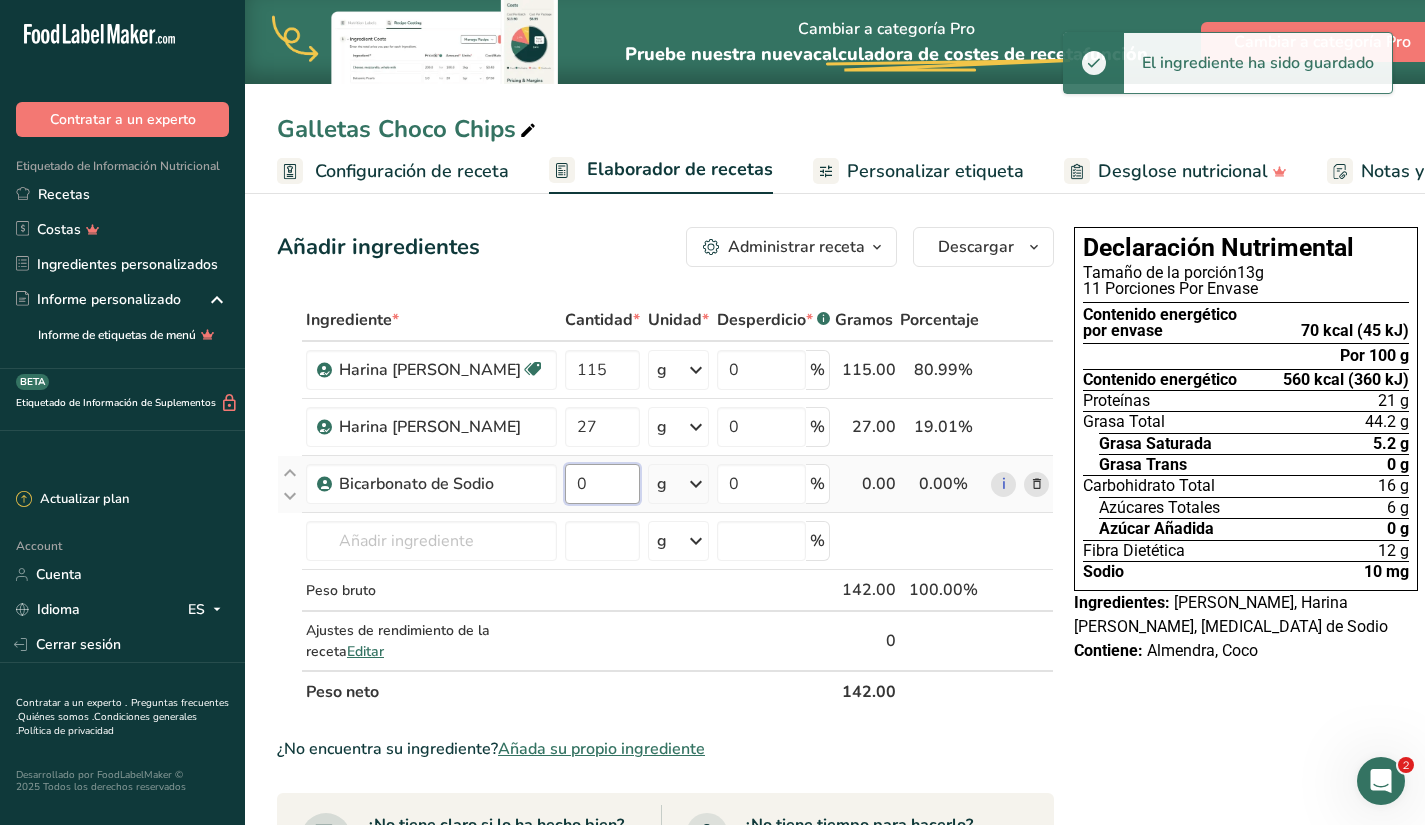 click on "0" at bounding box center (602, 484) 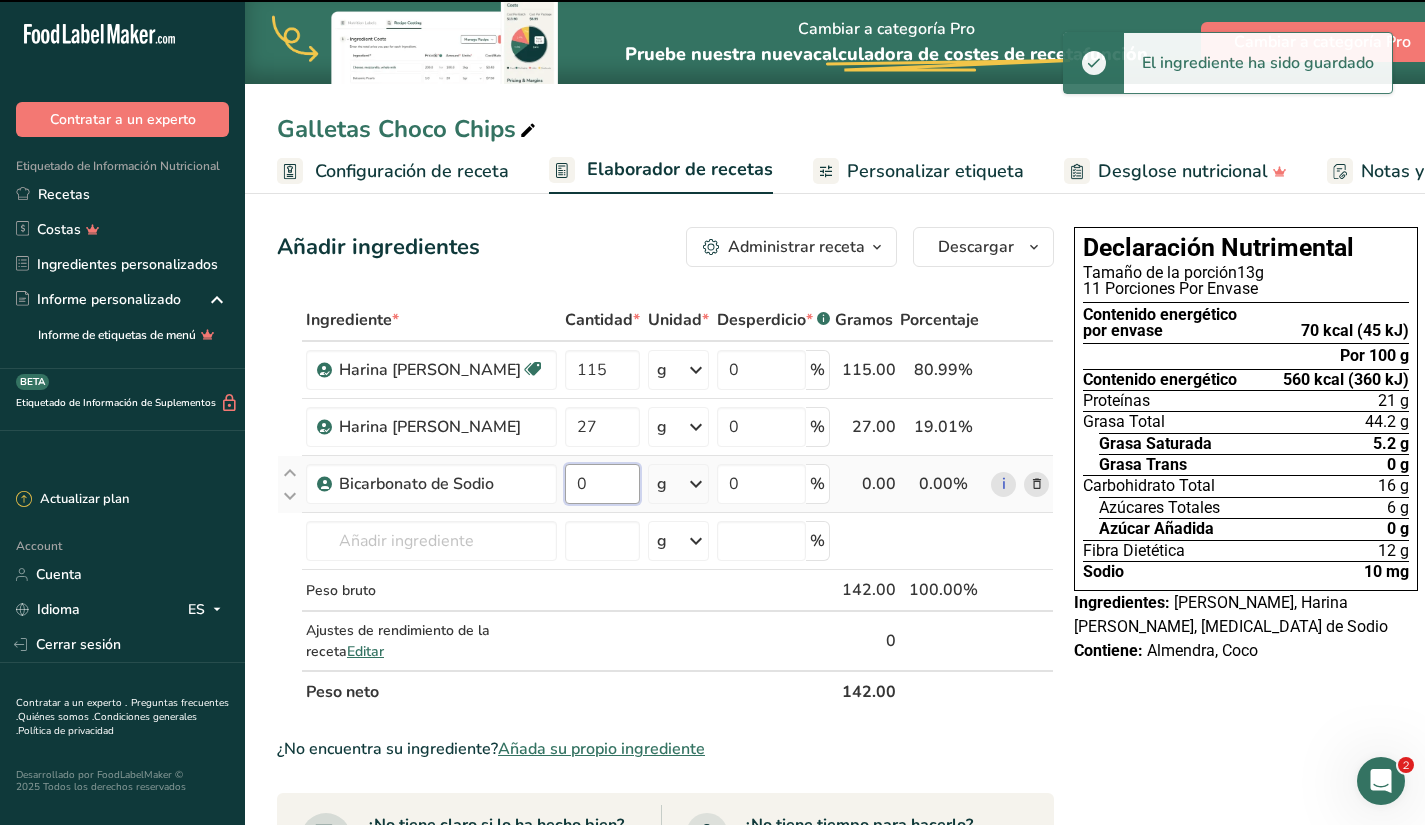 click on "0" at bounding box center (602, 484) 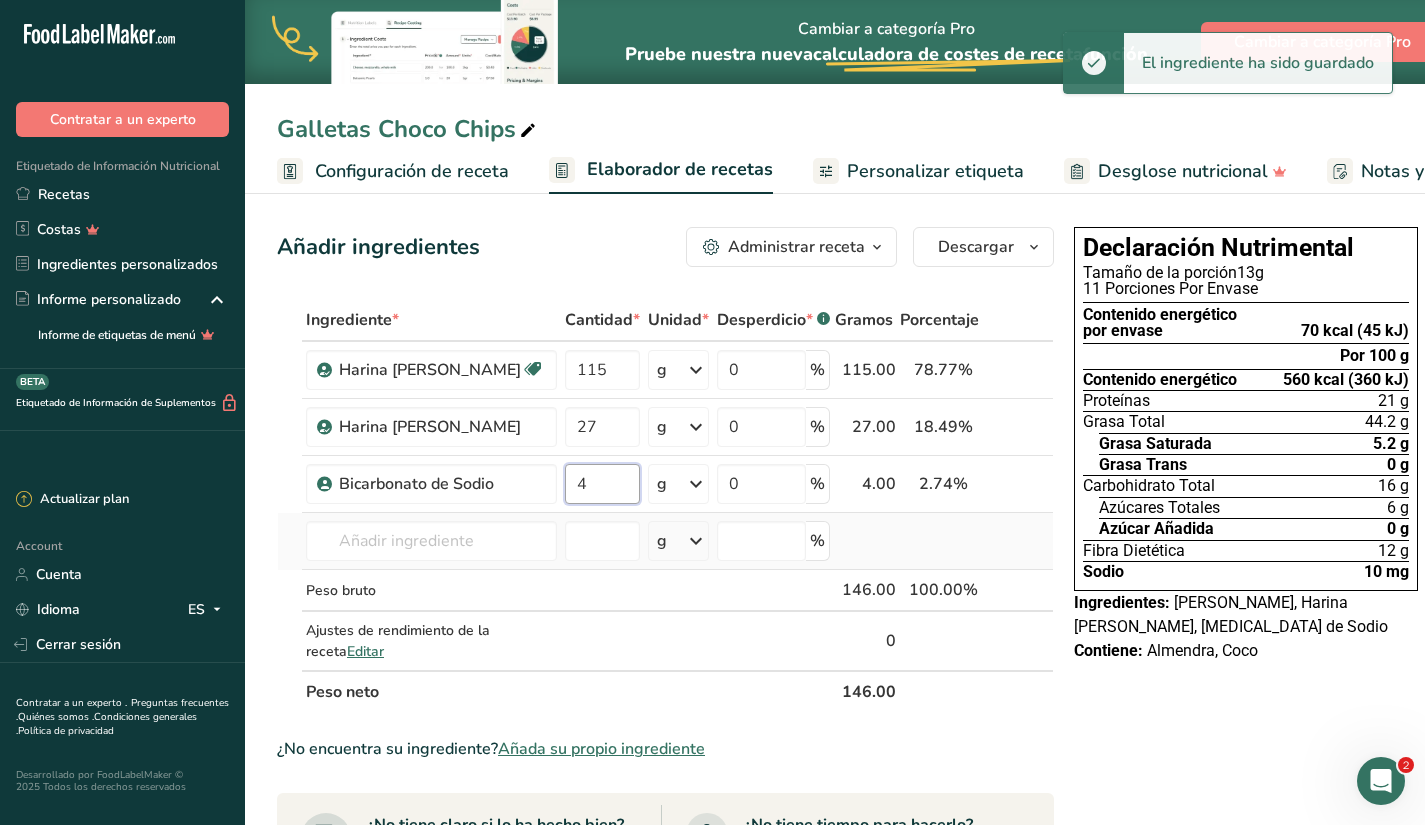 type on "4" 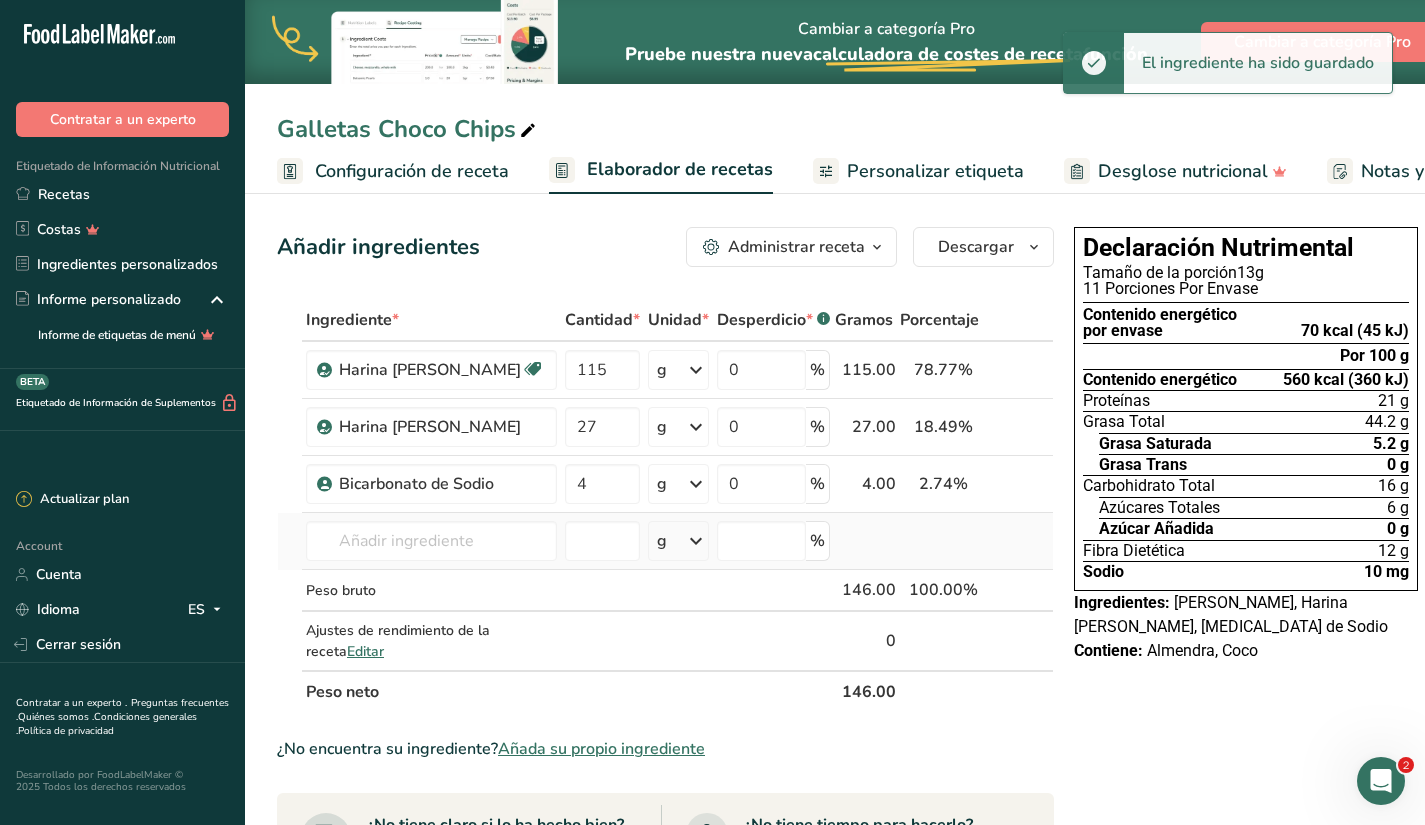 click on "Ingrediente *
Cantidad *
Unidad *
Desperdicio *   .a-a{fill:#347362;}.b-a{fill:#fff;}          Gramos
Porcentaje
[PERSON_NAME]
[GEOGRAPHIC_DATA]
Vegetariano
Orgánico
Certificado orgánico
No GMO
Kosher pareve
Kosher lácteo
Halal
Etiqueta limpia
Bioingeniería
Apto para [MEDICAL_DATA]
115
g
Unidades de peso
g
kg
mg
Ver más
Unidades de volumen
[GEOGRAPHIC_DATA]
Las unidades de volumen requieren una conversión de densidad. Si conoce la densidad de su ingrediente, introdúzcala a continuación. De lo contrario, haga clic en "RIA", nuestra asistente regulatoria de IA, quien podrá ayudarle." at bounding box center (665, 506) 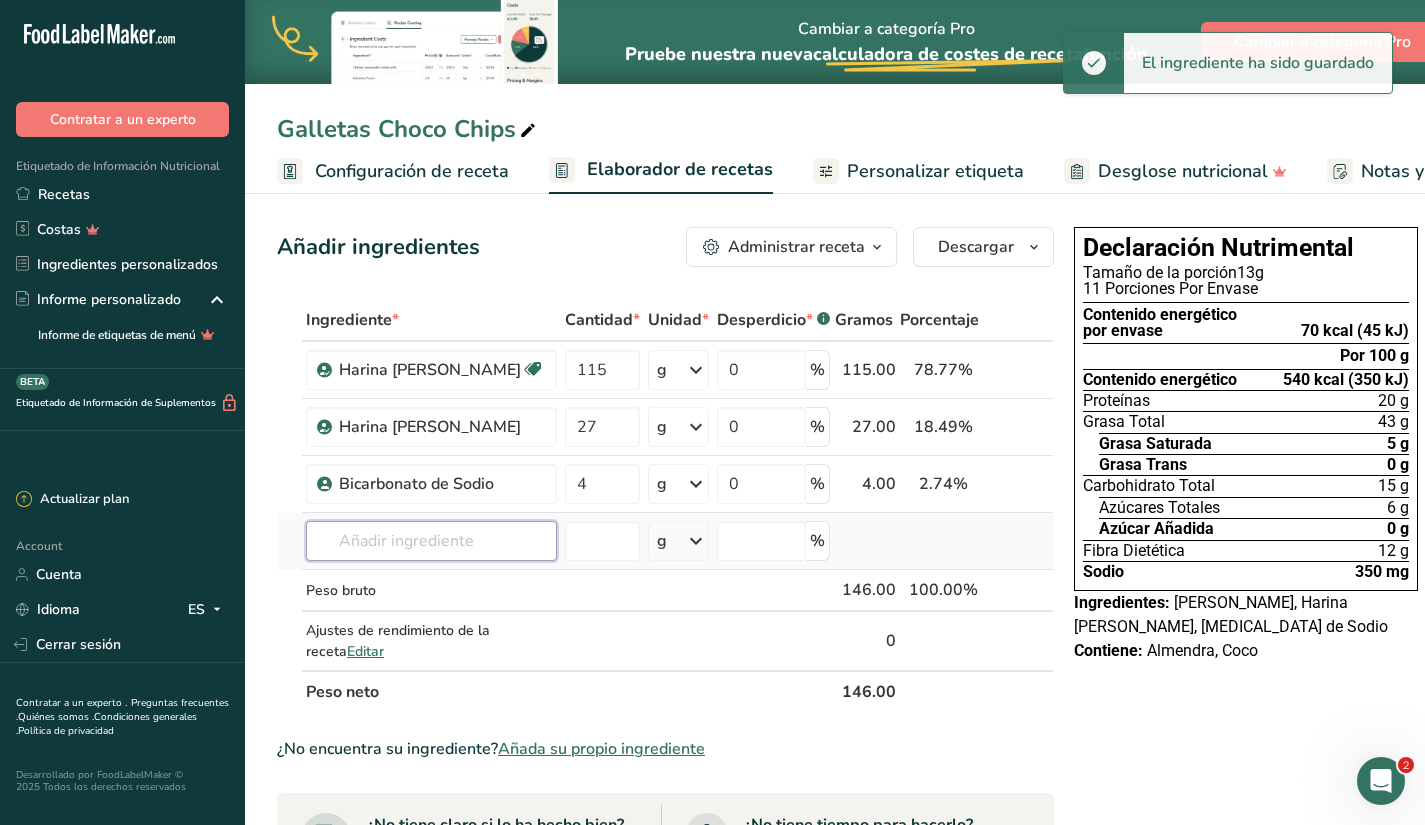 click at bounding box center [431, 541] 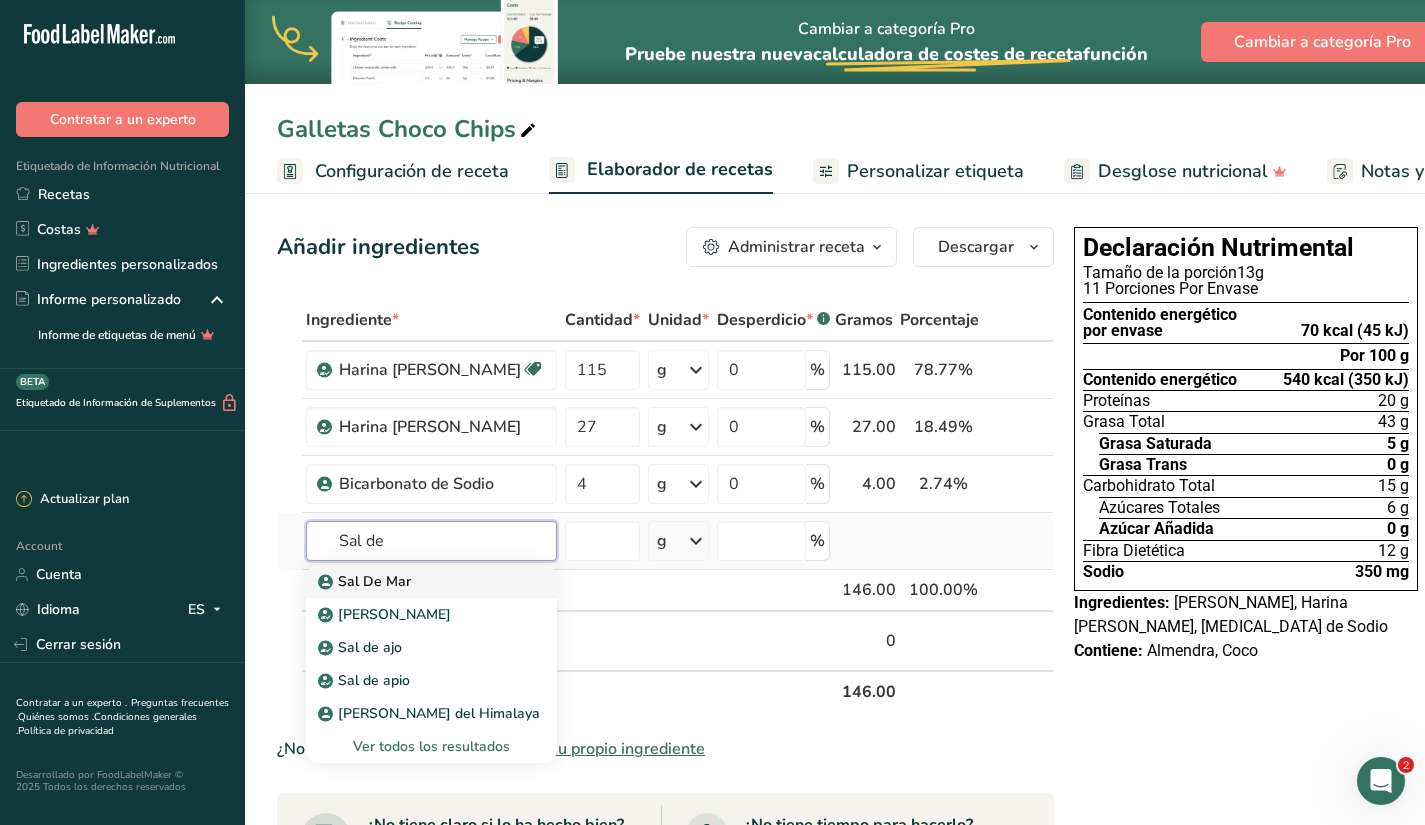 type on "Sal de" 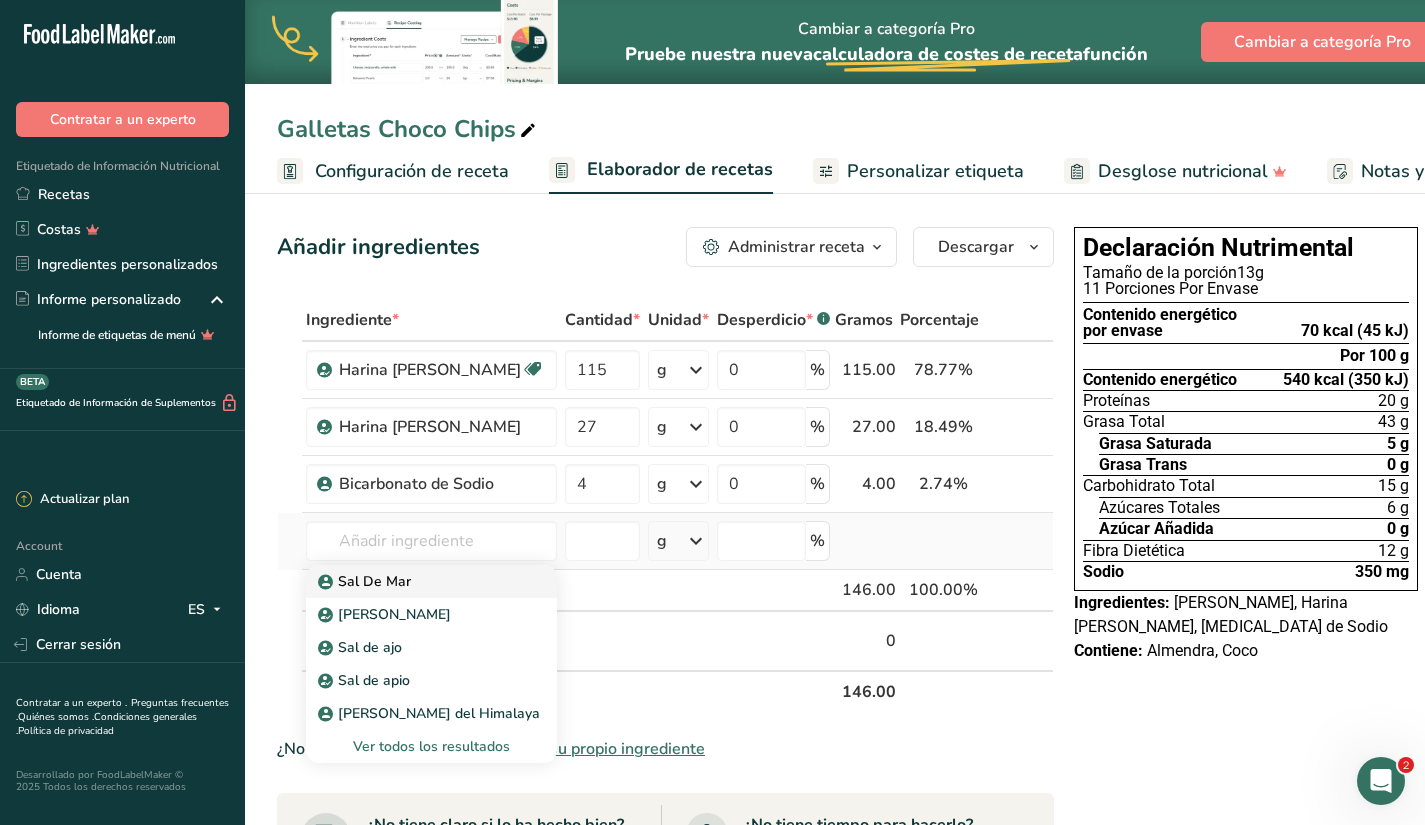 click on "Sal De Mar" at bounding box center (366, 581) 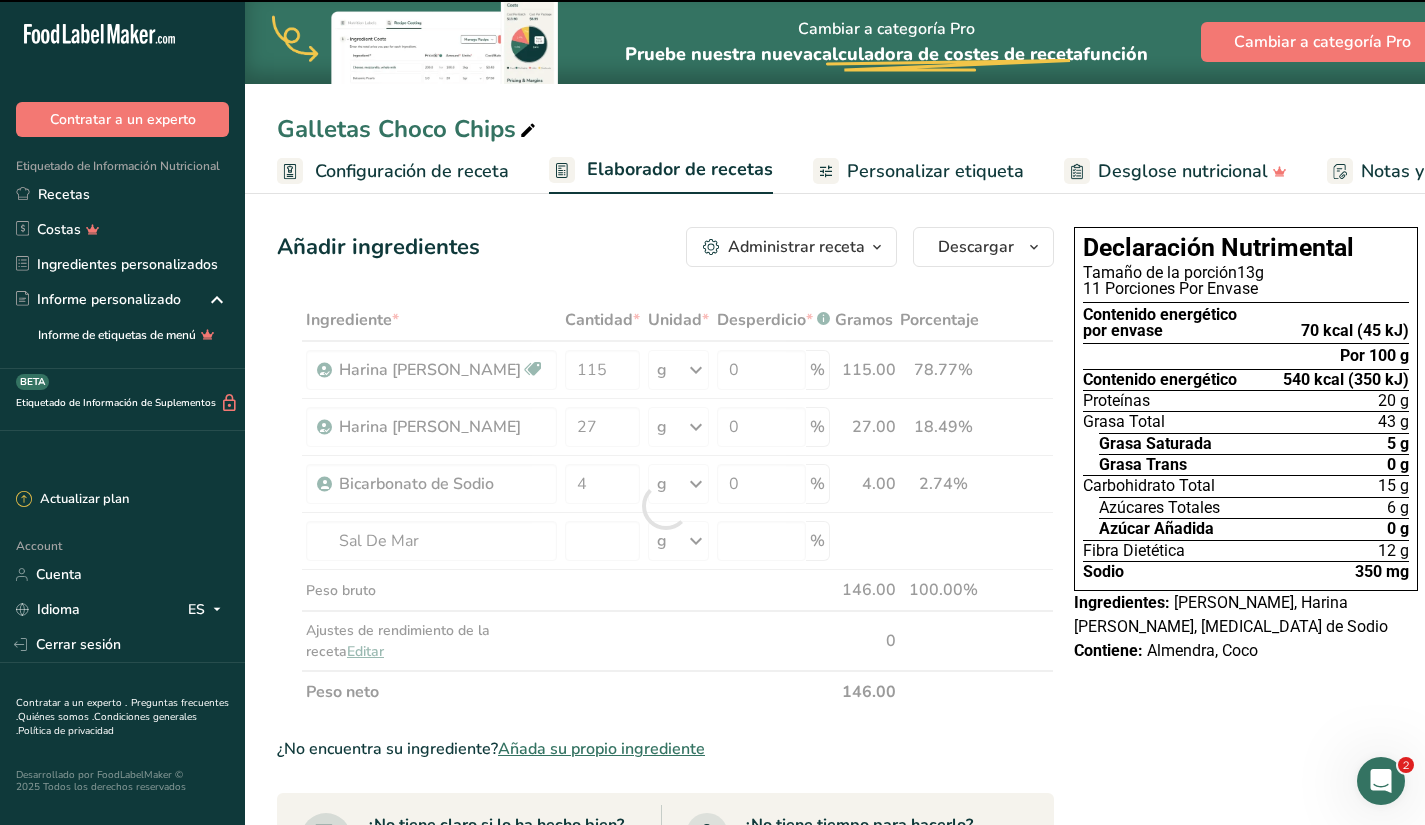type on "0" 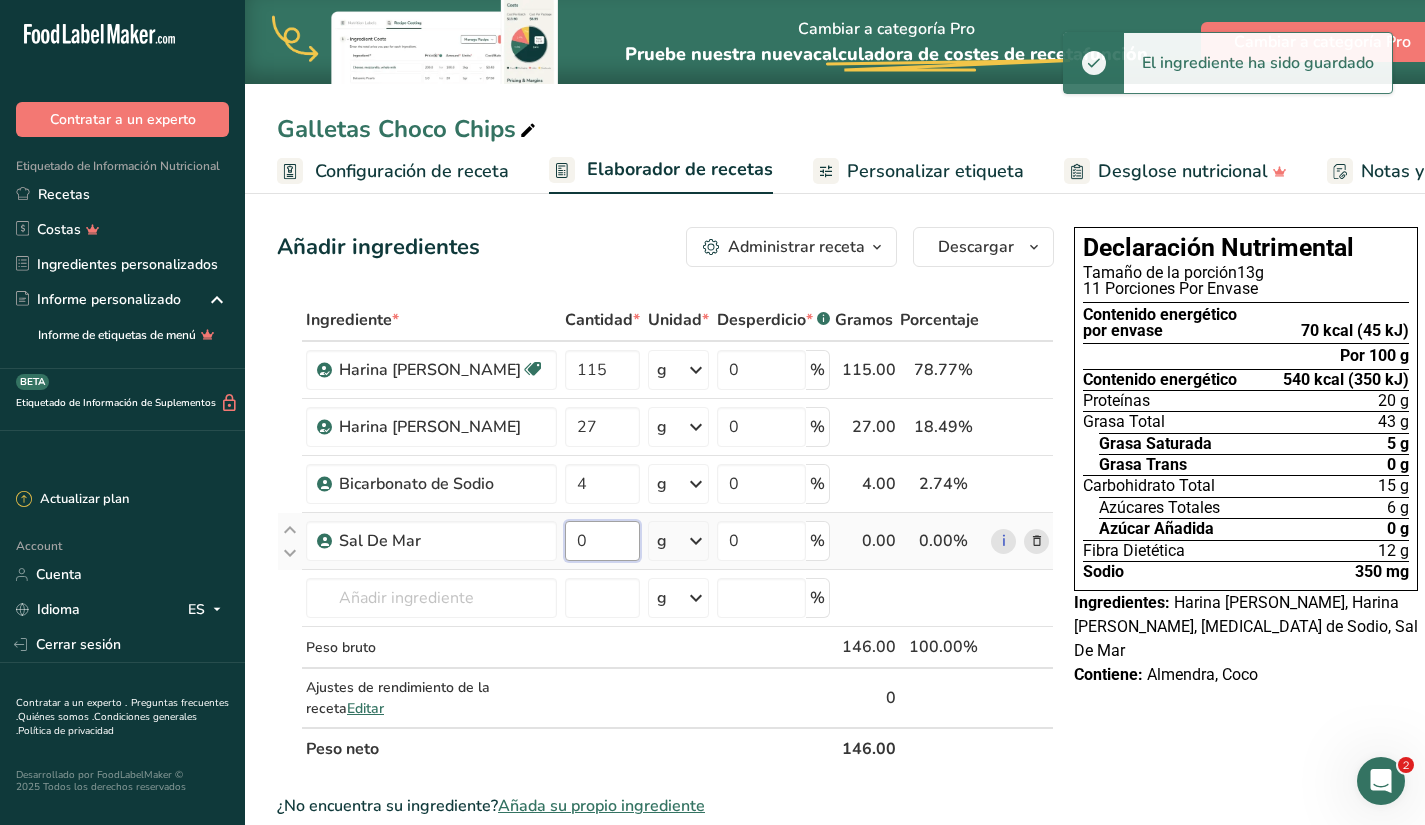 click on "0" at bounding box center (602, 541) 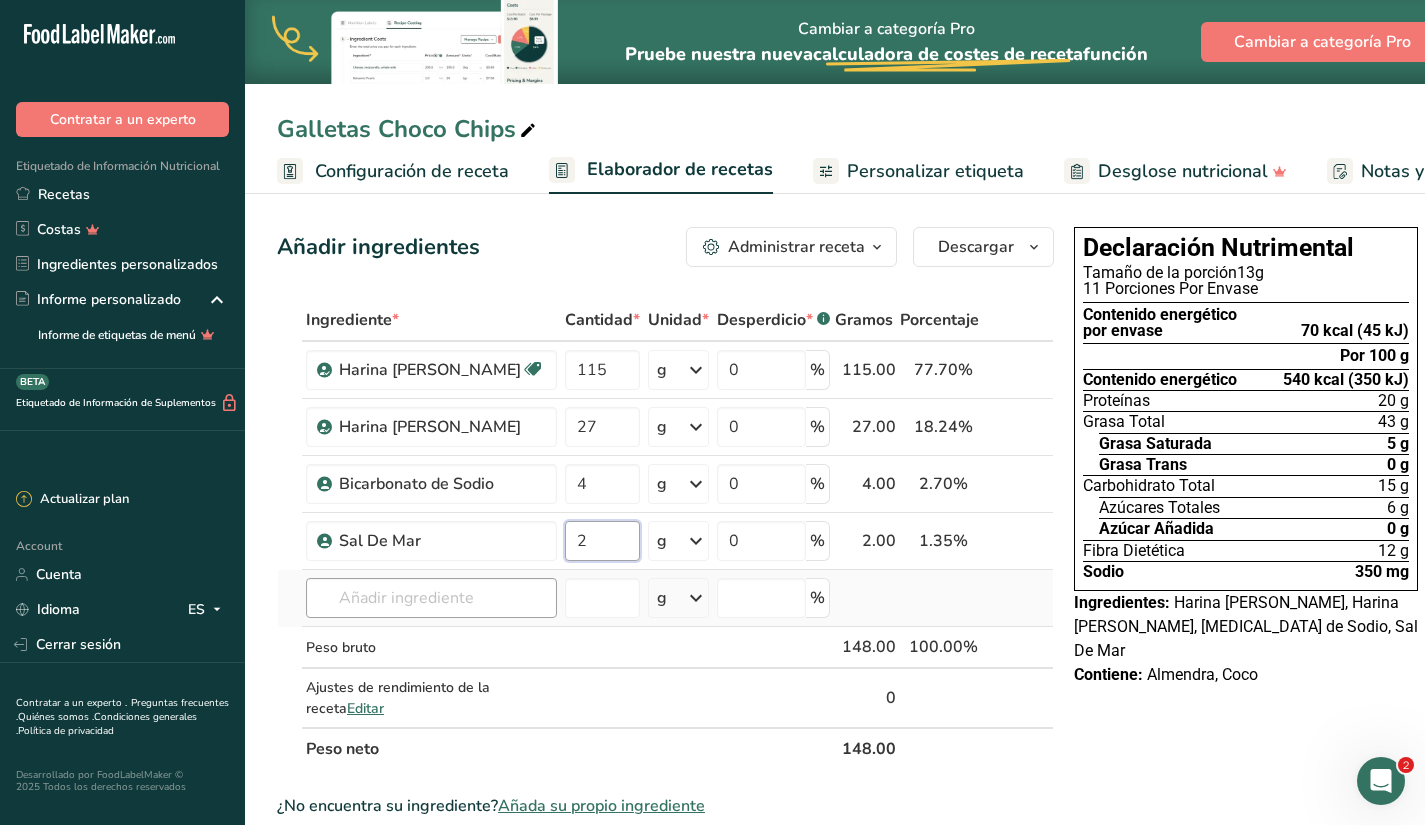type on "2" 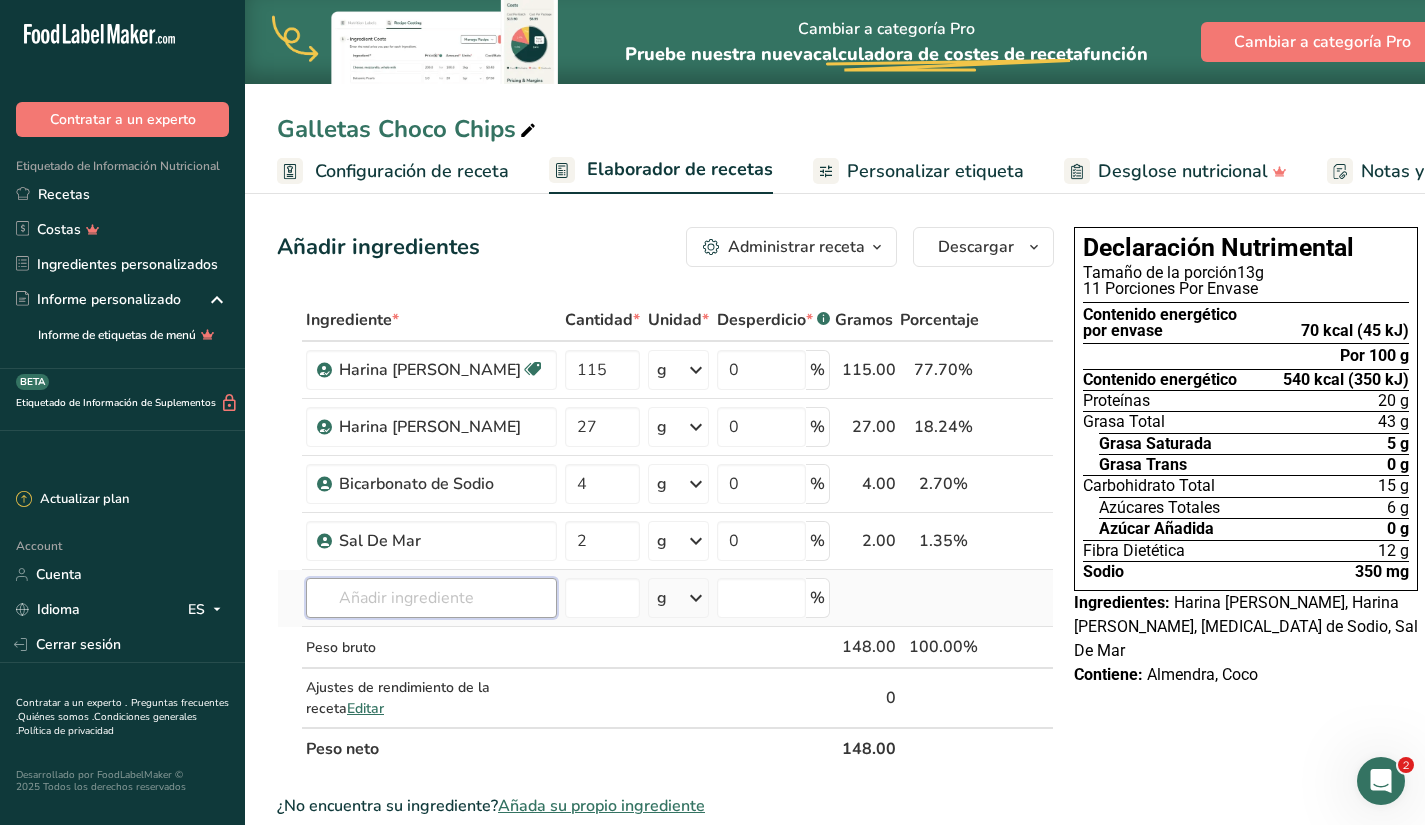 click on "Ingrediente *
Cantidad *
Unidad *
Desperdicio *   .a-a{fill:#347362;}.b-a{fill:#fff;}          Gramos
Porcentaje
[PERSON_NAME]
[GEOGRAPHIC_DATA]
Vegetariano
Orgánico
Certificado orgánico
No GMO
Kosher pareve
Kosher lácteo
Halal
Etiqueta limpia
Bioingeniería
Apto para [MEDICAL_DATA]
115
g
Unidades de peso
g
kg
mg
Ver más
Unidades de volumen
[GEOGRAPHIC_DATA]
Las unidades de volumen requieren una conversión de densidad. Si conoce la densidad de su ingrediente, introdúzcala a continuación. De lo contrario, haga clic en "RIA", nuestra asistente regulatoria de IA, quien podrá ayudarle." at bounding box center [665, 534] 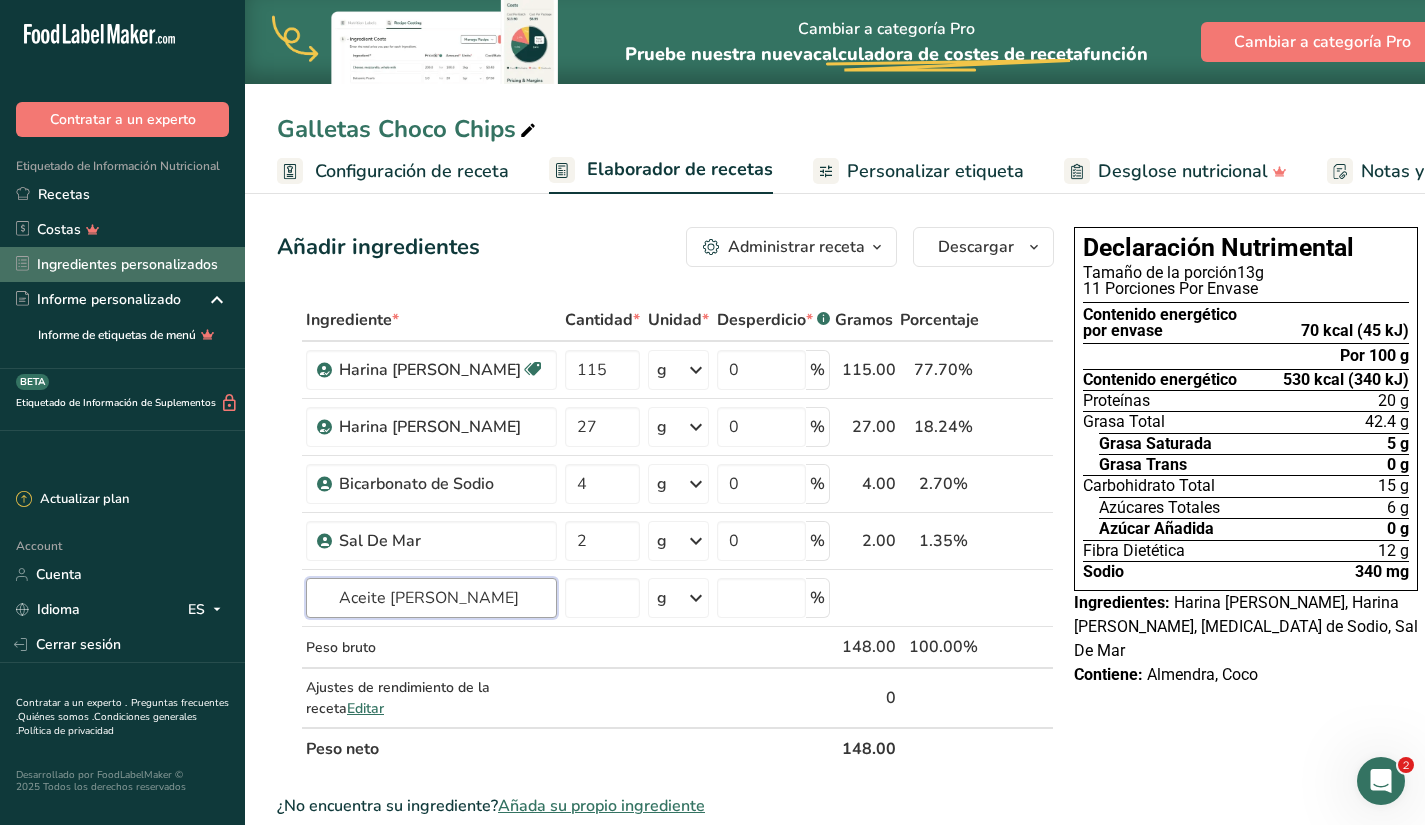 type on "Aceite [PERSON_NAME]" 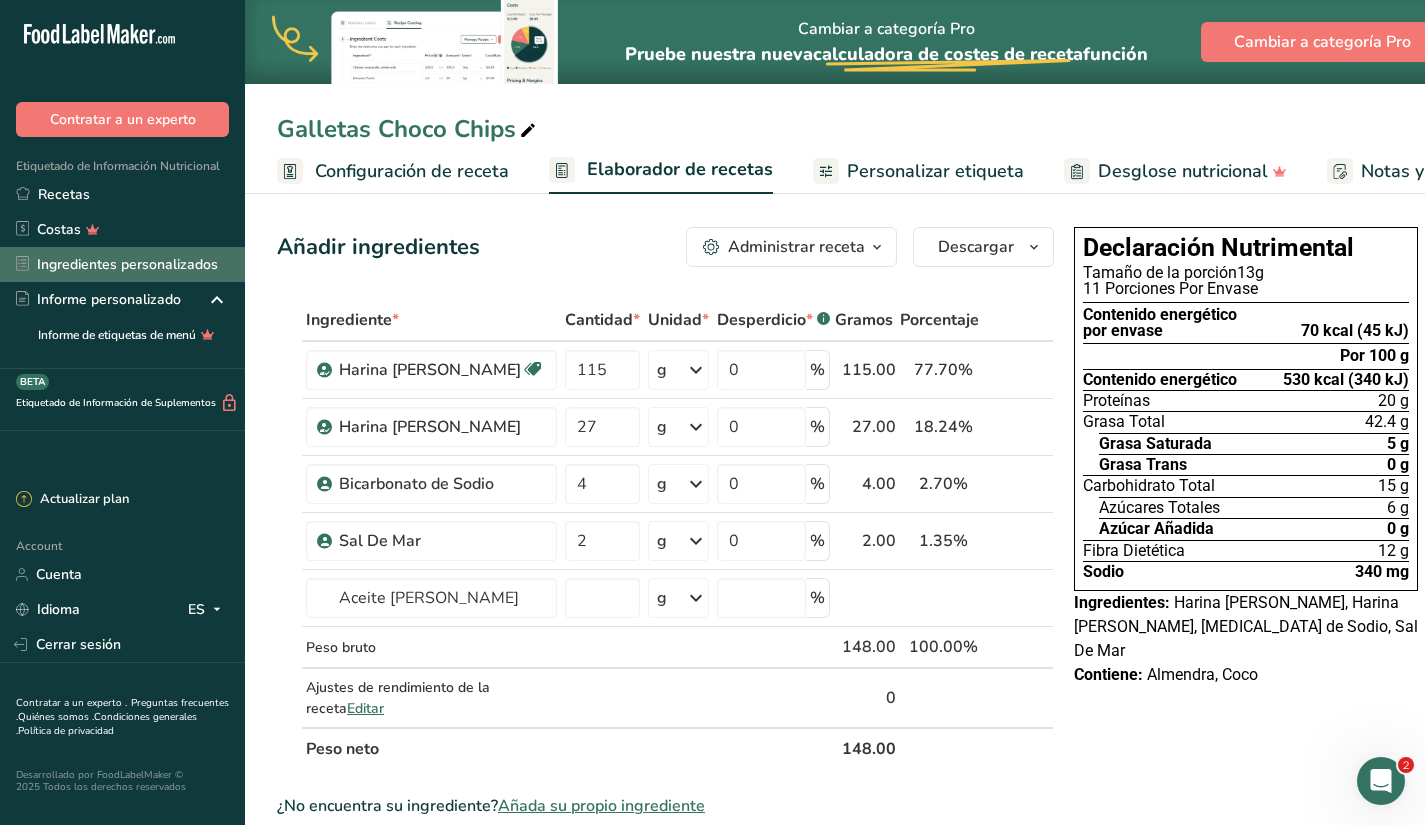 type 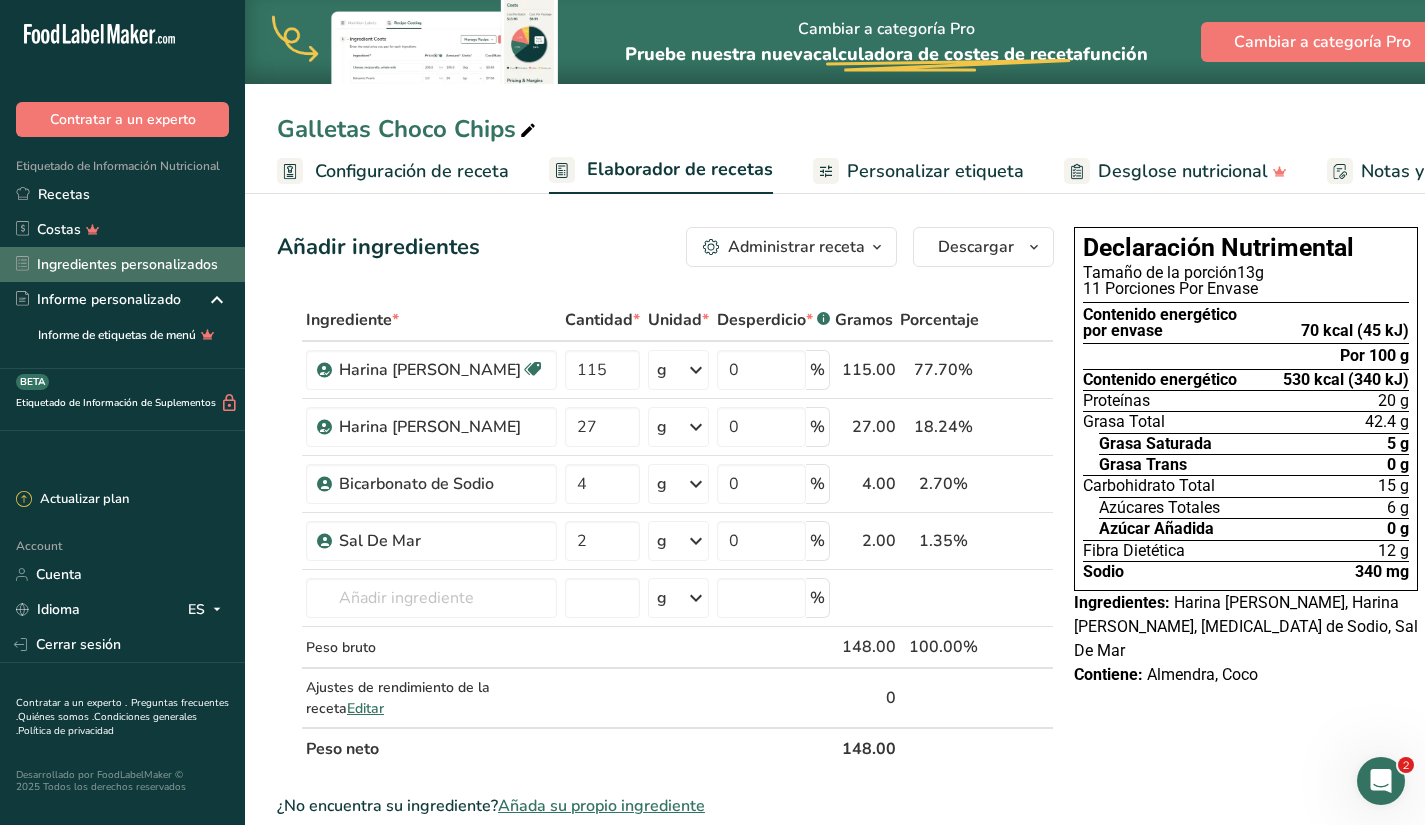 click on "Ingredientes personalizados" at bounding box center (122, 264) 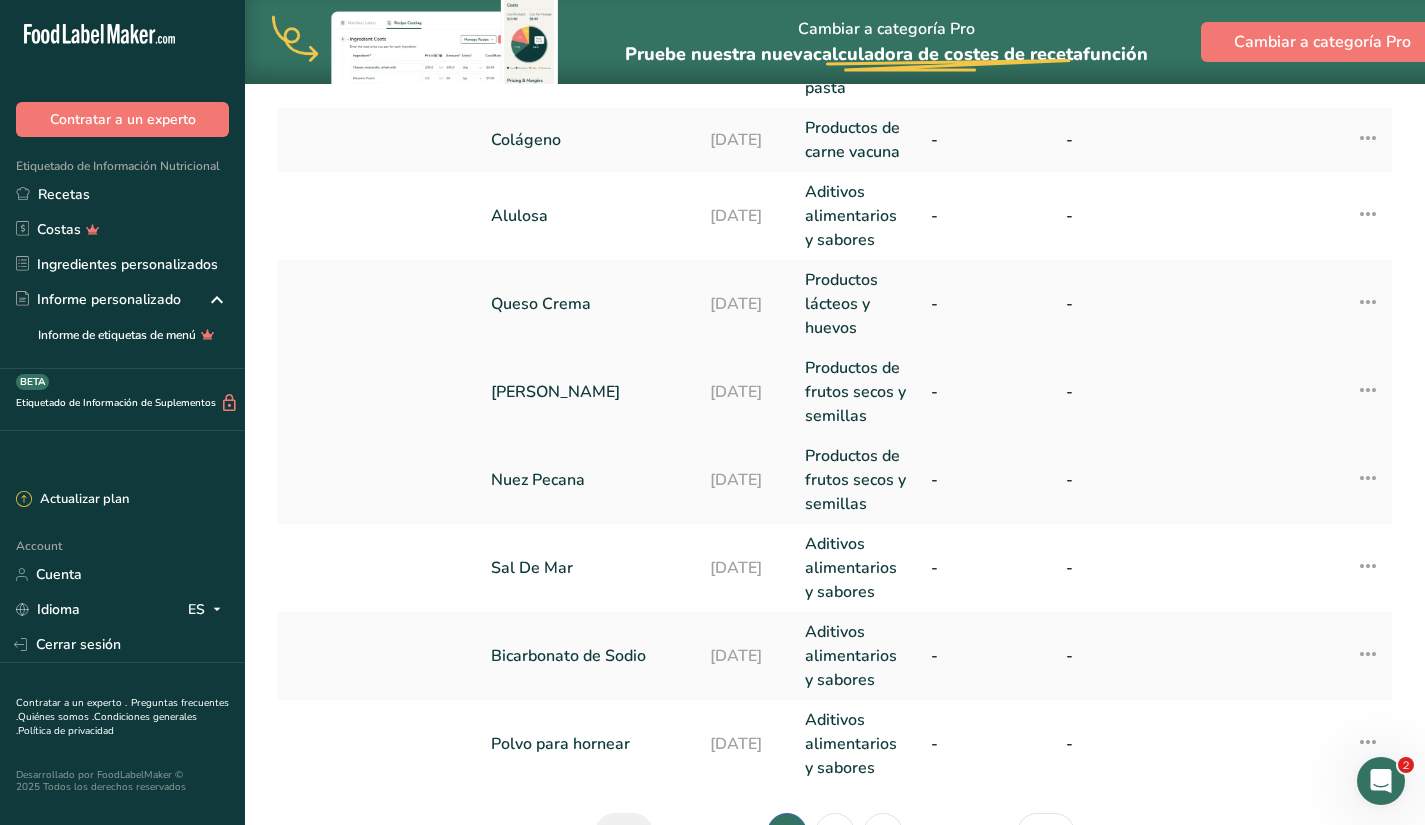 scroll, scrollTop: 0, scrollLeft: 0, axis: both 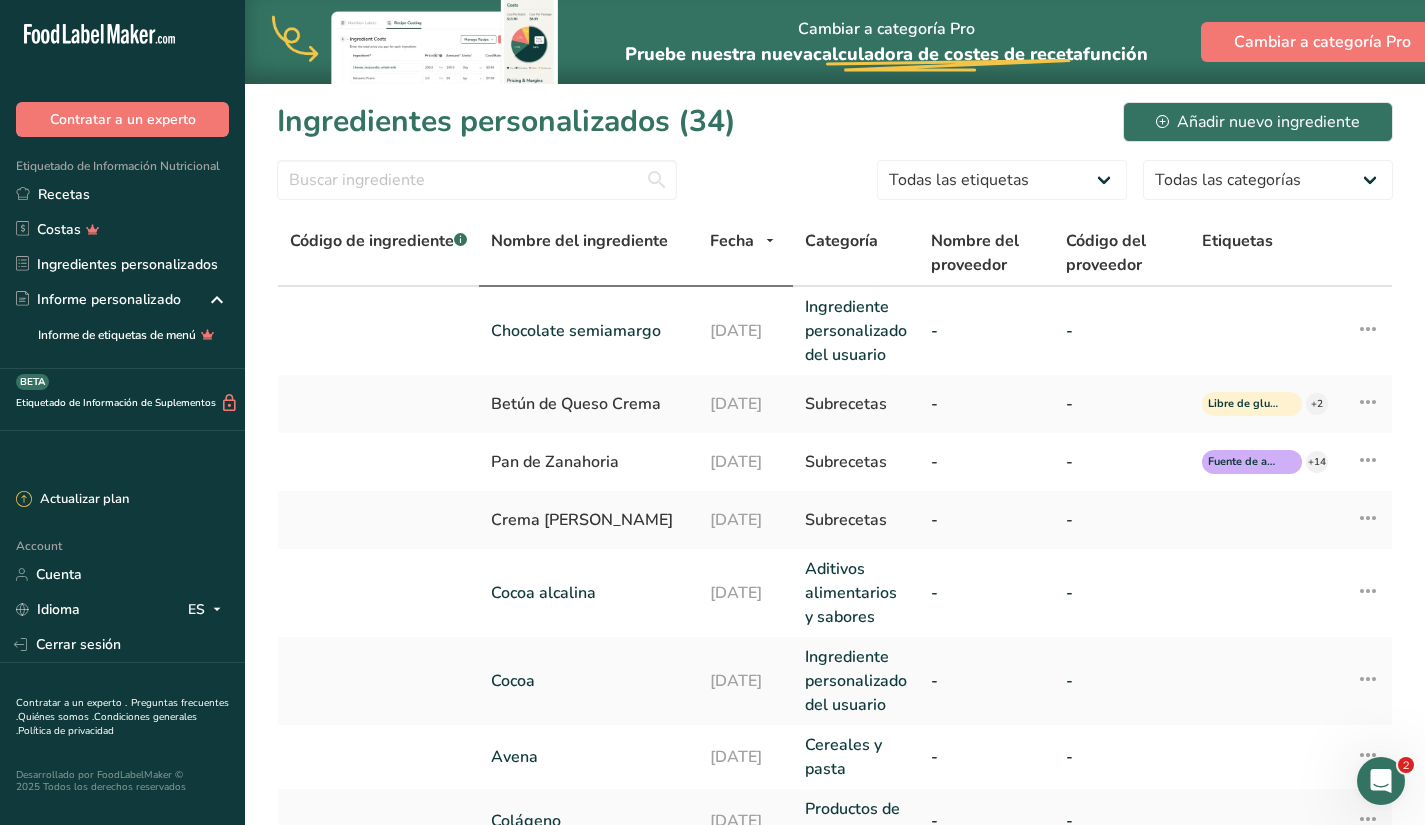 click on "Nombre del ingrediente" at bounding box center (579, 241) 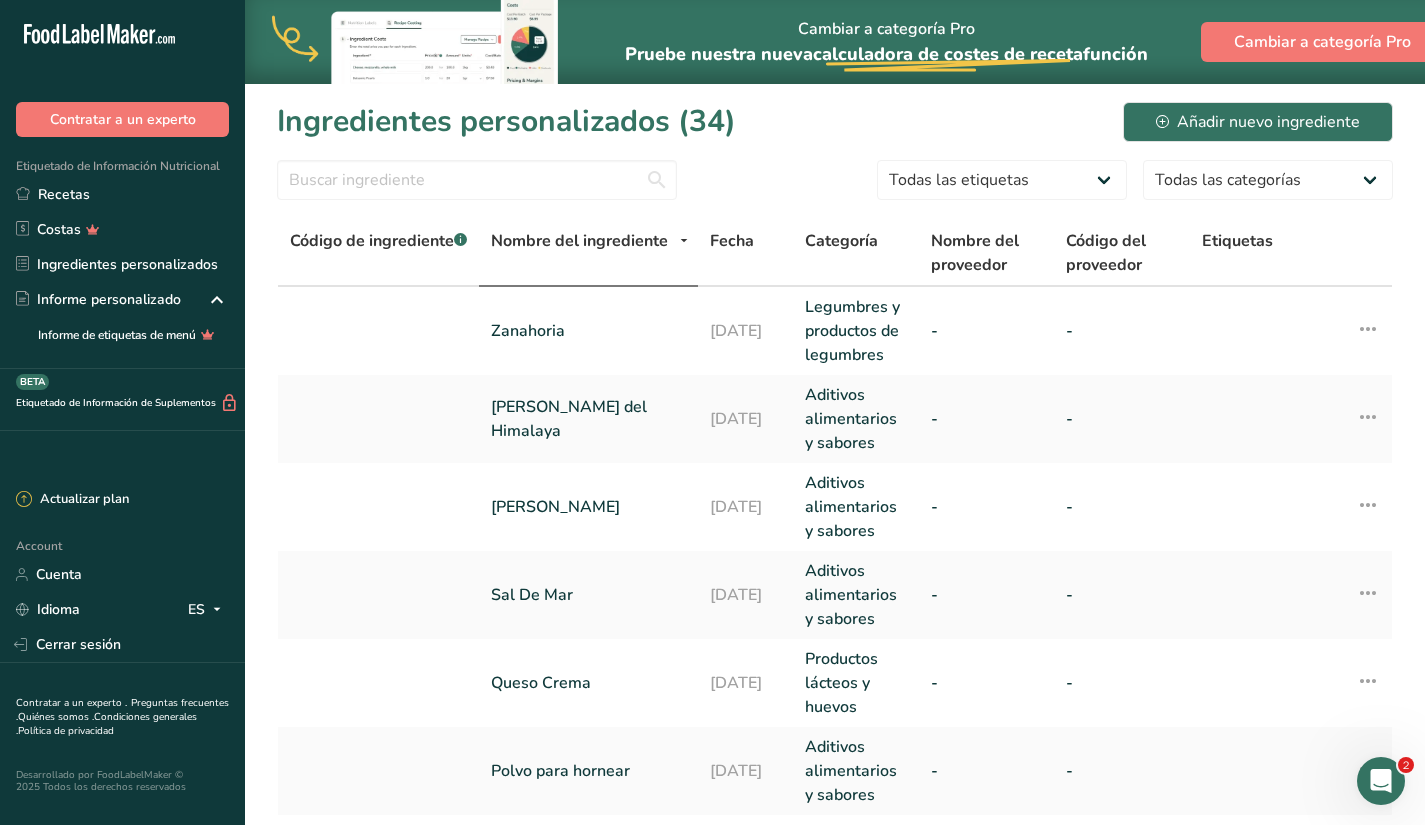 click on "Nombre del ingrediente" at bounding box center (579, 241) 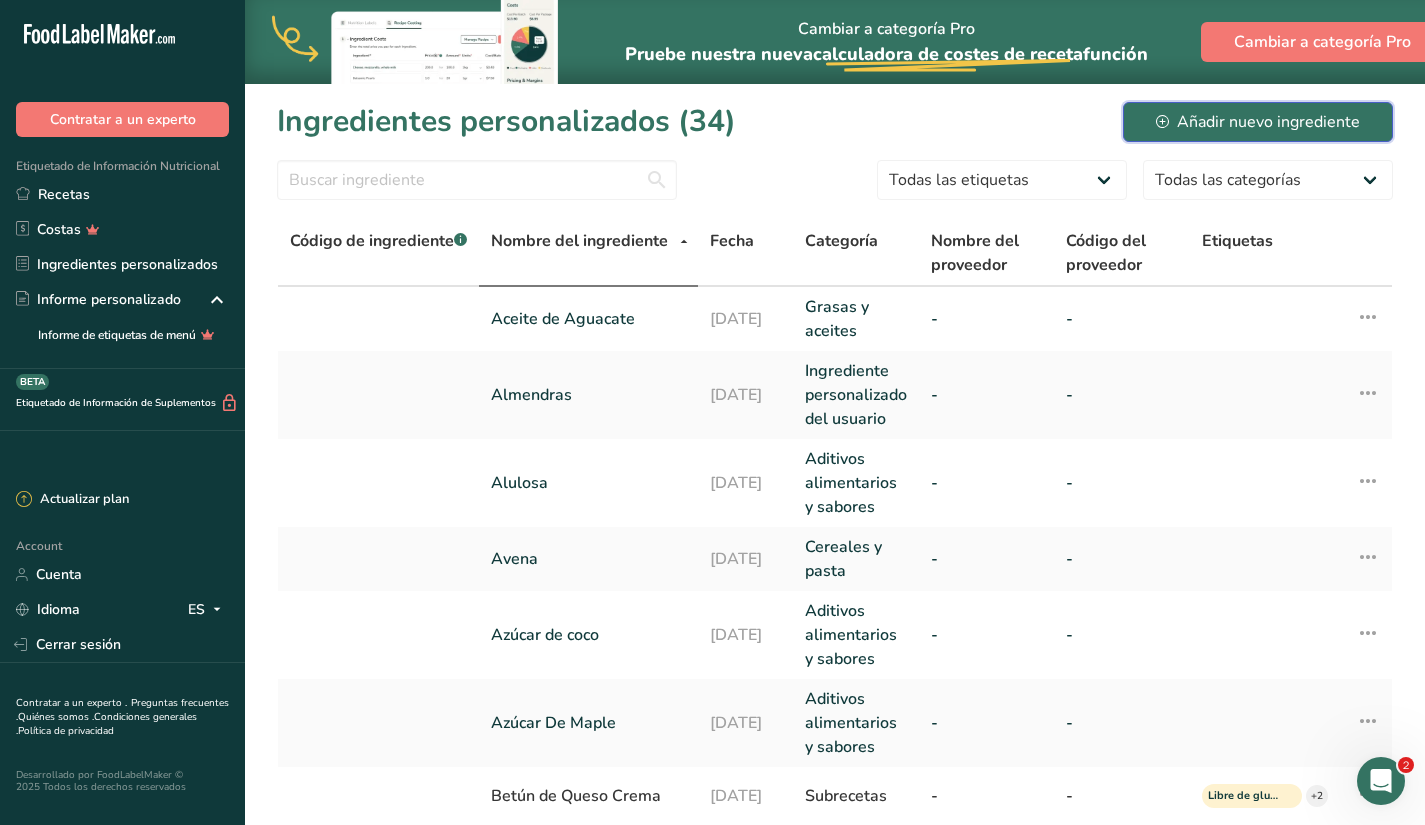 click on "Añadir nuevo ingrediente" at bounding box center (1258, 122) 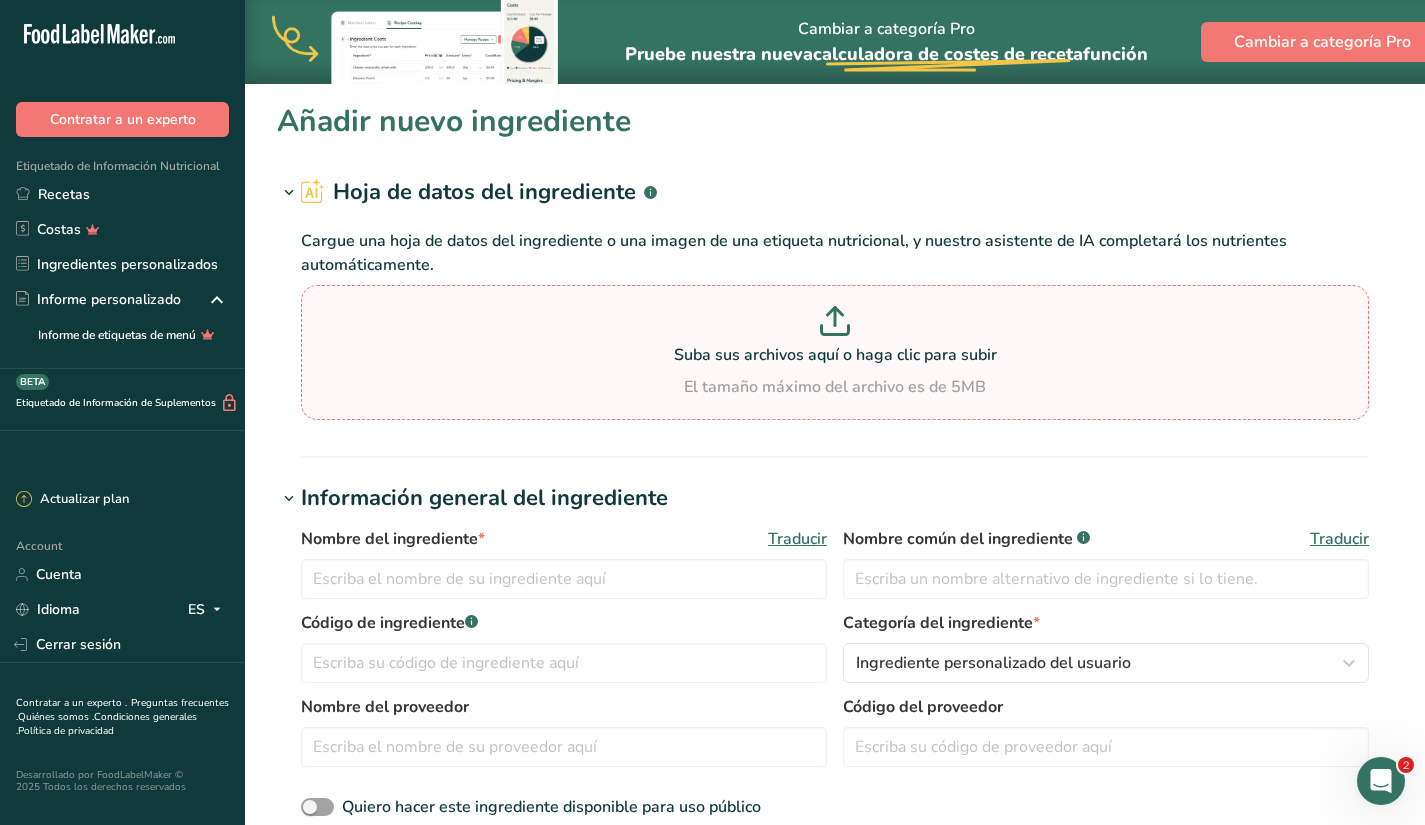 click at bounding box center (835, 324) 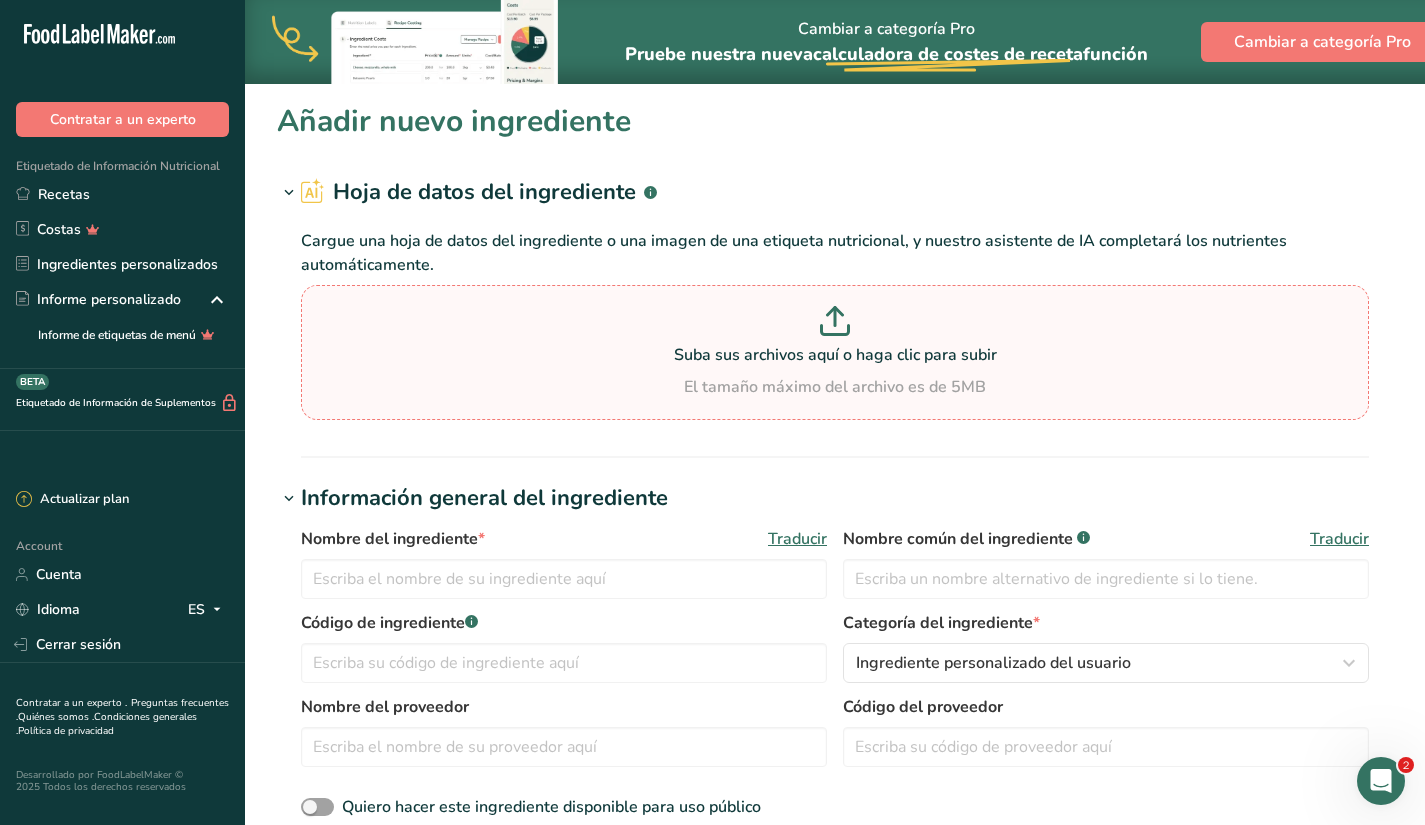type on "C:\fakepath\Aceite [PERSON_NAME].png" 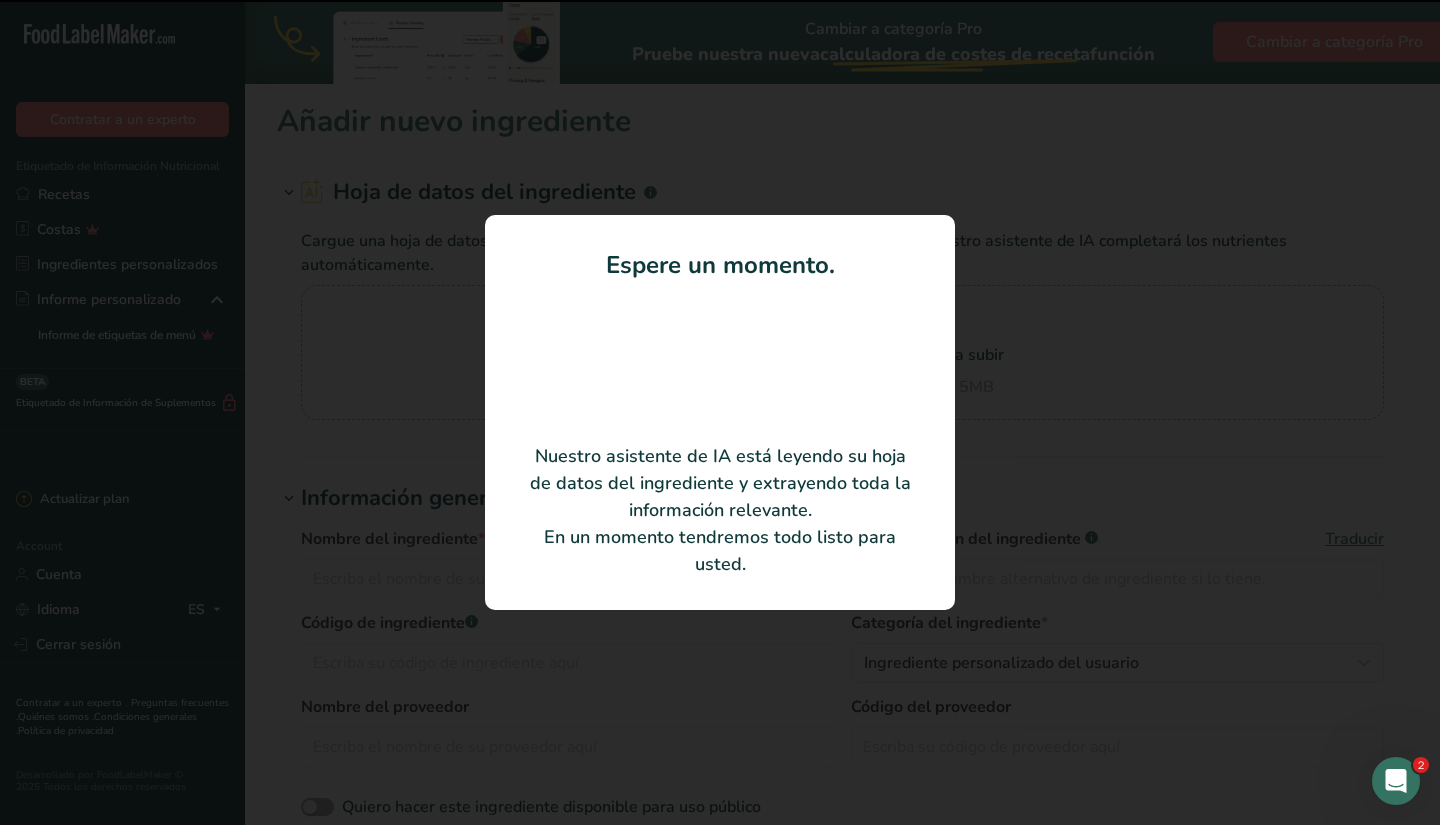 click at bounding box center [720, 412] 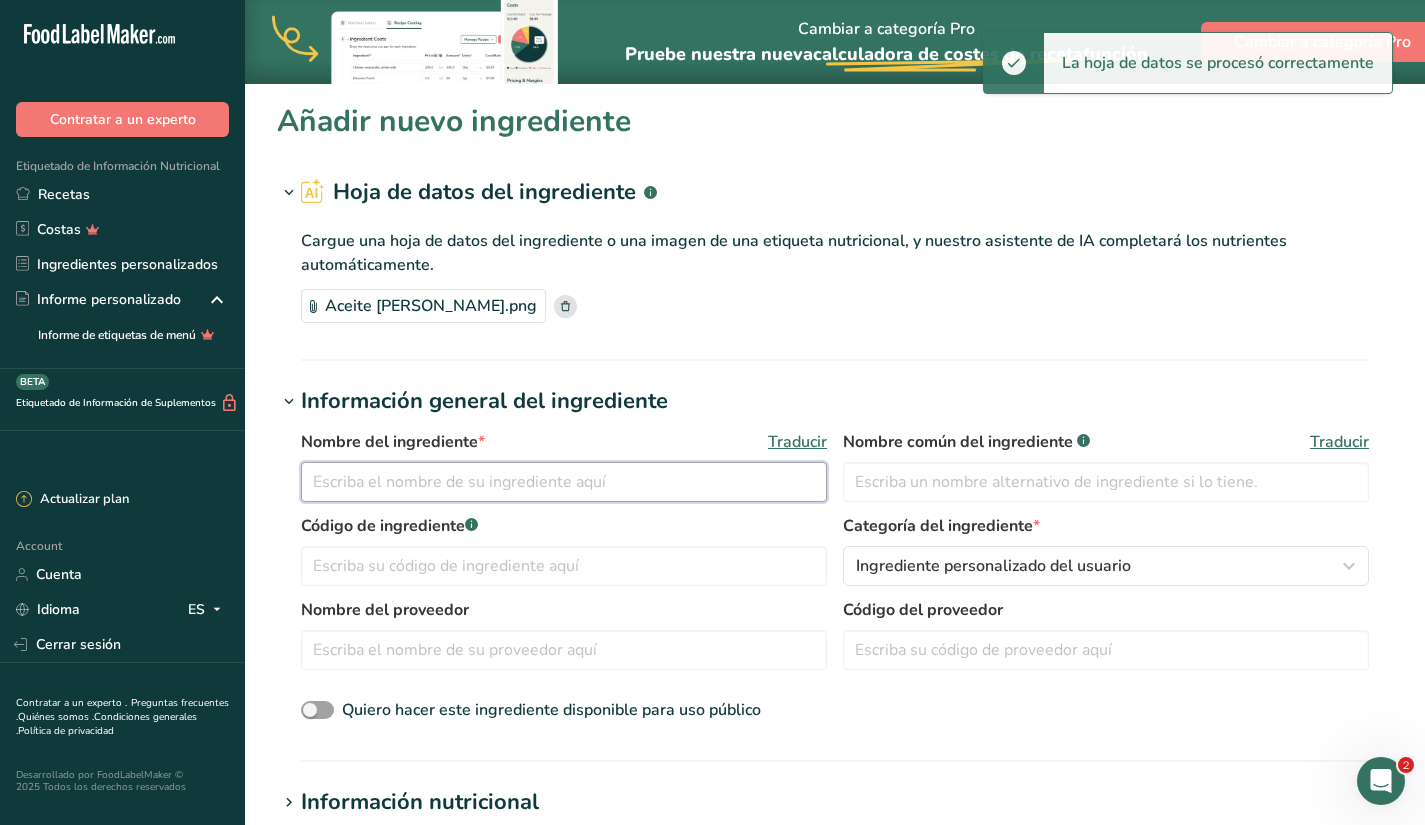 click at bounding box center [564, 482] 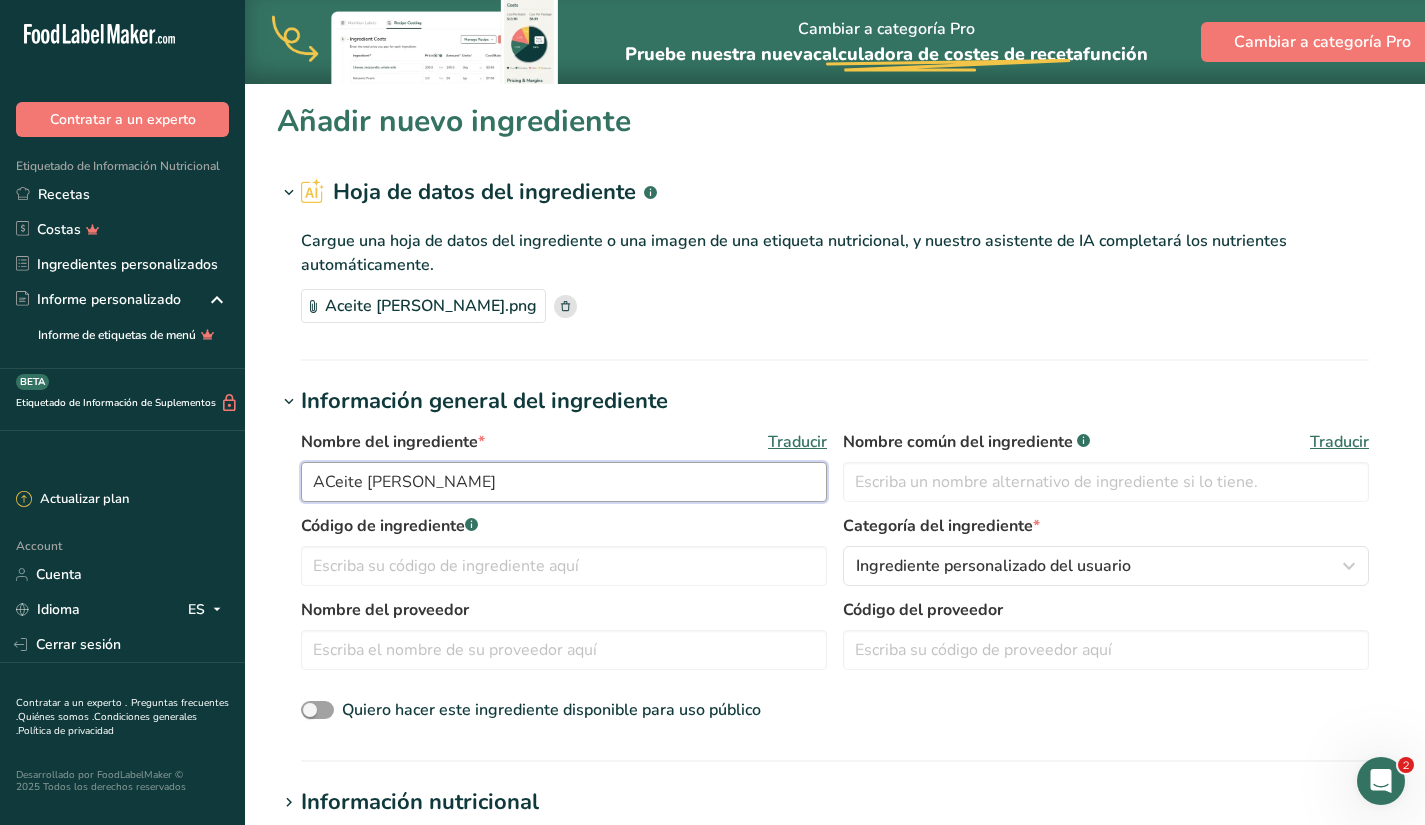 click on "ACeite [PERSON_NAME]" at bounding box center (564, 482) 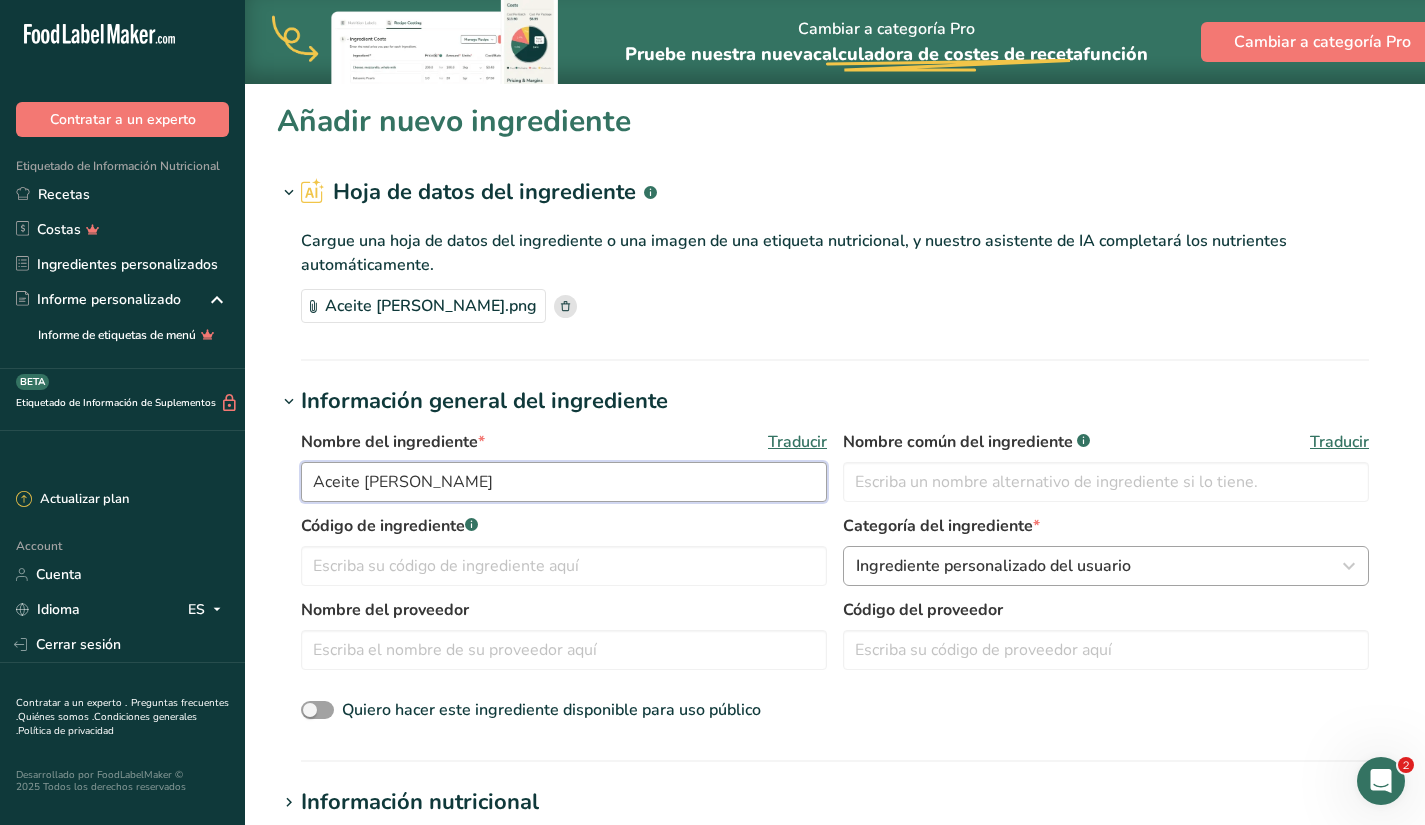 type on "Aceite [PERSON_NAME]" 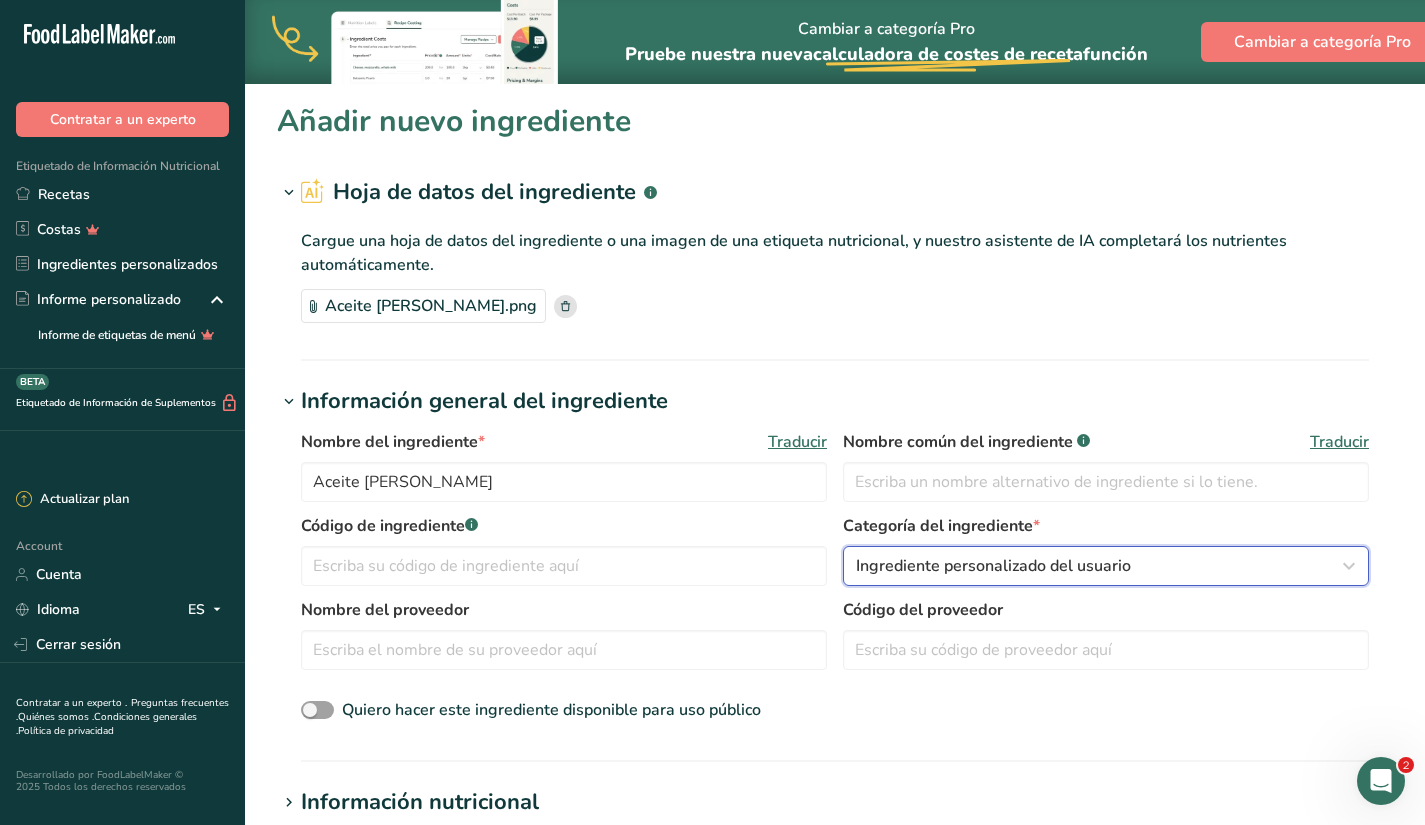 click on "Ingrediente personalizado del usuario" at bounding box center [993, 566] 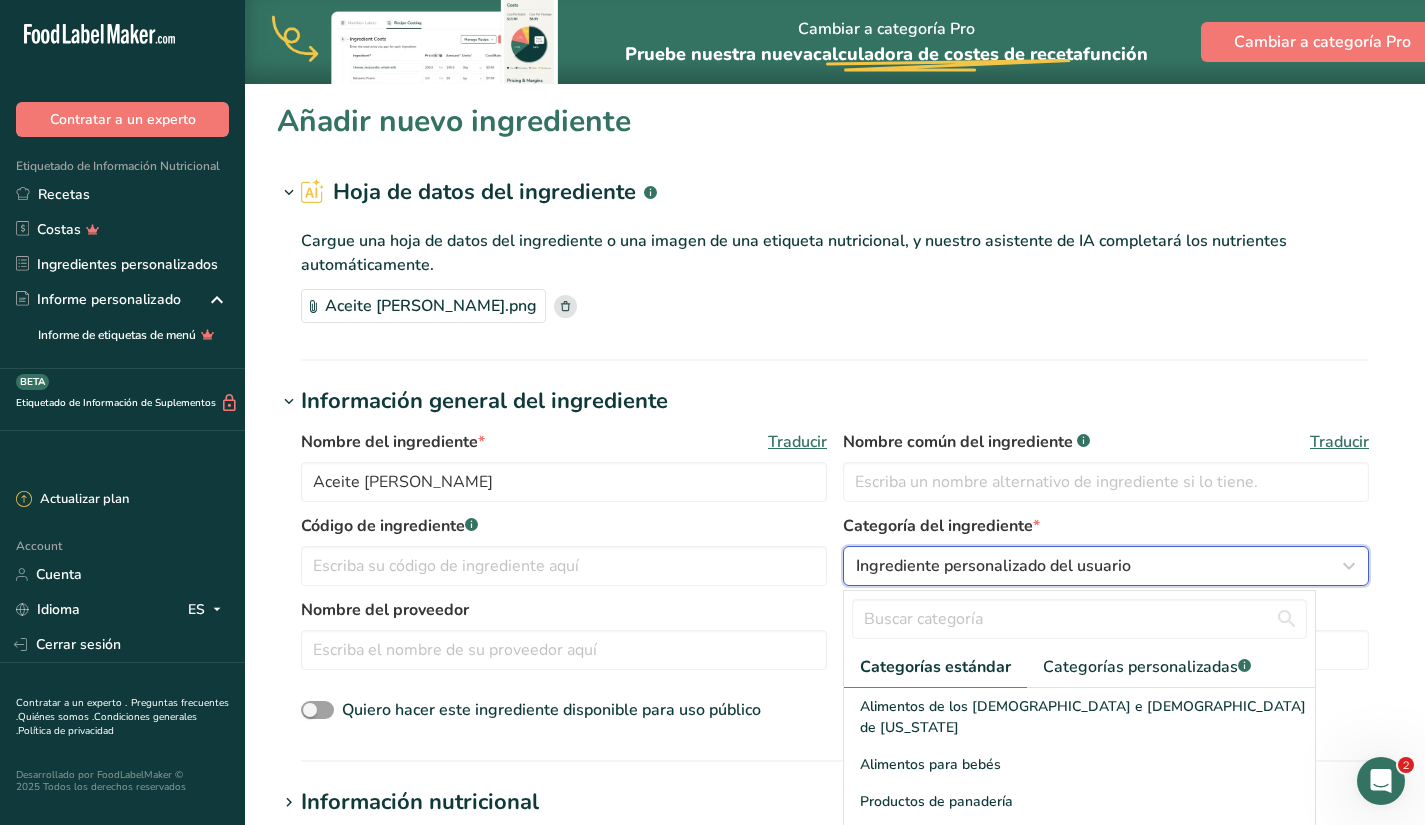 click on "Ingrediente personalizado del usuario" at bounding box center [993, 566] 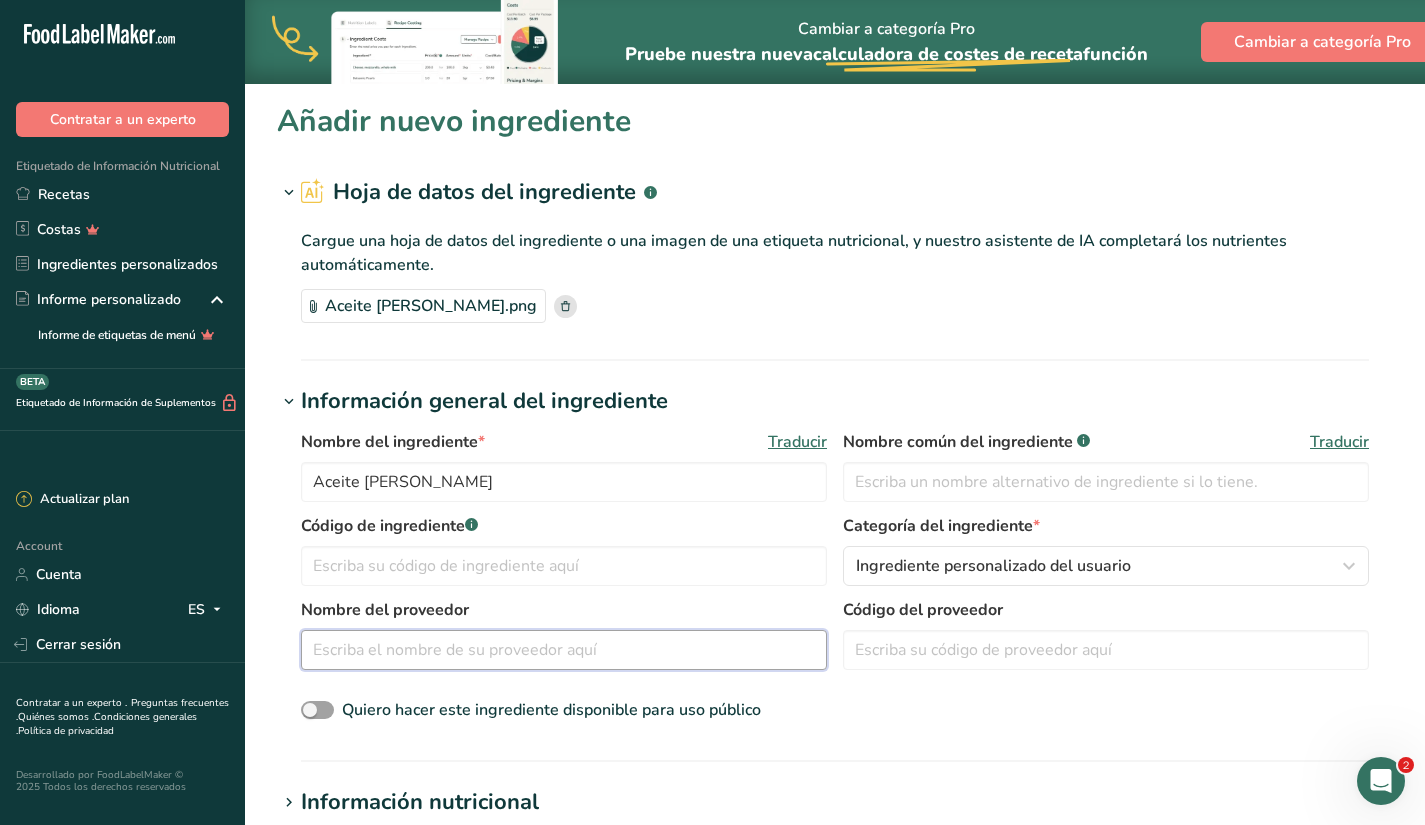 click at bounding box center [564, 650] 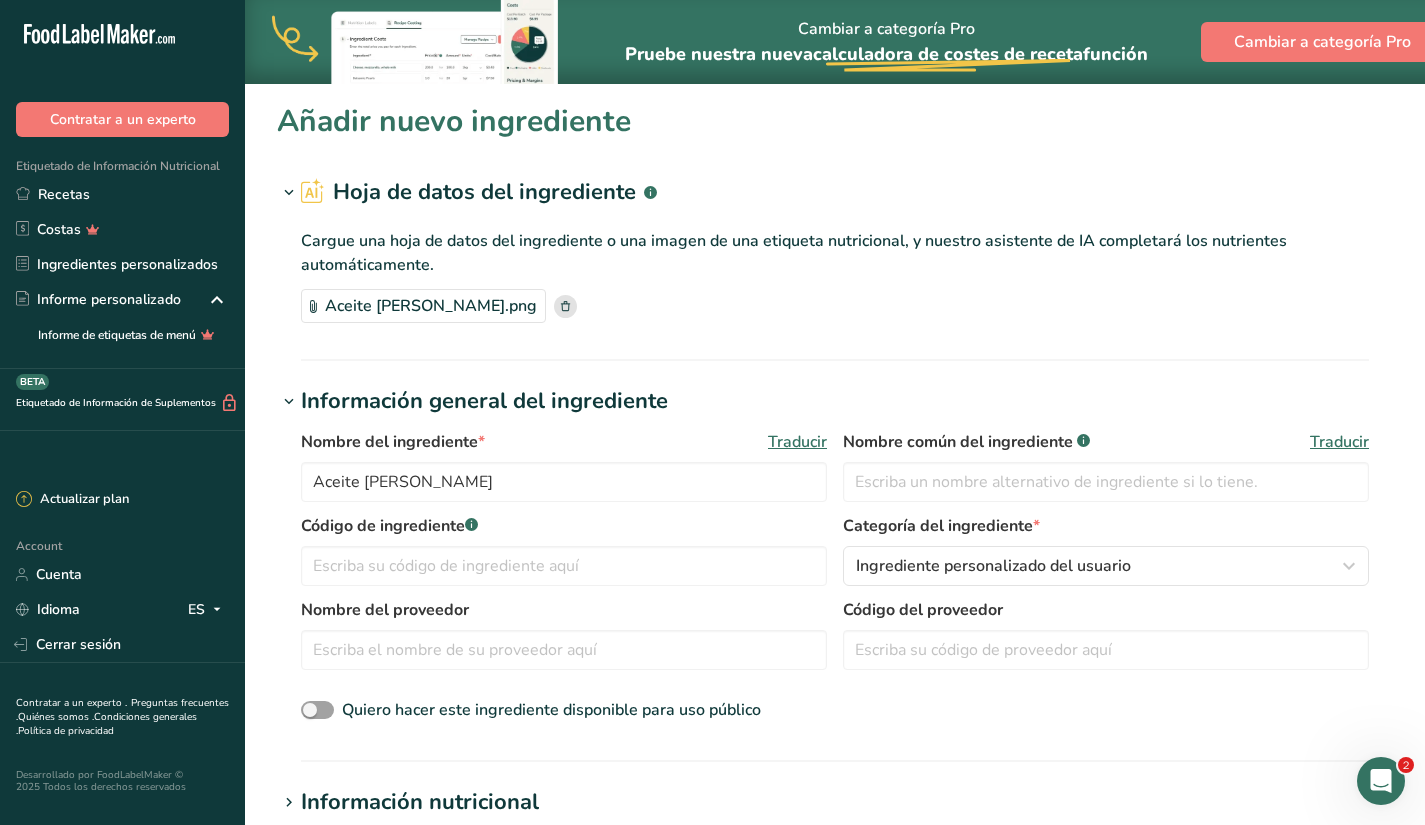 click on "Quiero hacer este ingrediente disponible para uso público" at bounding box center (835, 711) 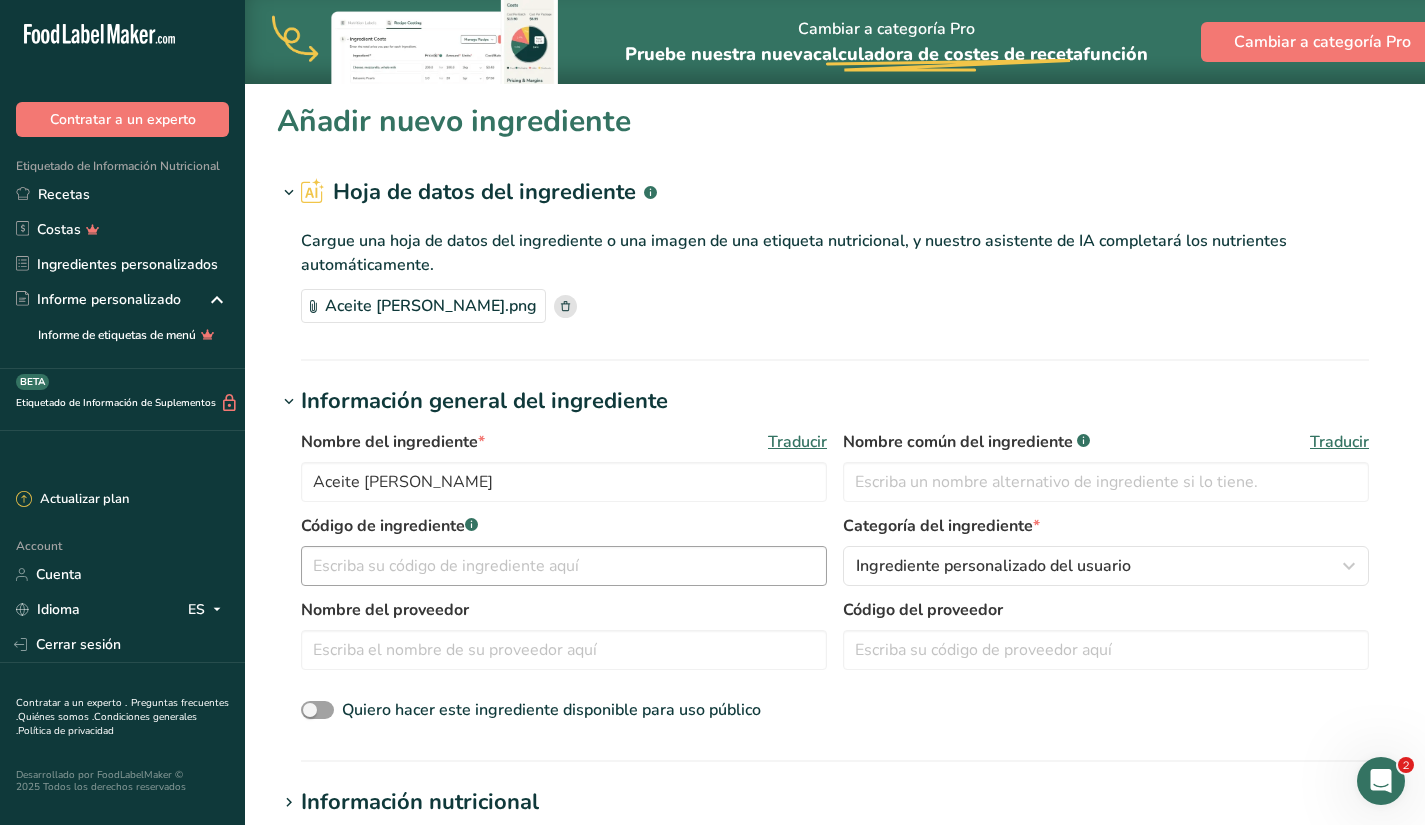 scroll, scrollTop: 677, scrollLeft: 0, axis: vertical 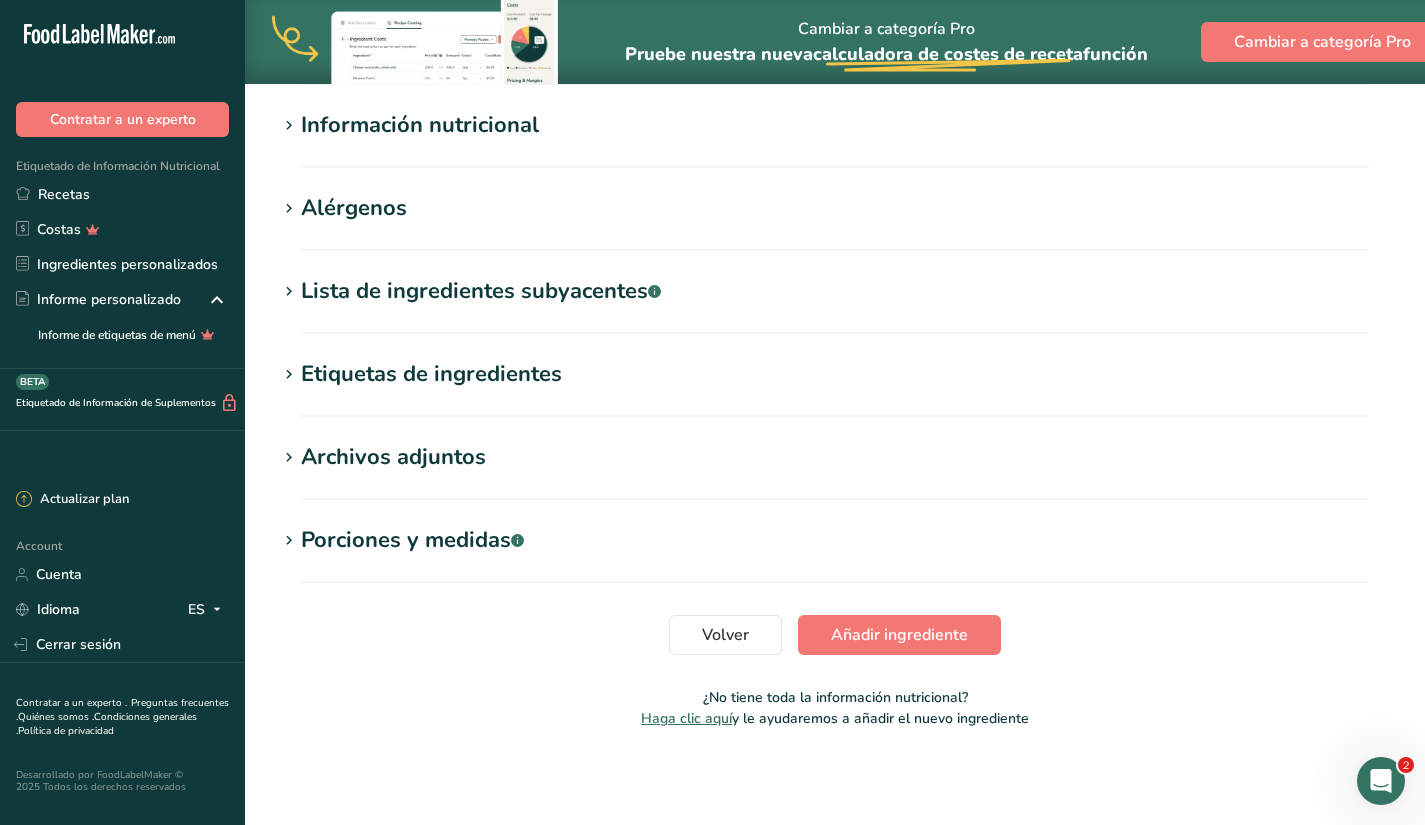 click on "Añadir nuevo ingrediente
Hoja de datos del ingrediente
.a-a{fill:#347362;}.b-a{fill:#fff;}
Cargue una hoja de datos del ingrediente o una imagen de una etiqueta nutricional, y nuestro asistente de IA completará los nutrientes automáticamente.
Aceite [PERSON_NAME].png
Espere un momento.
Nuestro asistente de IA está leyendo su hoja de datos del ingrediente y extrayendo toda la información relevante.
En un momento tendremos todo listo para usted.
Información general del ingrediente
Nombre del ingrediente *
Traducir
Aceite [PERSON_NAME]
Nombre común del ingrediente
.a-a{fill:#347362;}.b-a{fill:#fff;}
Traducir
Código de ingrediente
.a-a{fill:#347362;}.b-a{fill:#fff;}" at bounding box center [835, 83] 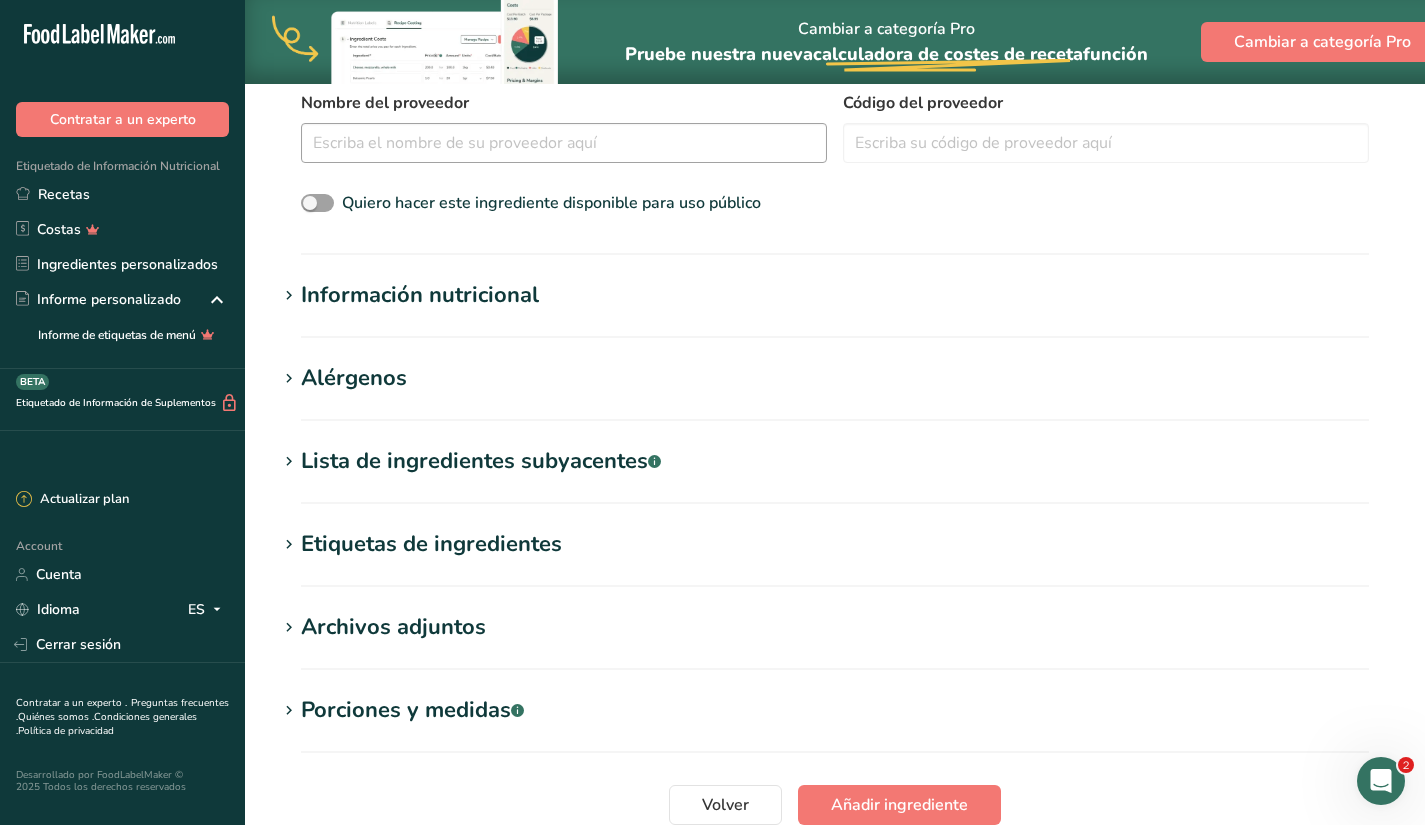 scroll, scrollTop: 234, scrollLeft: 0, axis: vertical 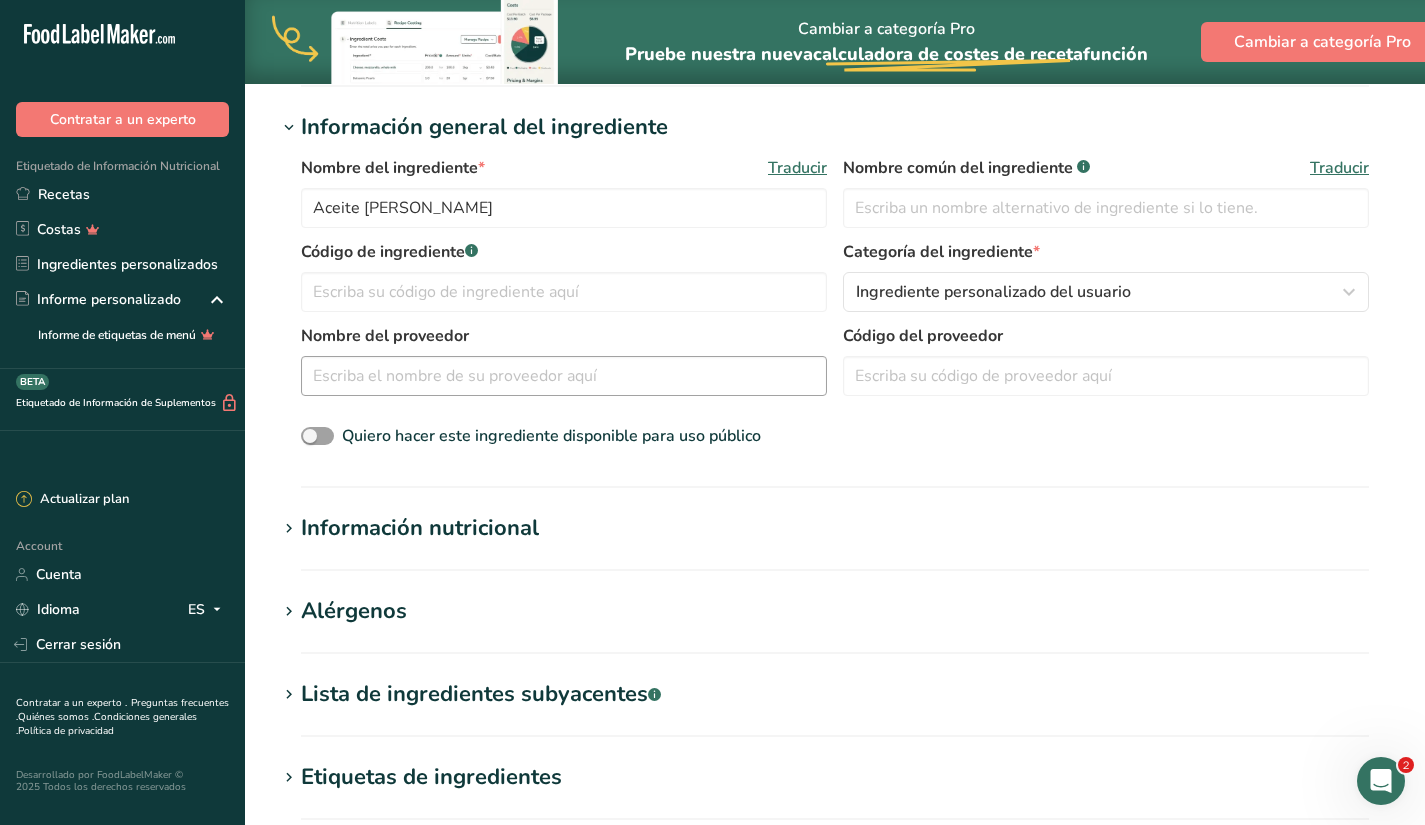 click on "Añadir nuevo ingrediente
Hoja de datos del ingrediente
.a-a{fill:#347362;}.b-a{fill:#fff;}
Cargue una hoja de datos del ingrediente o una imagen de una etiqueta nutricional, y nuestro asistente de IA completará los nutrientes automáticamente.
Aceite [PERSON_NAME].png
Espere un momento.
Nuestro asistente de IA está leyendo su hoja de datos del ingrediente y extrayendo toda la información relevante.
En un momento tendremos todo listo para usted.
Información general del ingrediente
Nombre del ingrediente *
Traducir
Aceite [PERSON_NAME]
Nombre común del ingrediente
.a-a{fill:#347362;}.b-a{fill:#fff;}
Traducir
Código de ingrediente
.a-a{fill:#347362;}.b-a{fill:#fff;}" at bounding box center (835, 486) 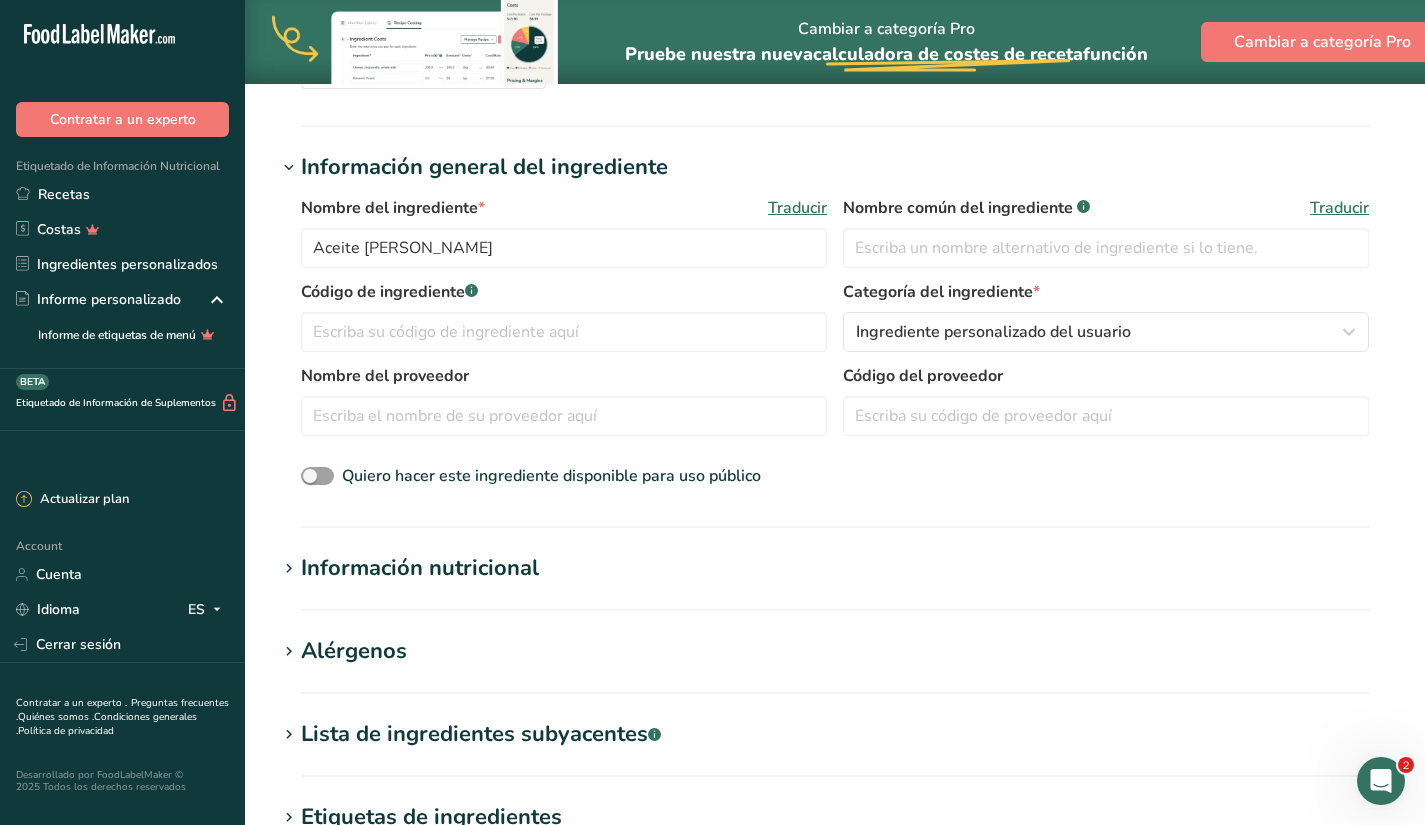 click on "Información nutricional" at bounding box center [420, 568] 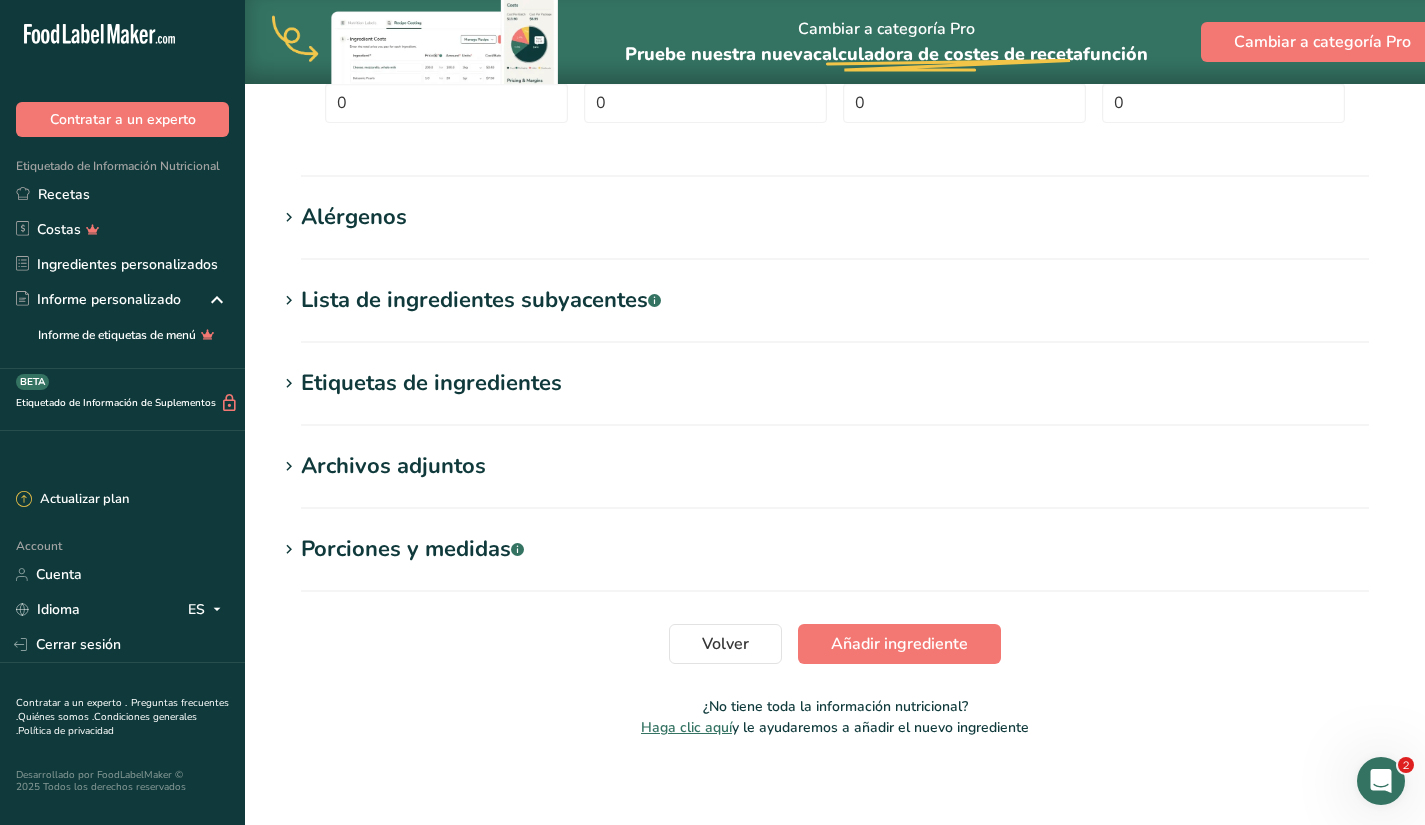 scroll, scrollTop: 1140, scrollLeft: 0, axis: vertical 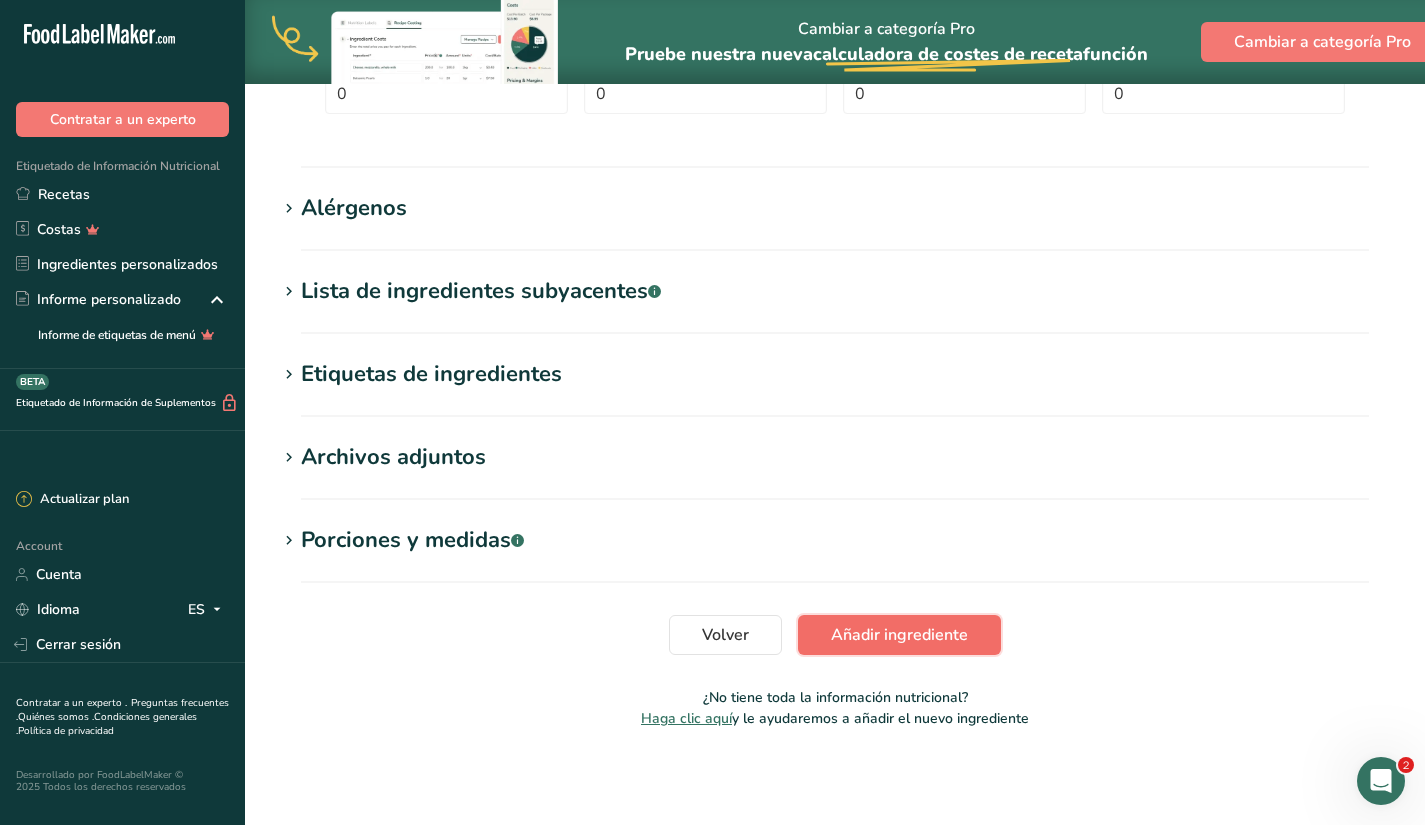click on "Añadir ingrediente" at bounding box center (899, 635) 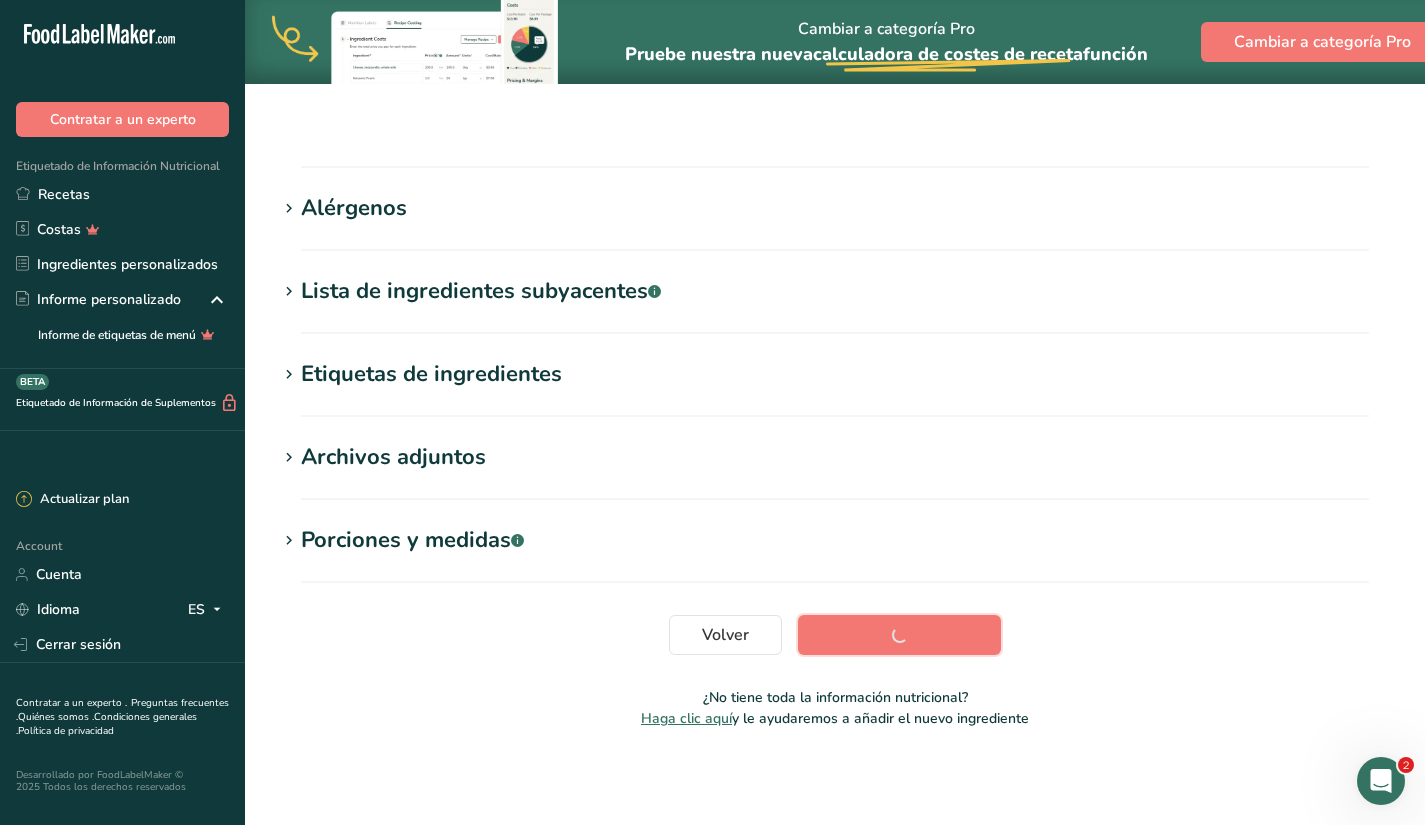 scroll, scrollTop: 233, scrollLeft: 0, axis: vertical 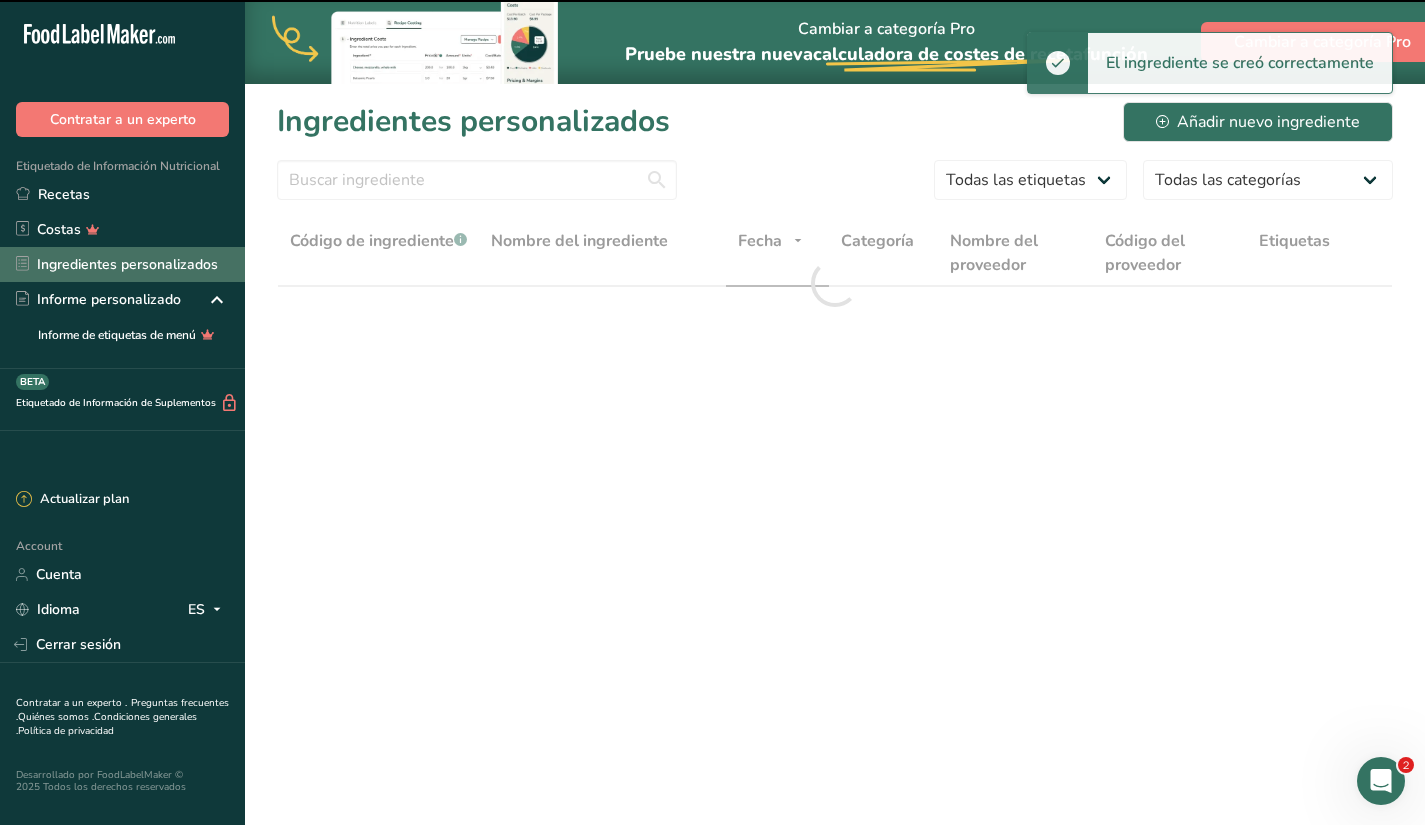 click on "Ingredientes personalizados" at bounding box center (122, 264) 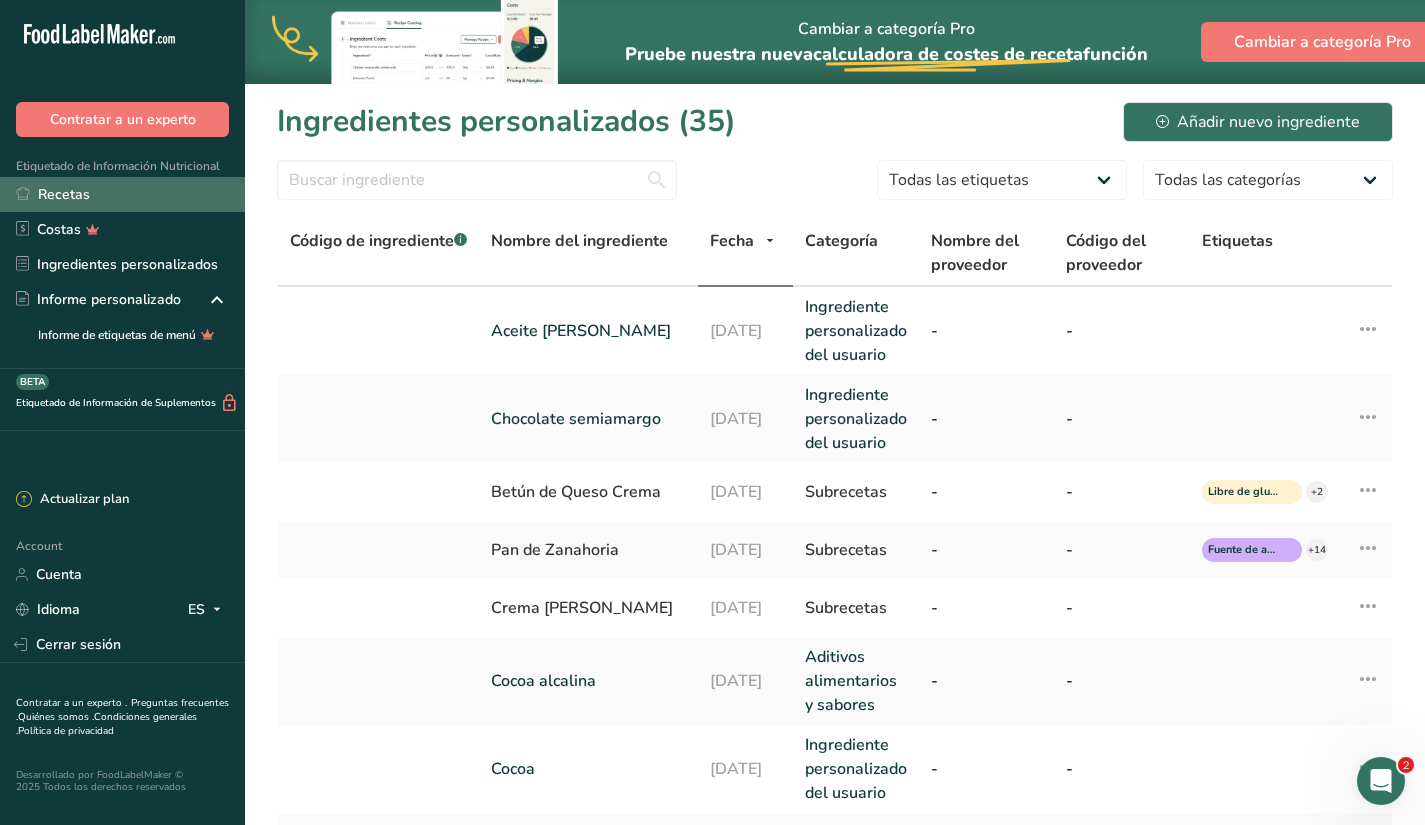 click on "Recetas" at bounding box center (122, 194) 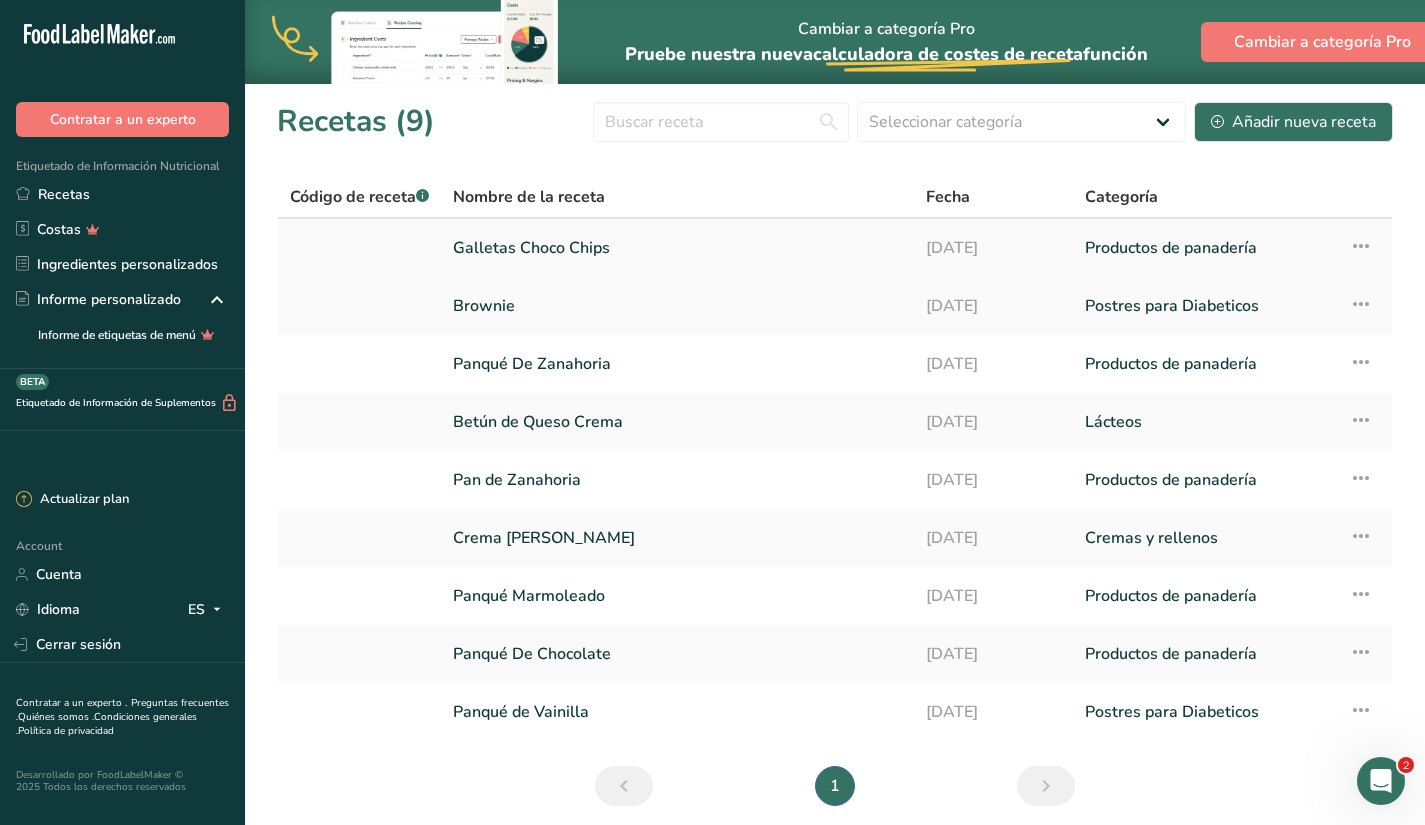 click on "Galletas Choco Chips" at bounding box center [677, 248] 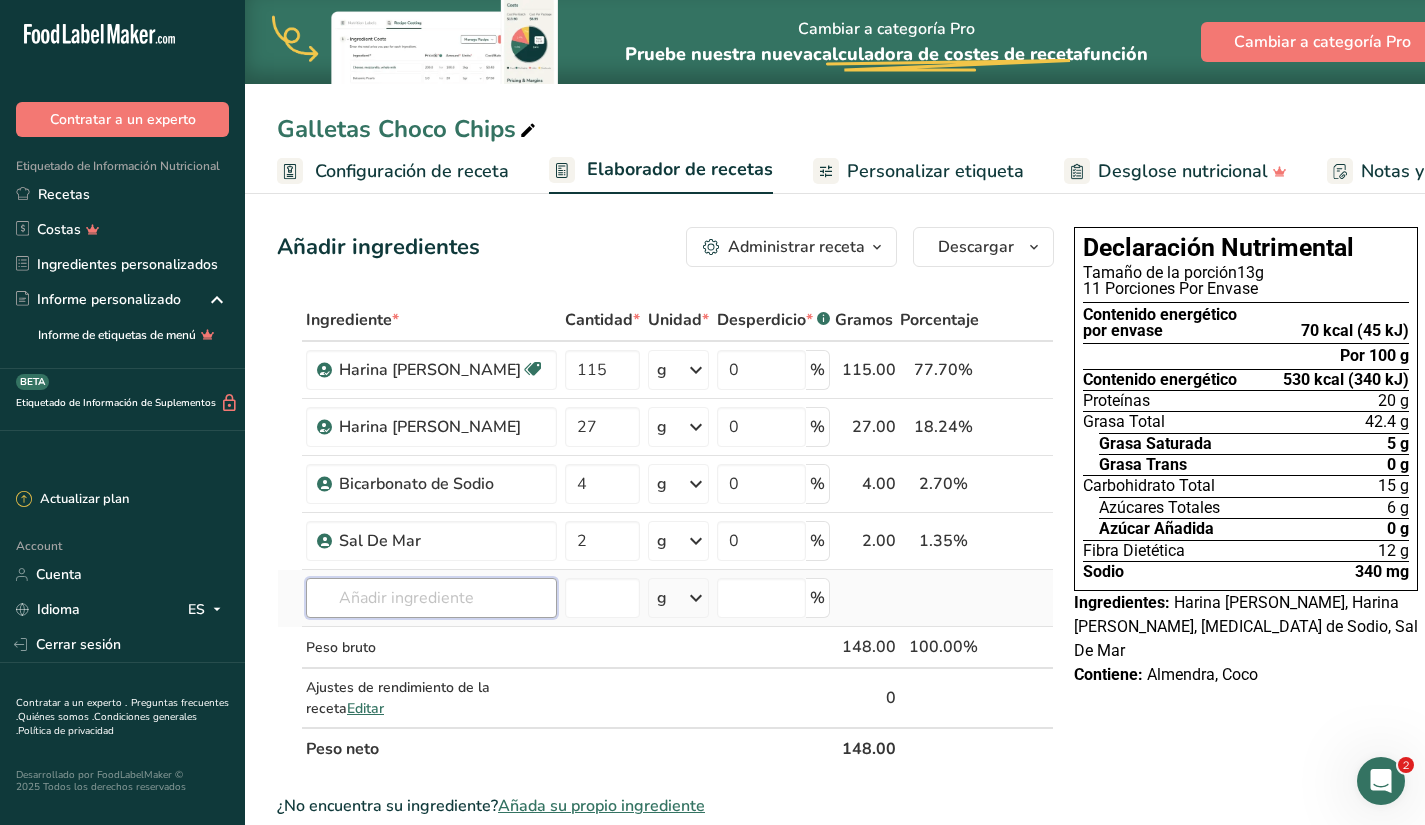 click at bounding box center [431, 598] 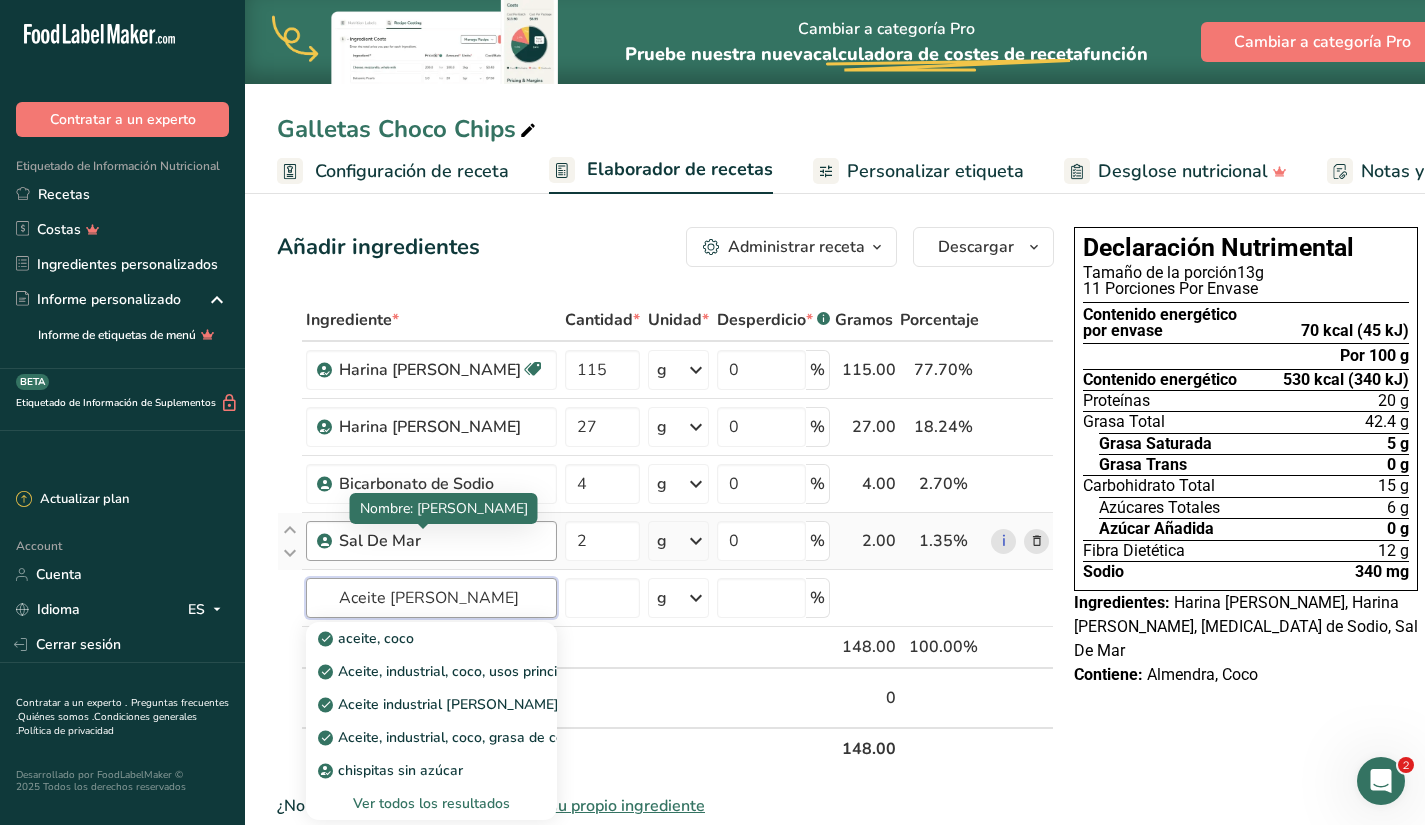 type on "Aceite [PERSON_NAME]" 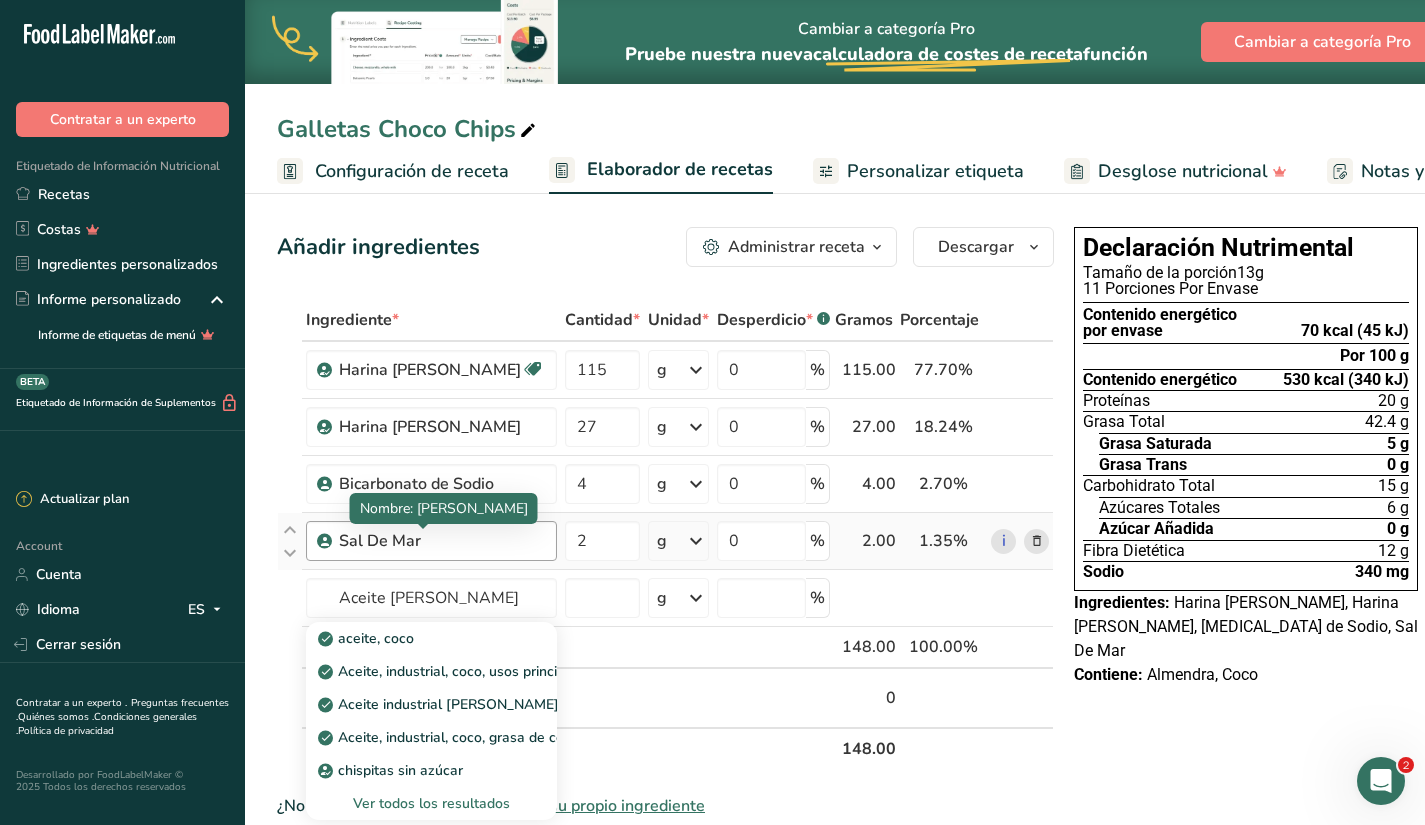 type 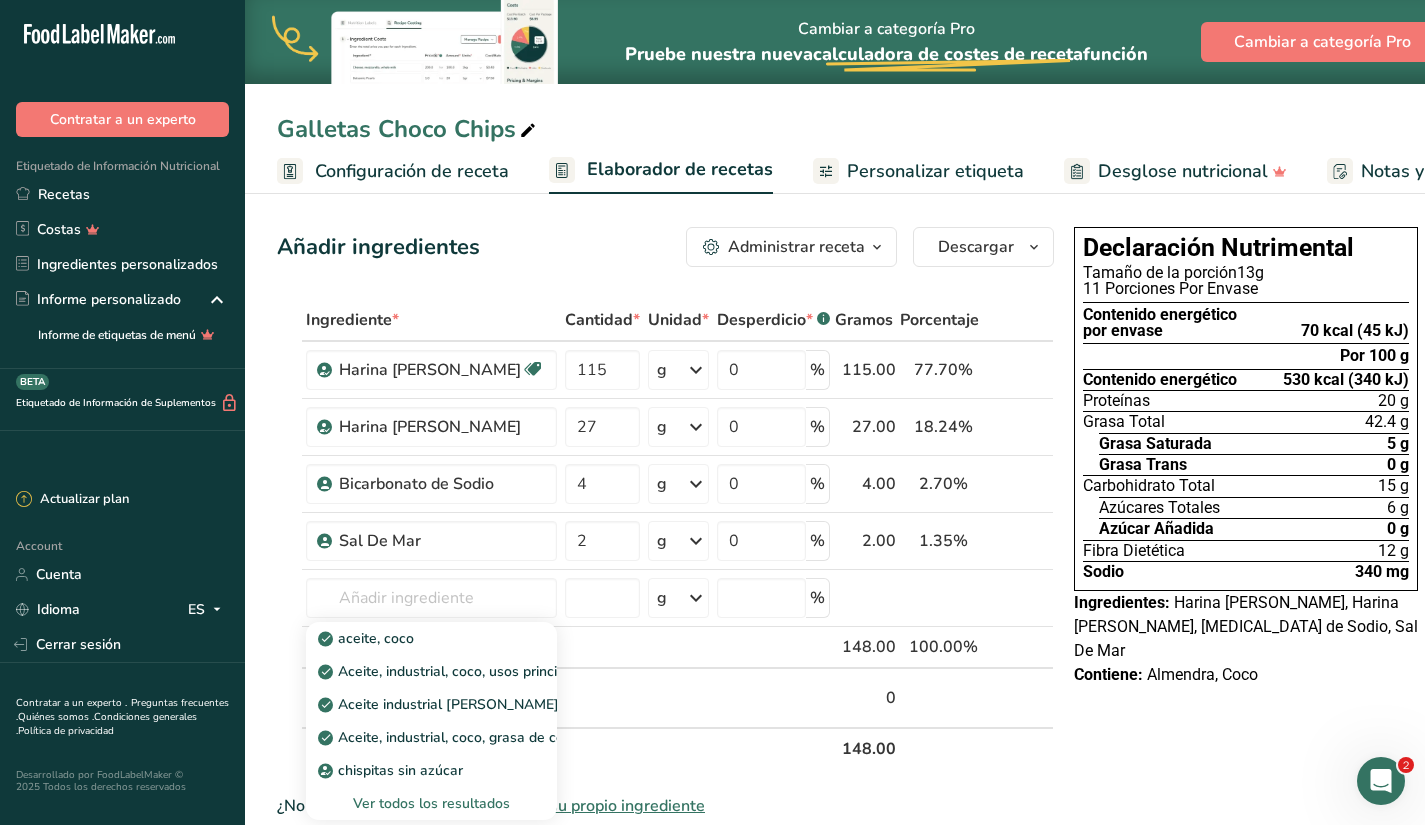 click on "Peso neto" at bounding box center (568, 748) 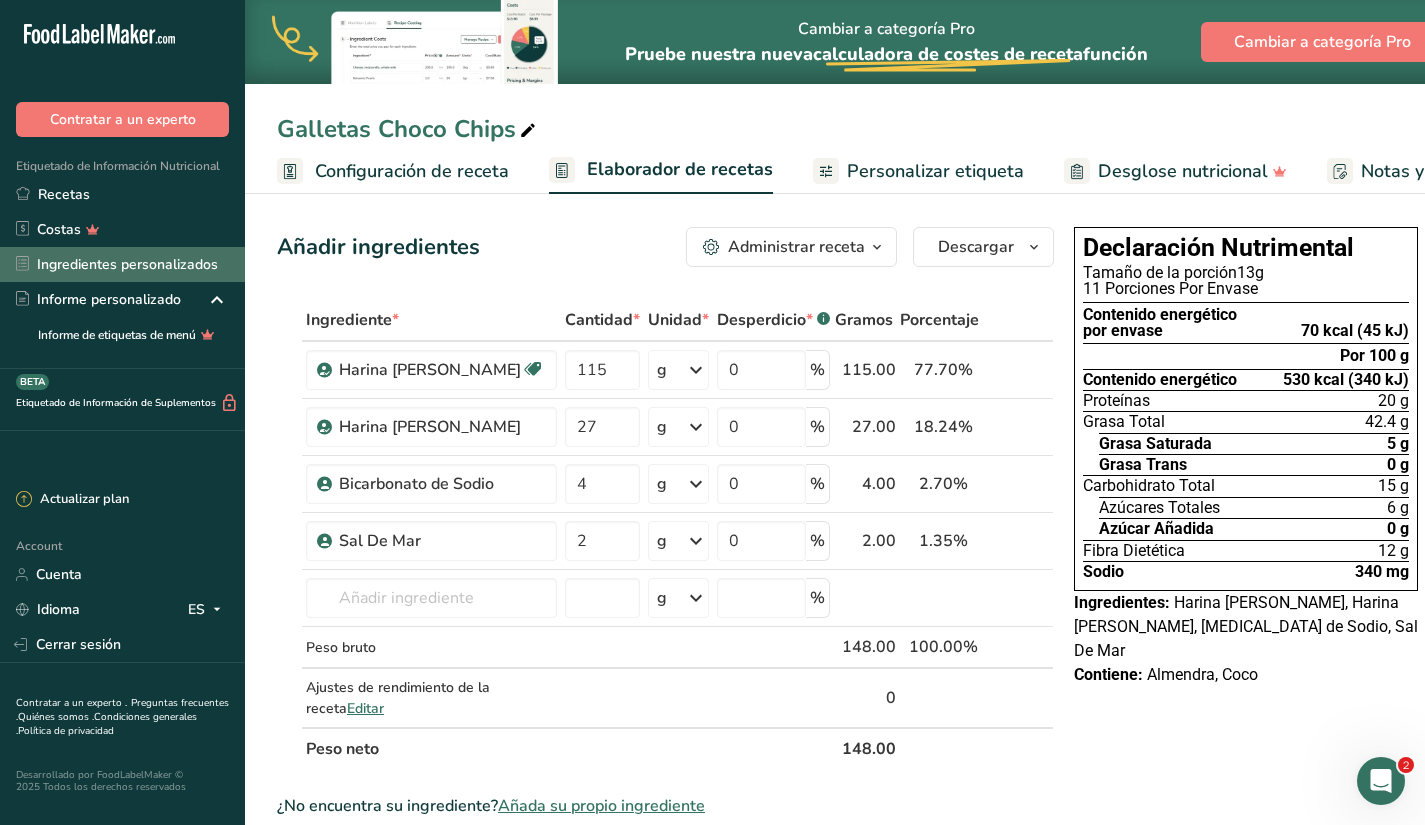 click on "Ingredientes personalizados" at bounding box center (122, 264) 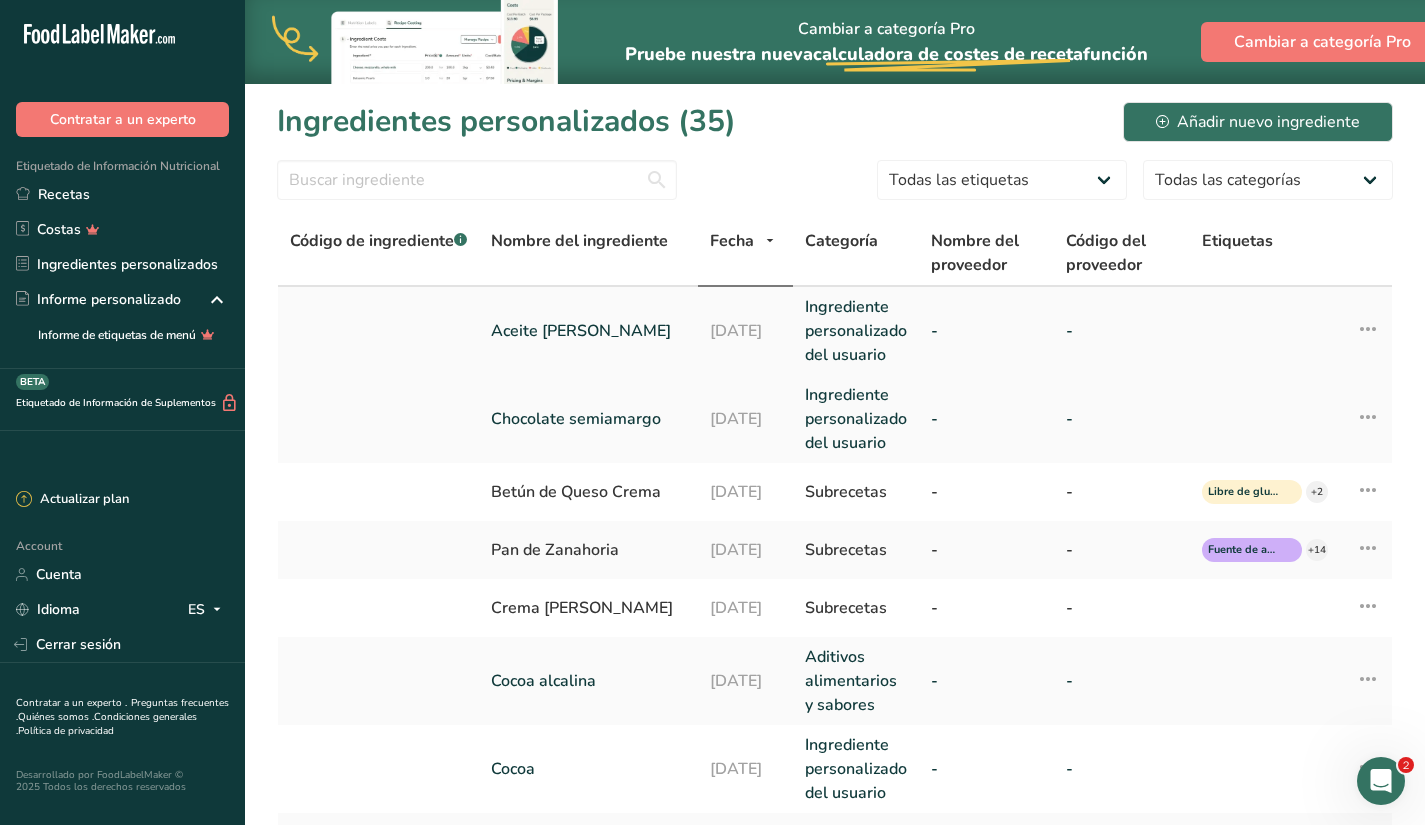 click on "Aceite [PERSON_NAME]" at bounding box center [588, 331] 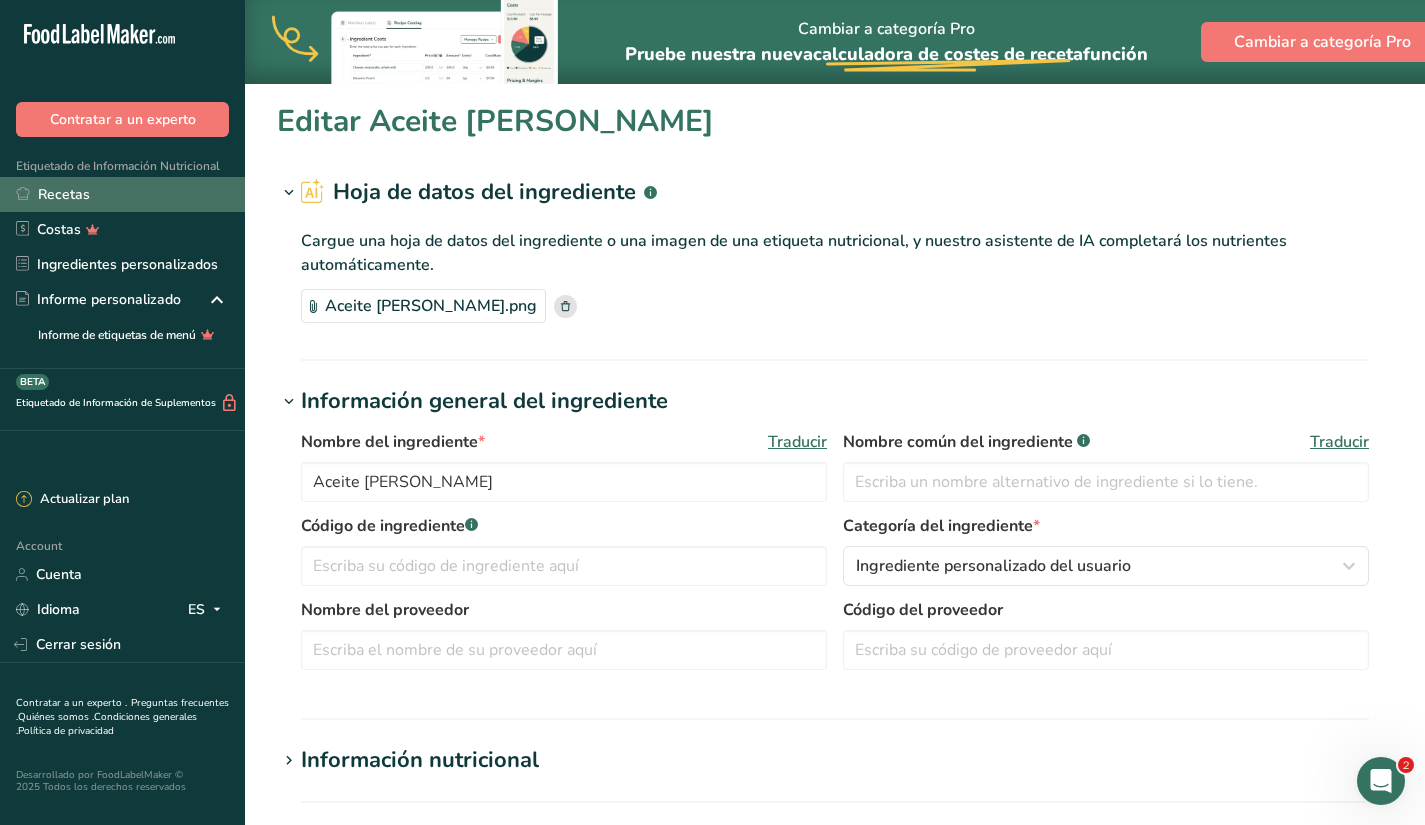 click on "Recetas" at bounding box center [122, 194] 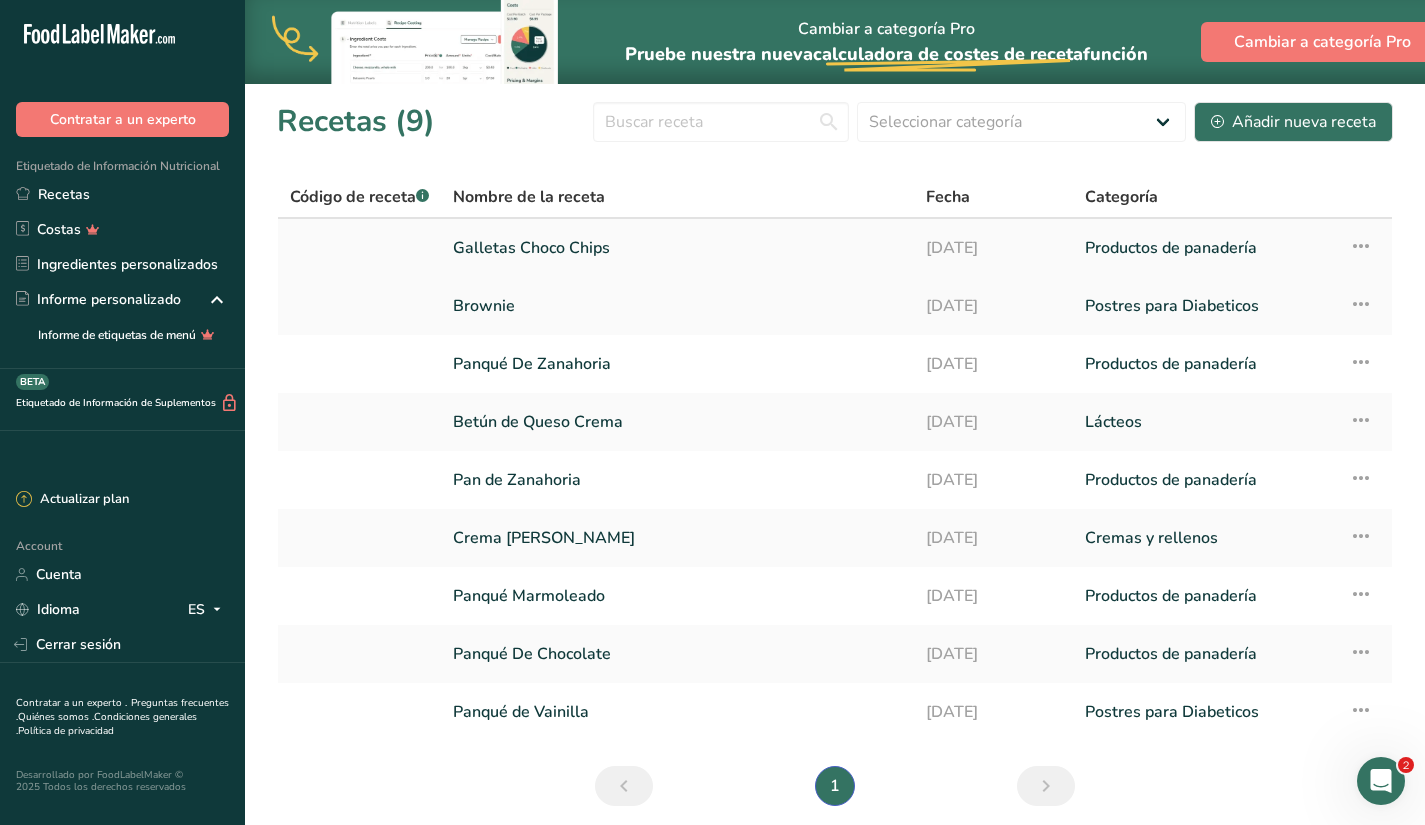 click on "Galletas Choco Chips" at bounding box center [677, 248] 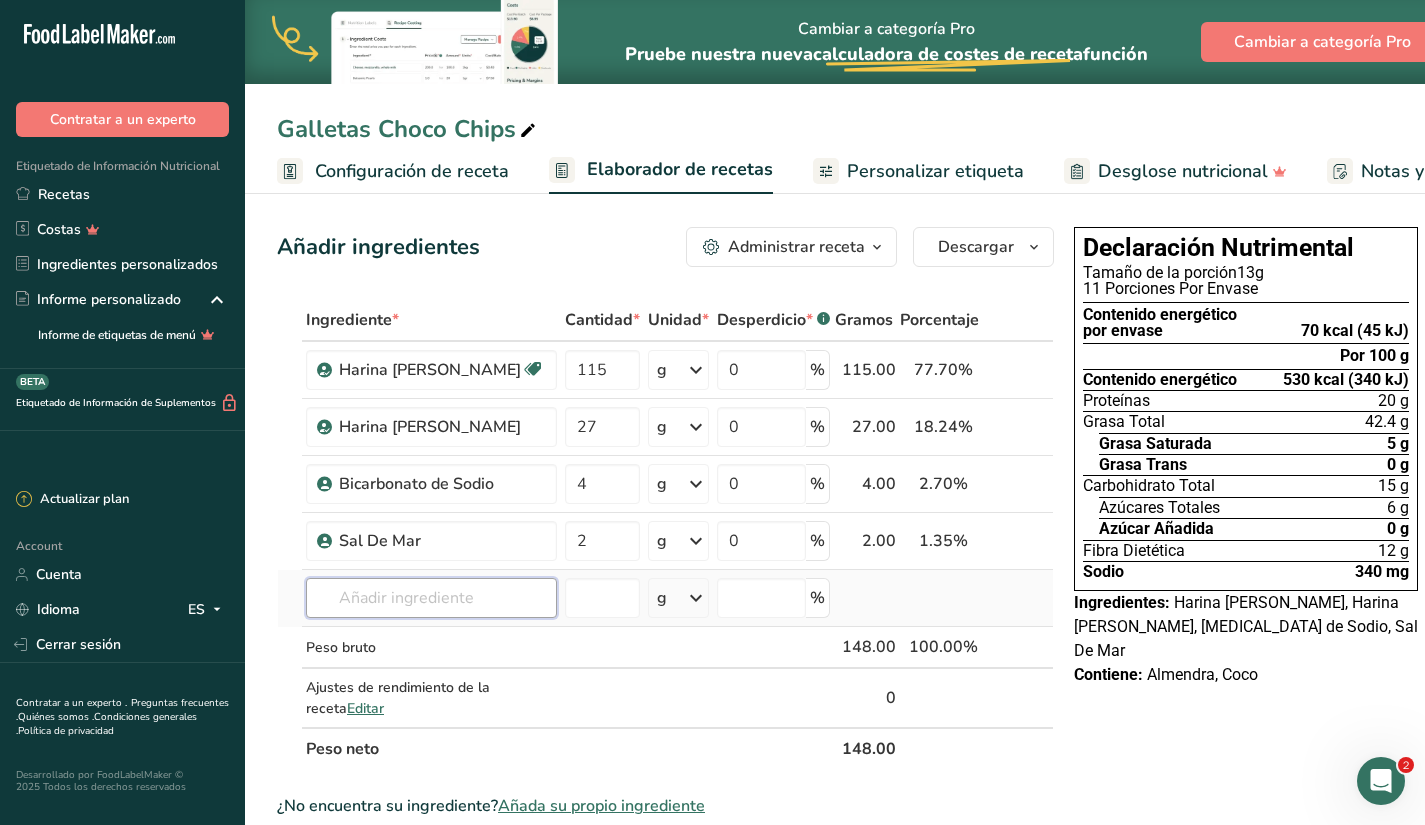 click at bounding box center [431, 598] 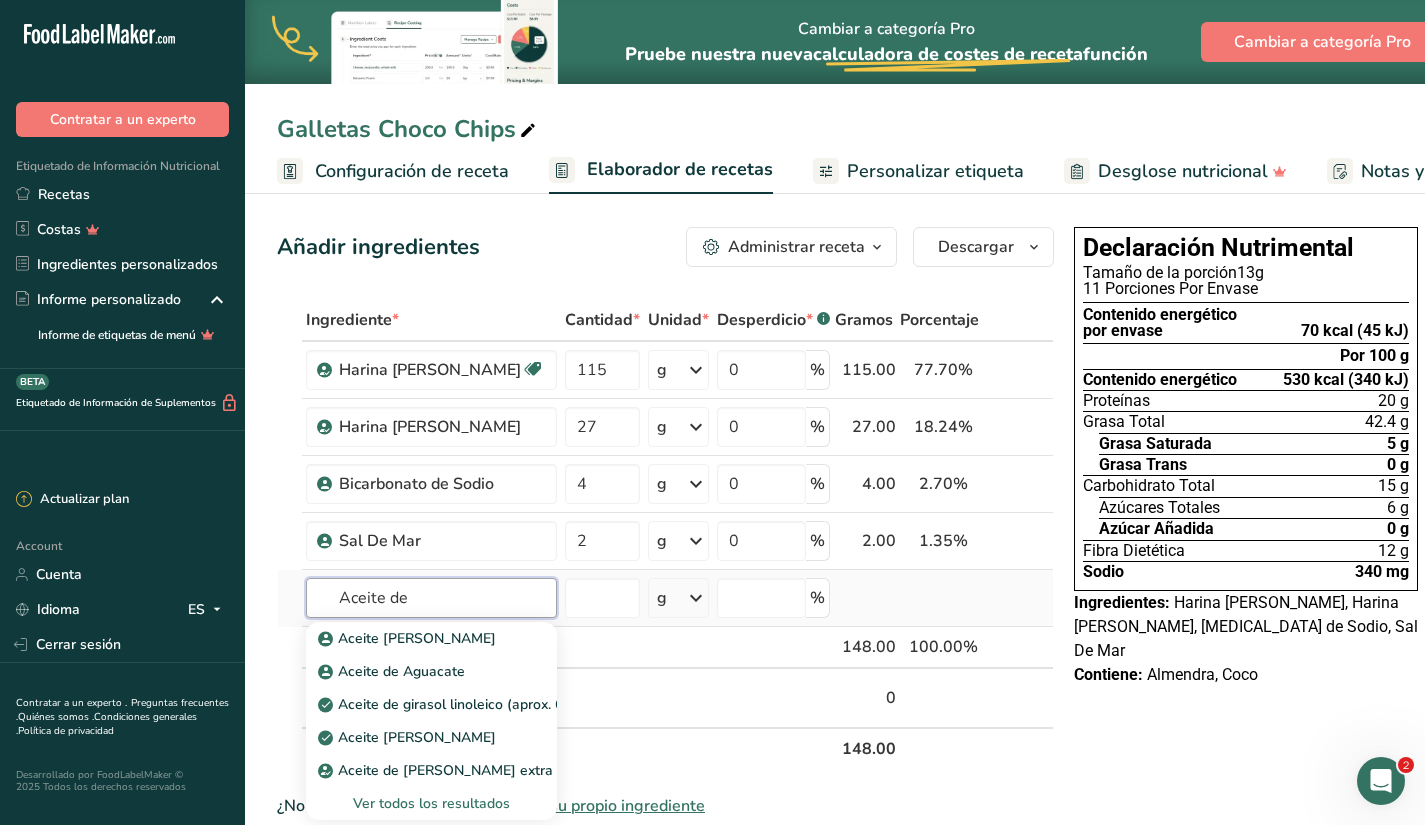 type on "Aceite de" 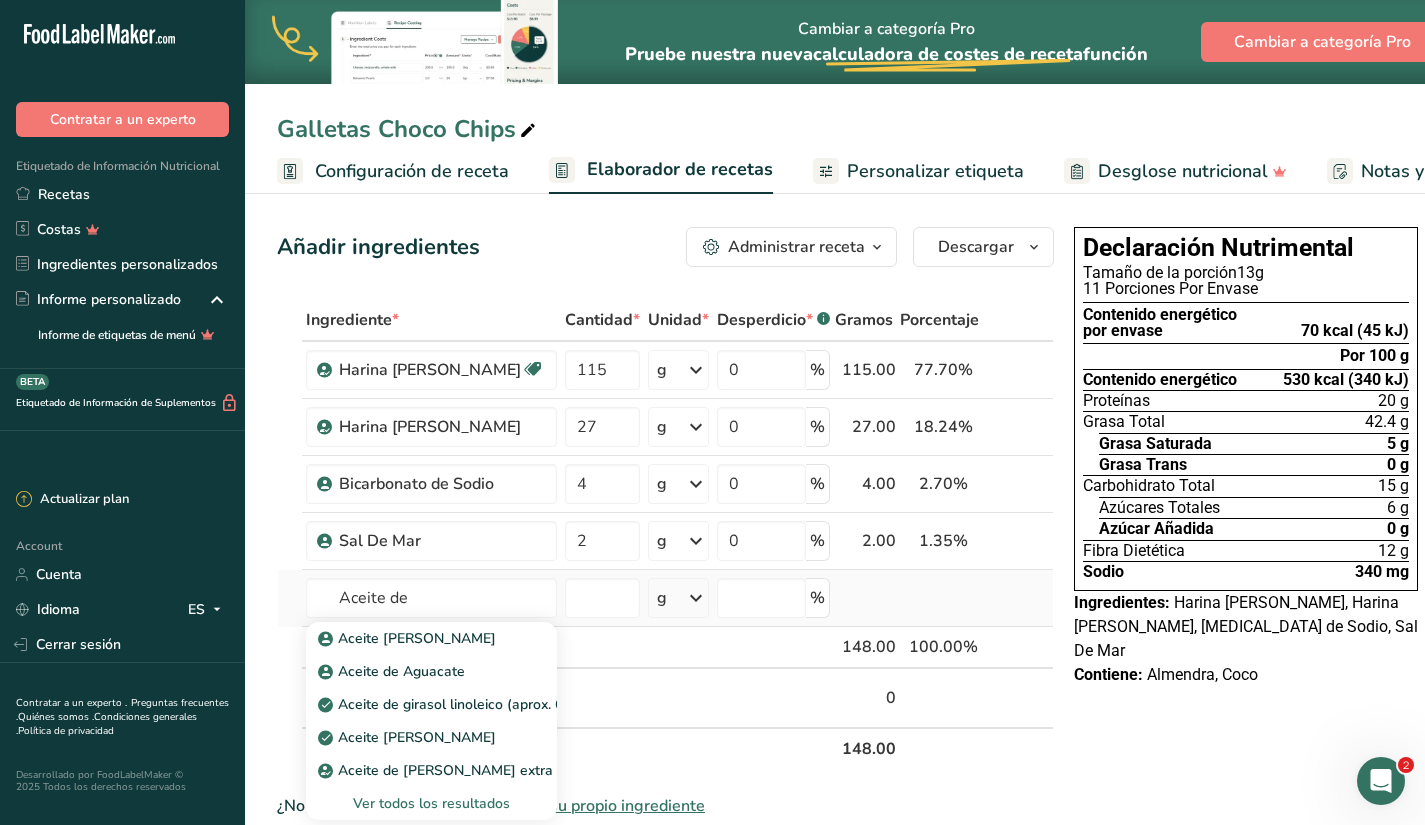 type 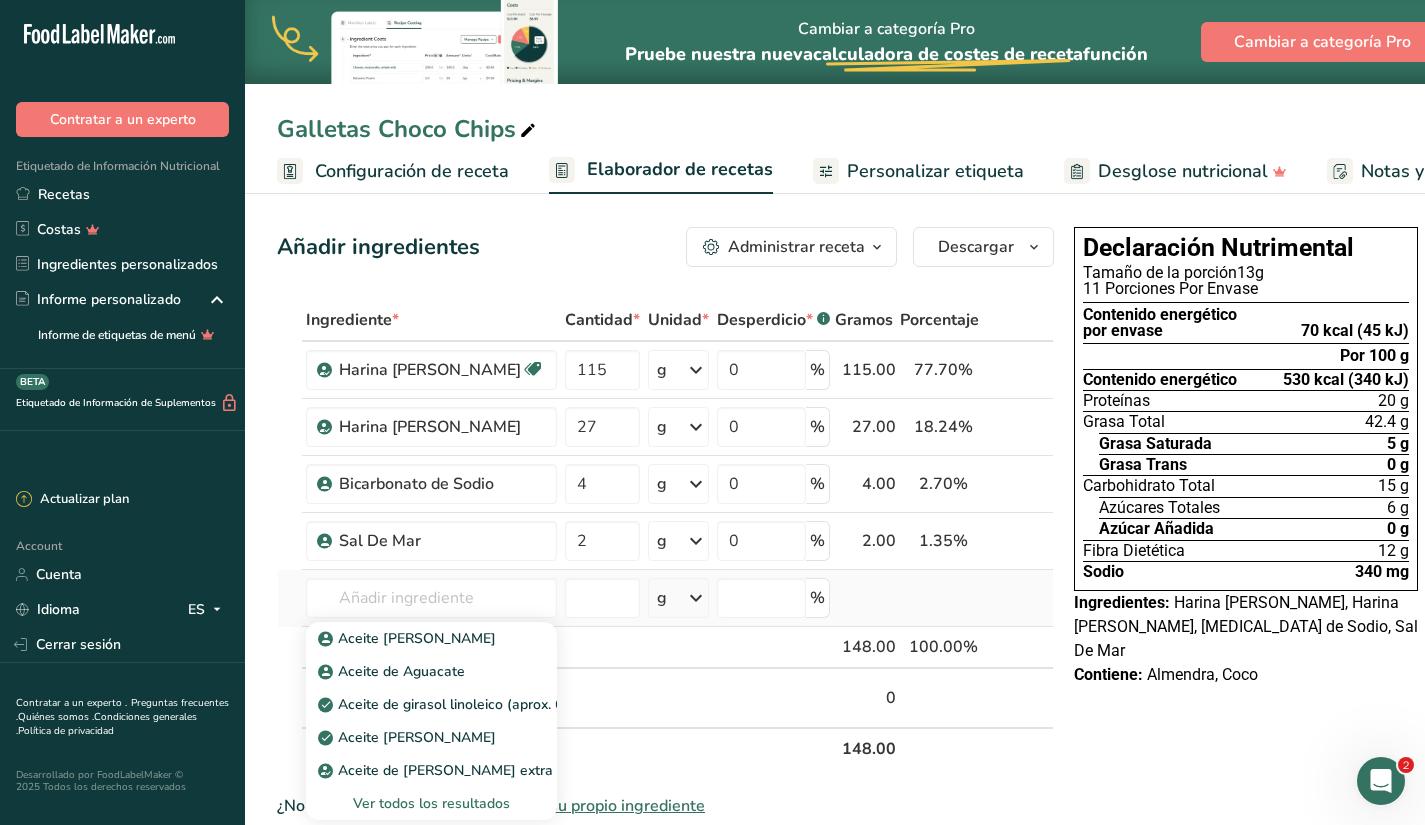 click on "Ver todos los resultados" at bounding box center [431, 803] 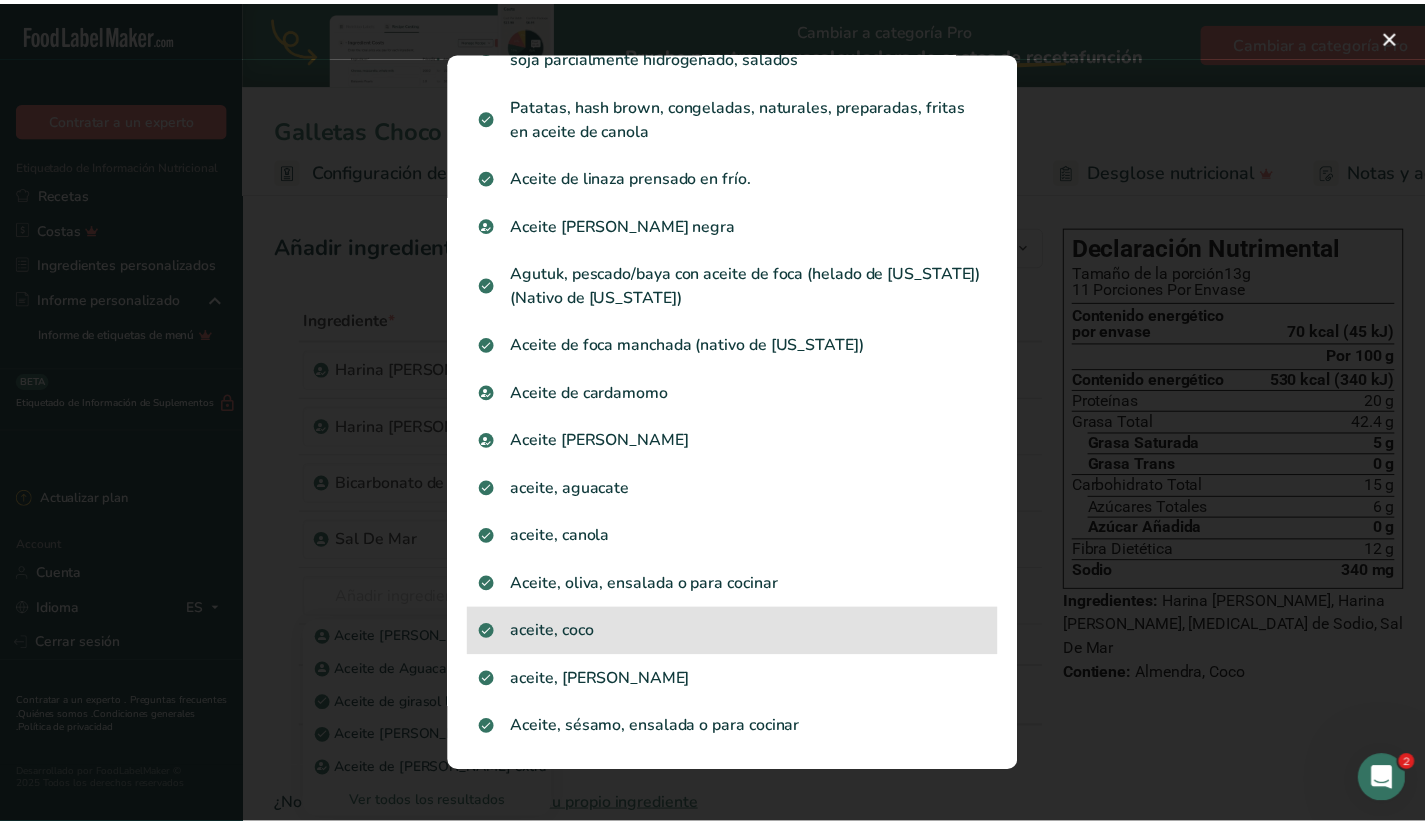 scroll, scrollTop: 0, scrollLeft: 0, axis: both 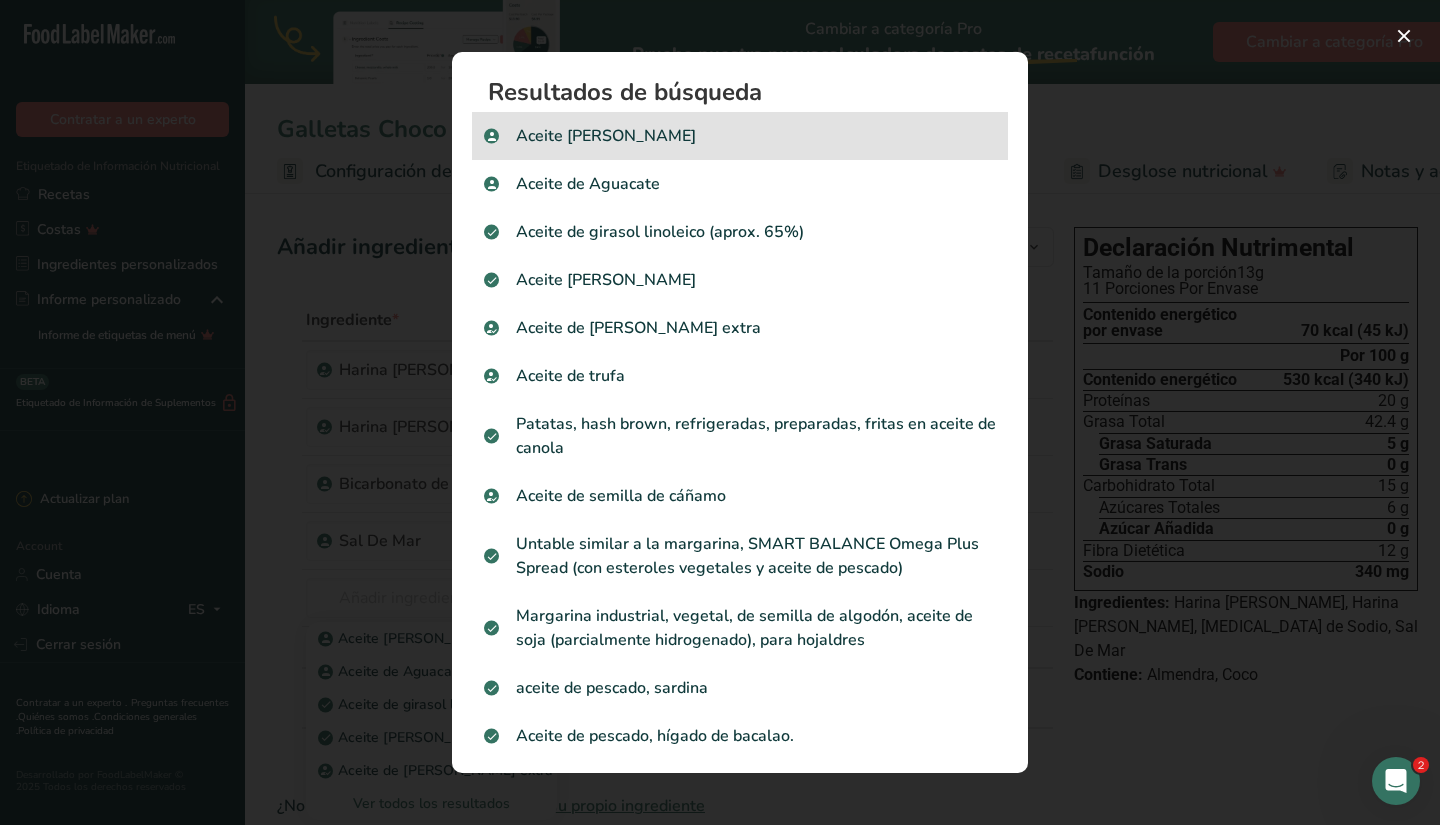 click on "Aceite [PERSON_NAME]" at bounding box center [740, 136] 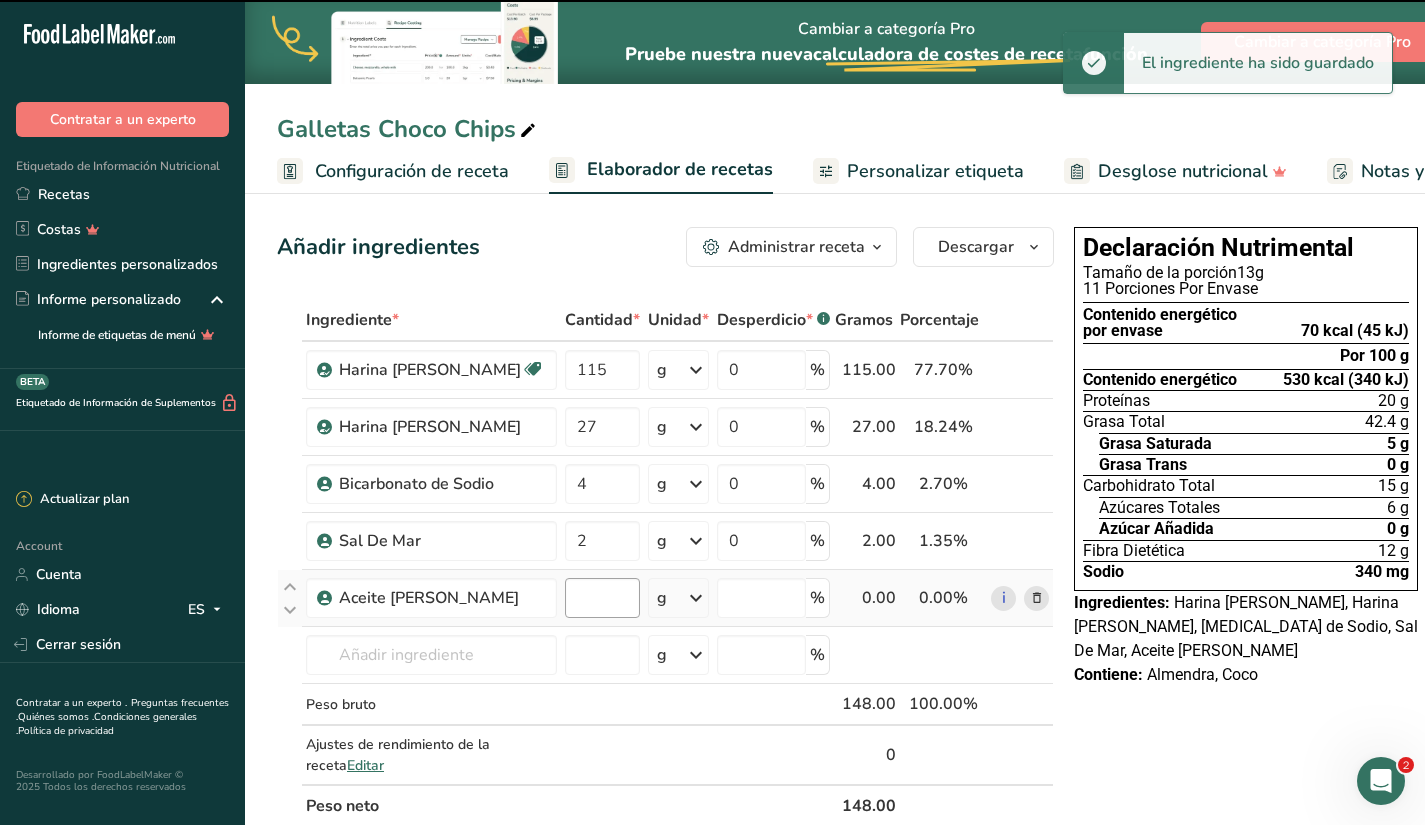type on "0" 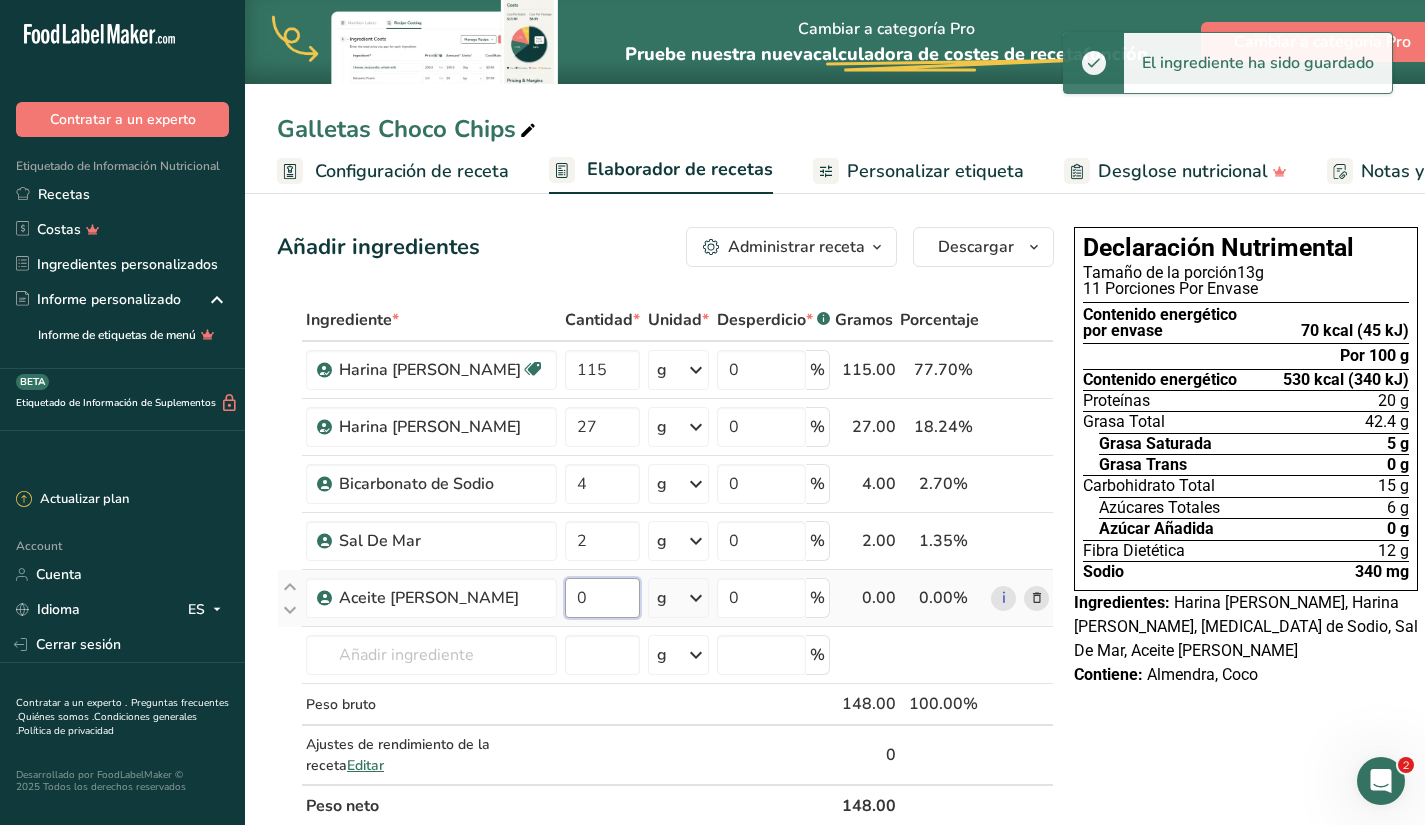 click on "0" at bounding box center [602, 598] 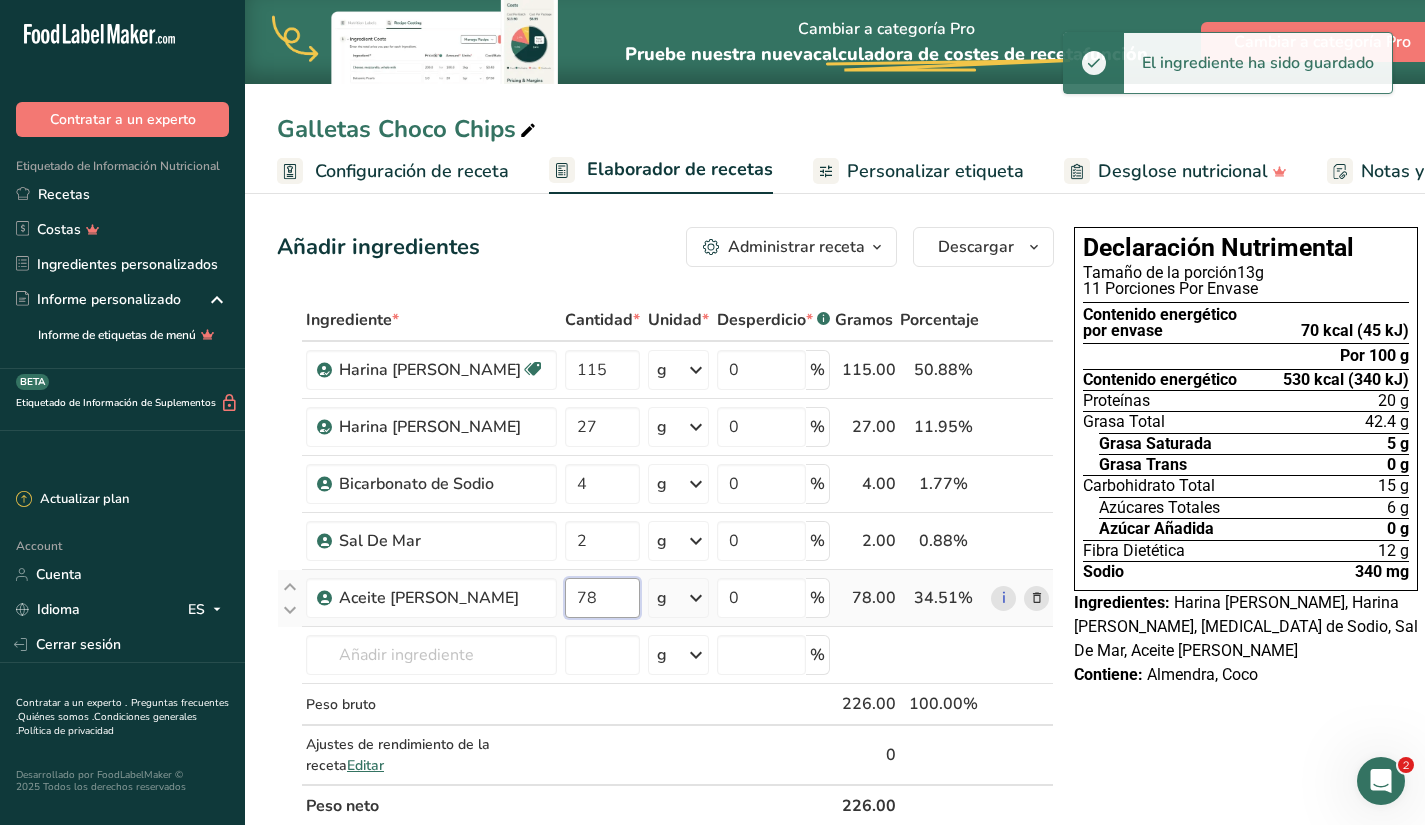 type on "78" 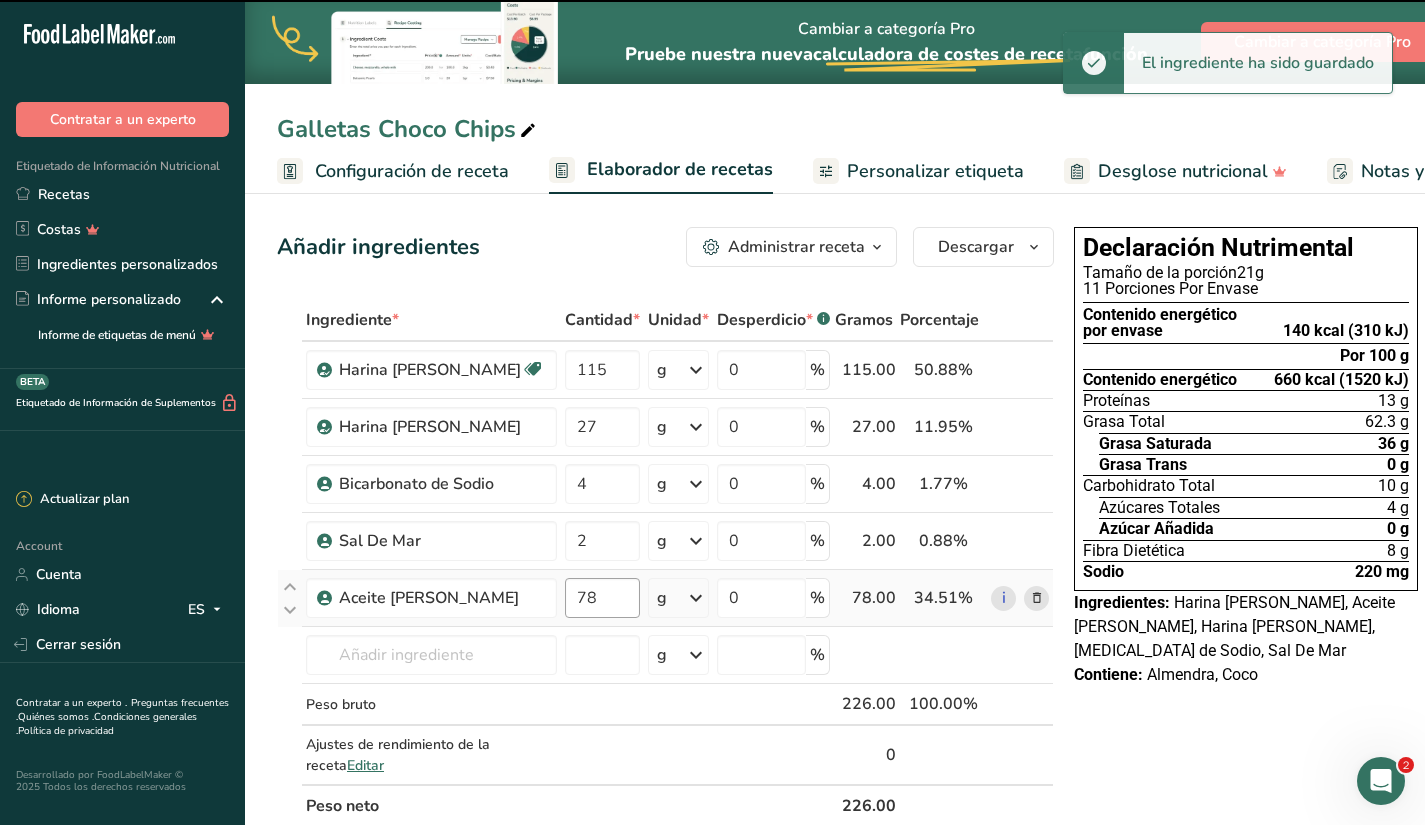 scroll, scrollTop: 654, scrollLeft: 0, axis: vertical 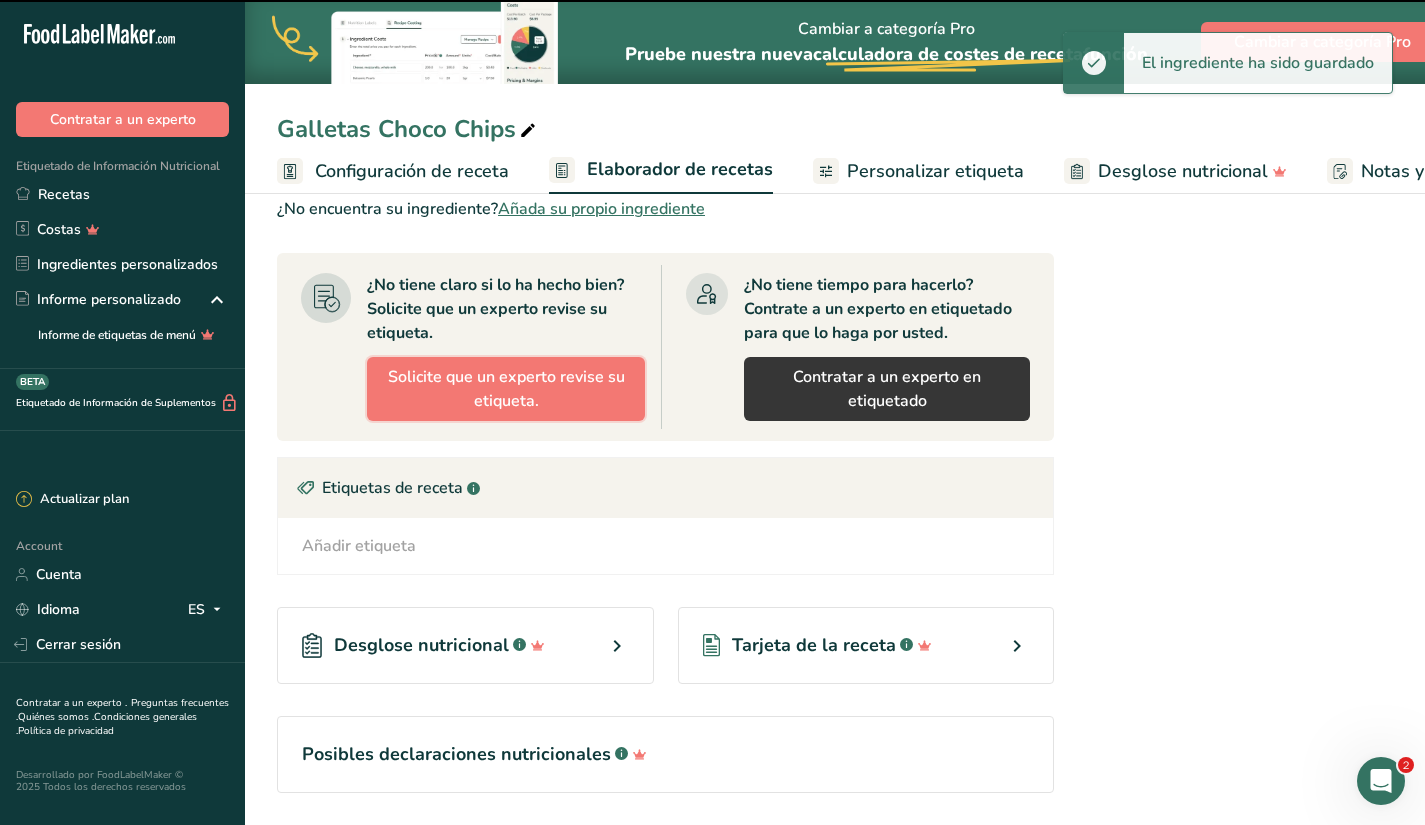 type 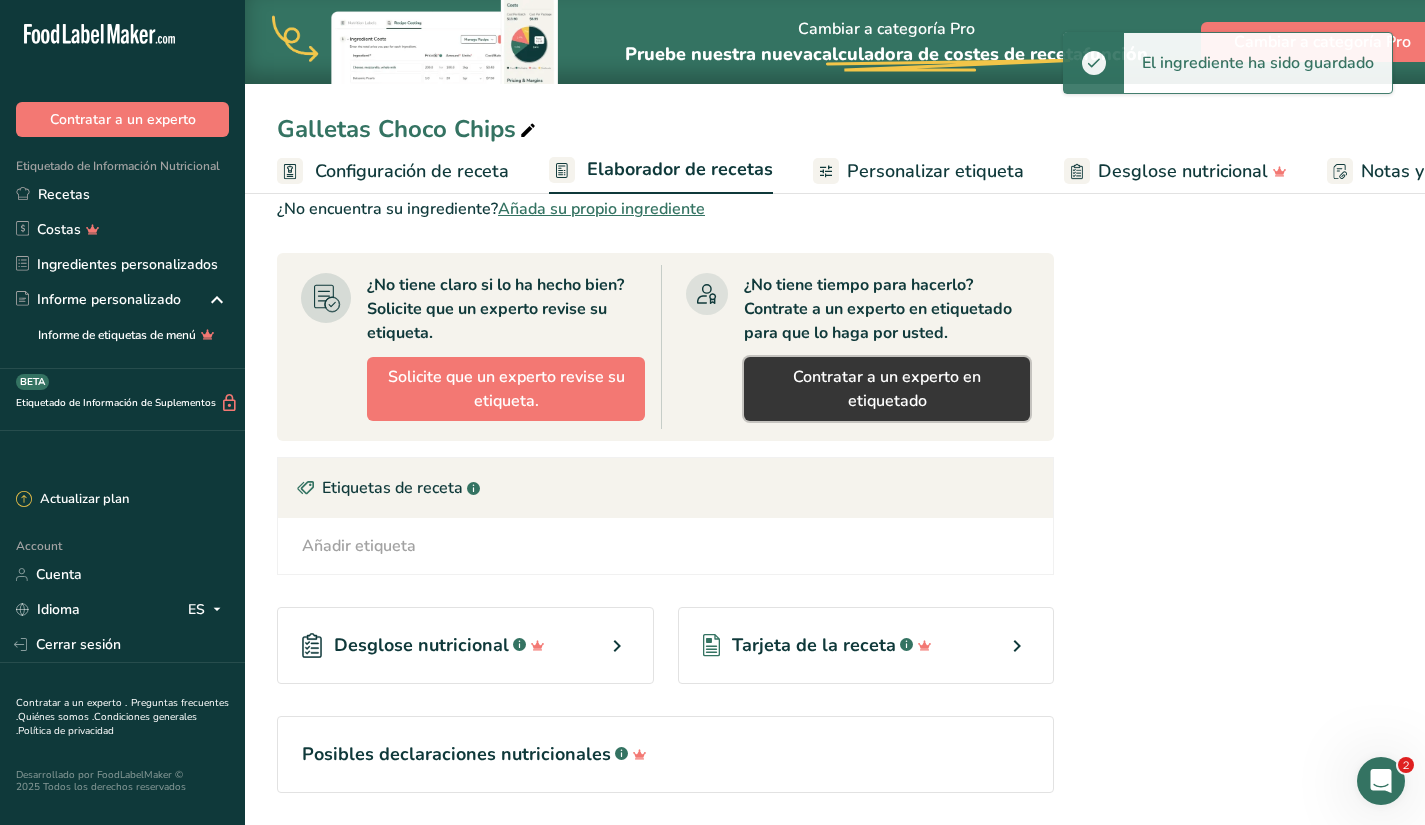 scroll, scrollTop: 0, scrollLeft: 0, axis: both 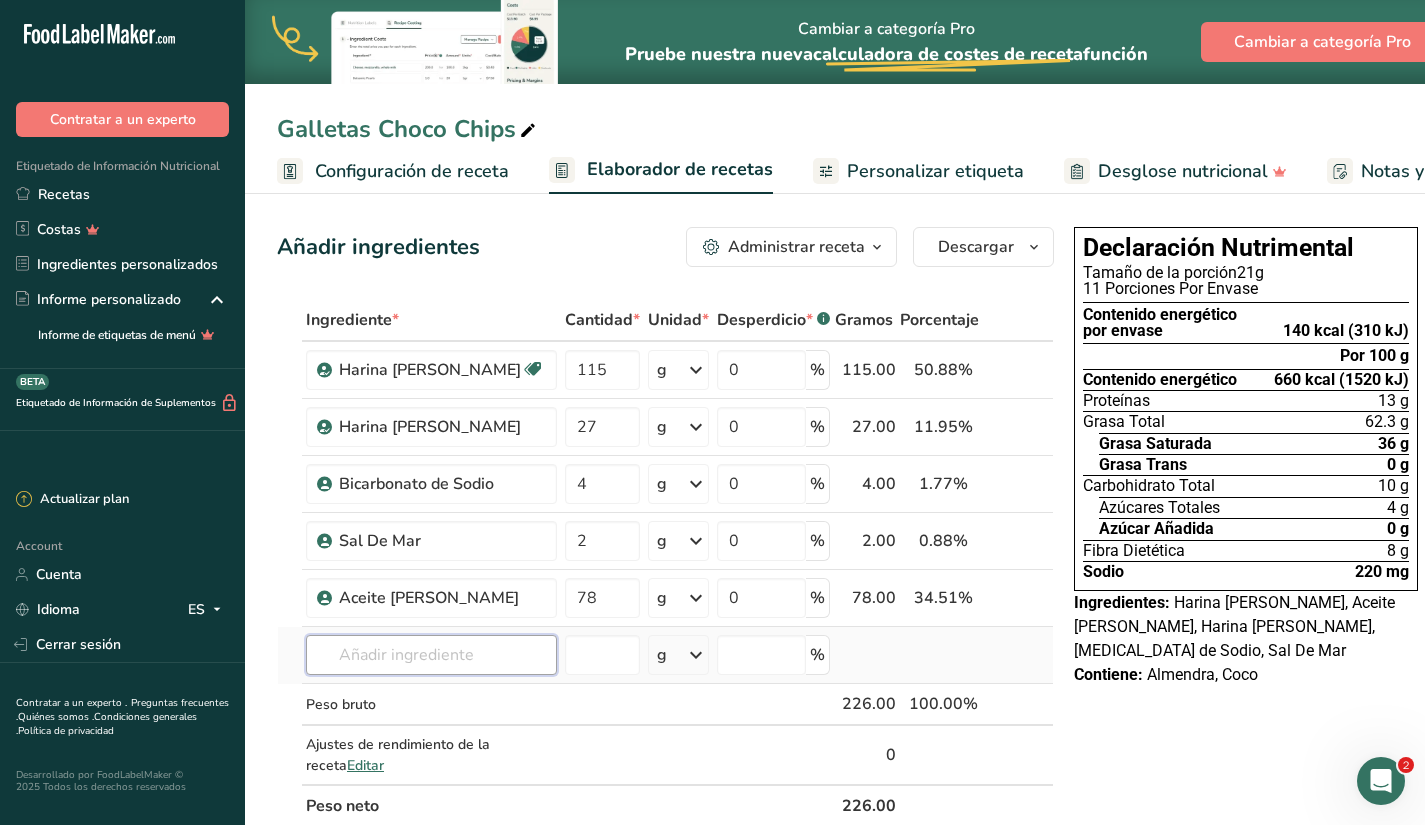 click at bounding box center [431, 655] 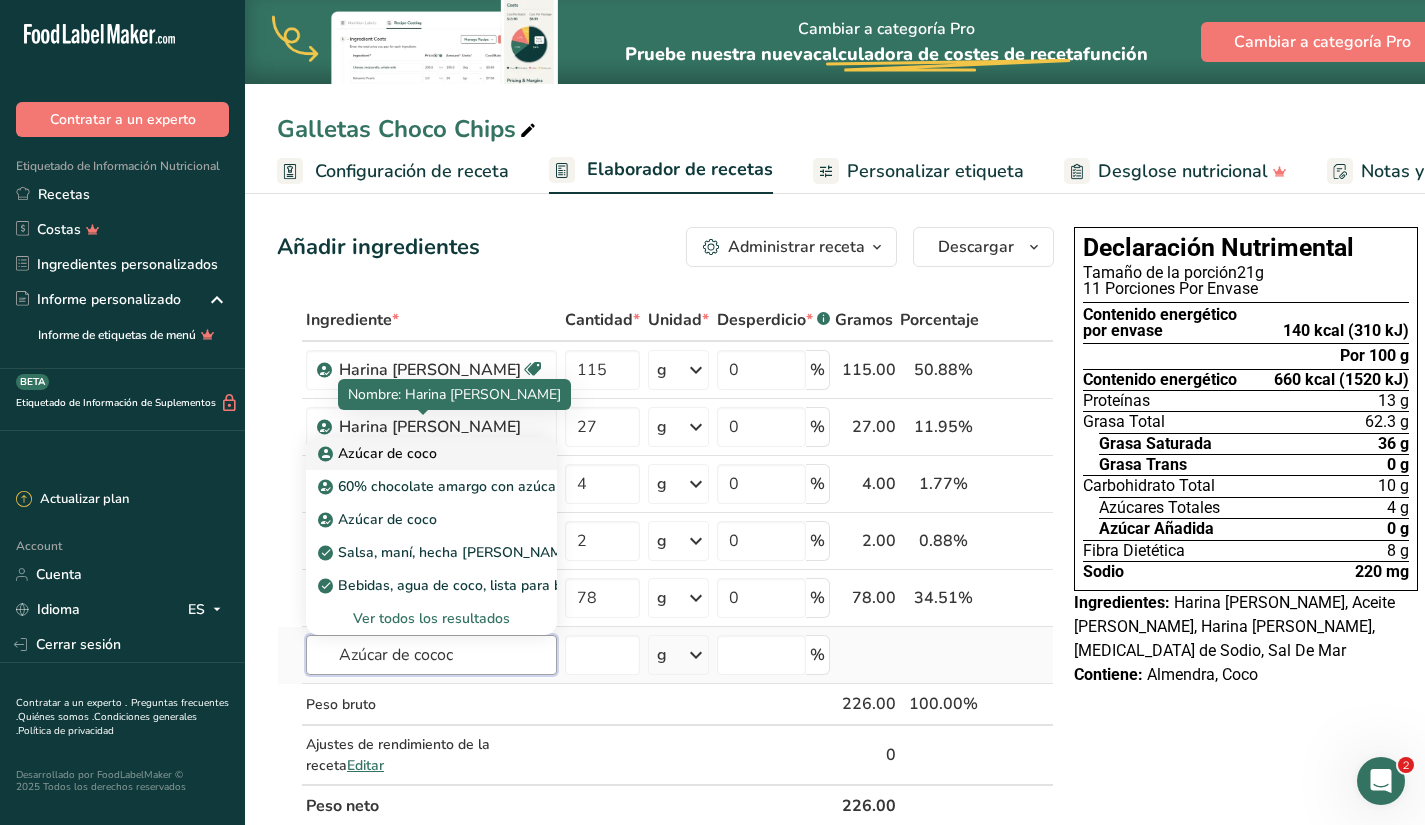 type on "Azúcar de cococ" 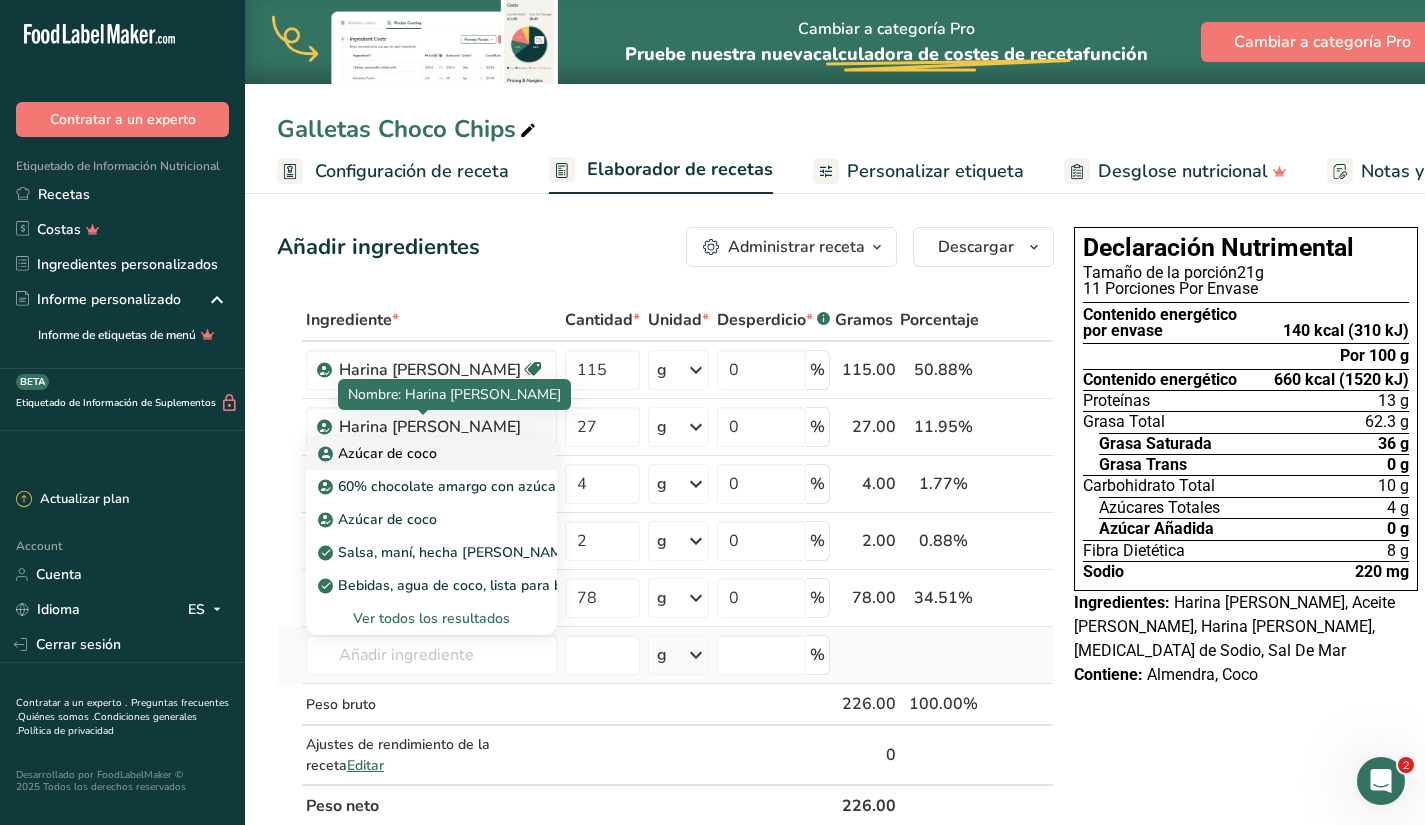 click on "Azúcar de coco" at bounding box center [379, 453] 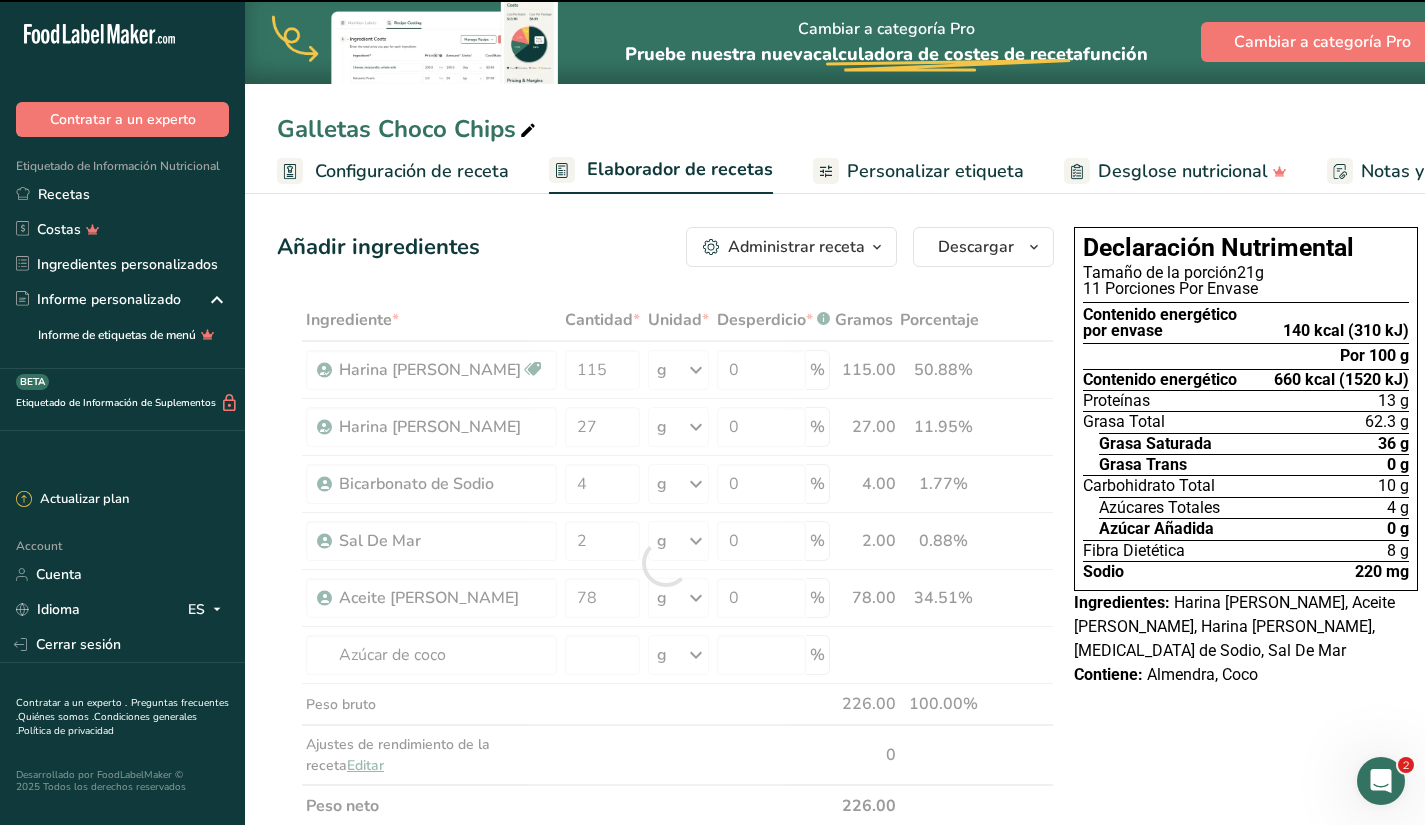 click at bounding box center [665, 563] 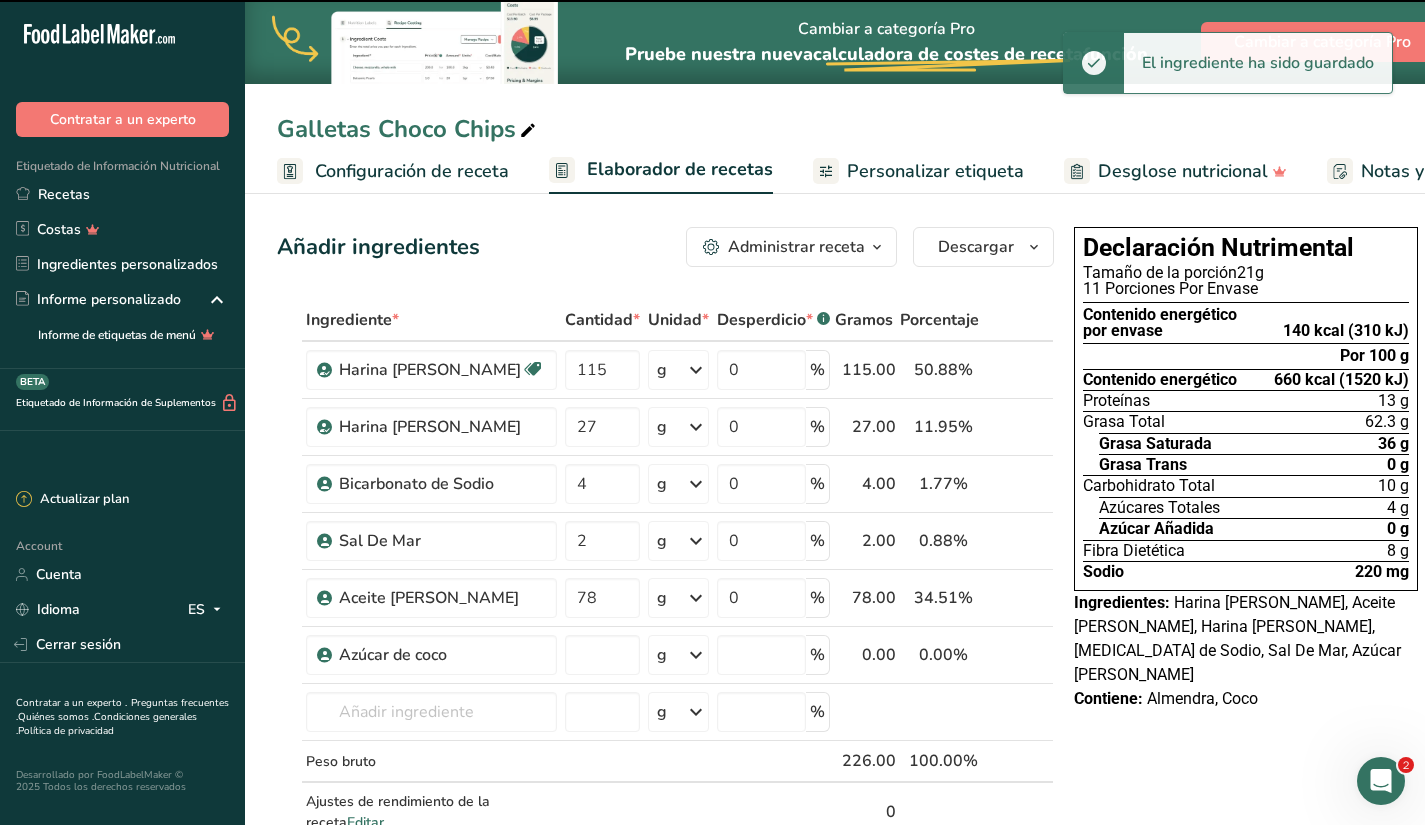 type on "0" 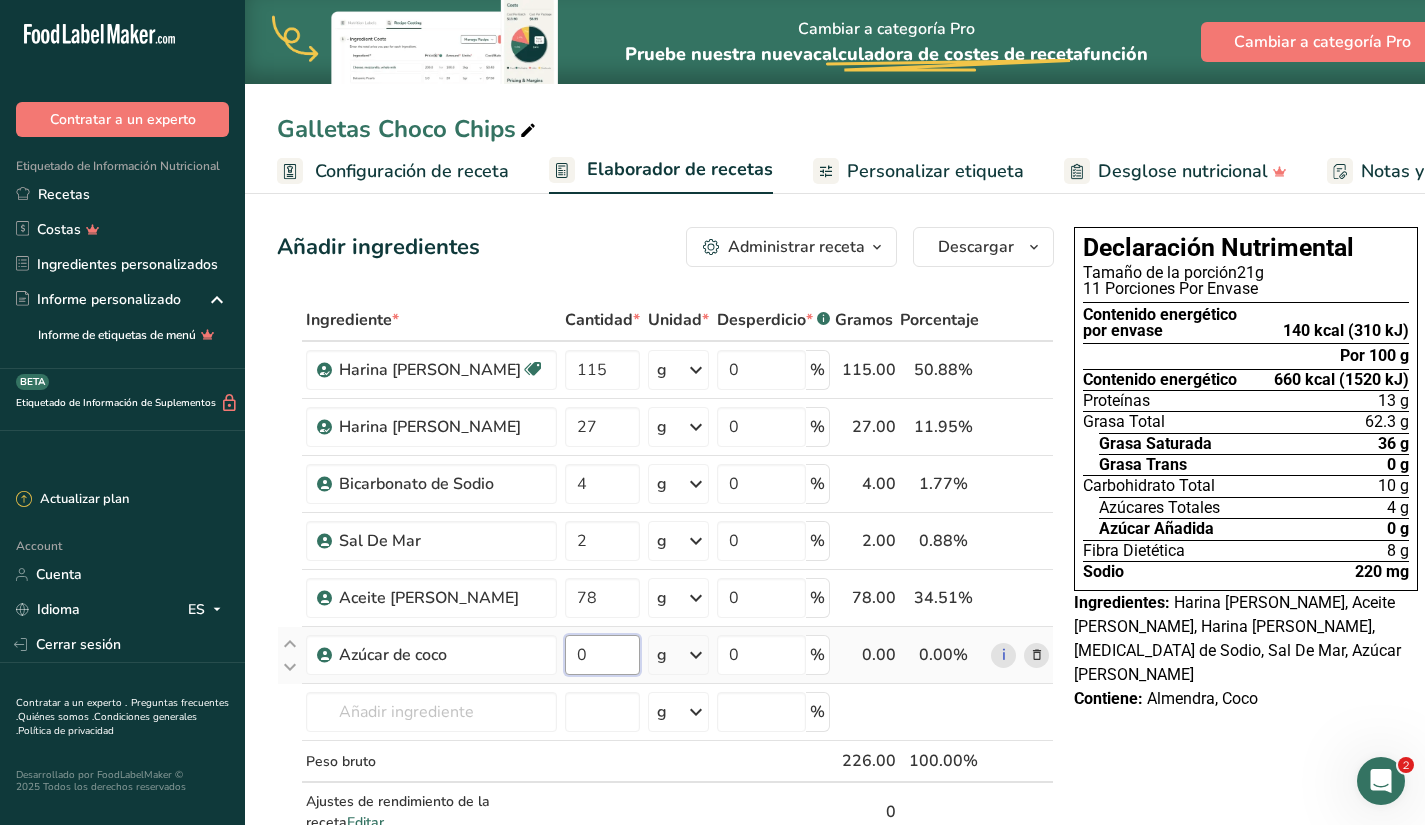 click on "0" at bounding box center [602, 655] 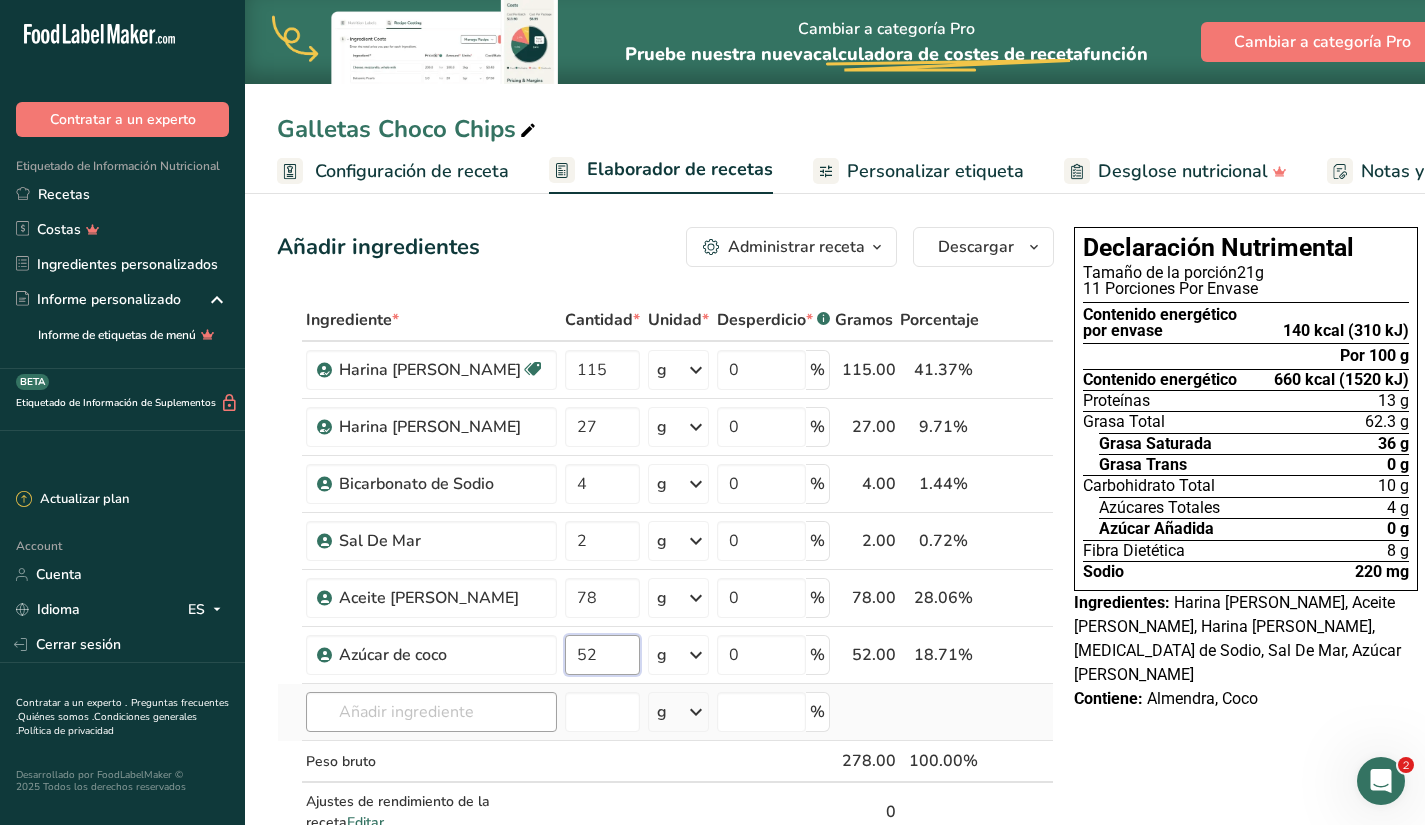 type on "52" 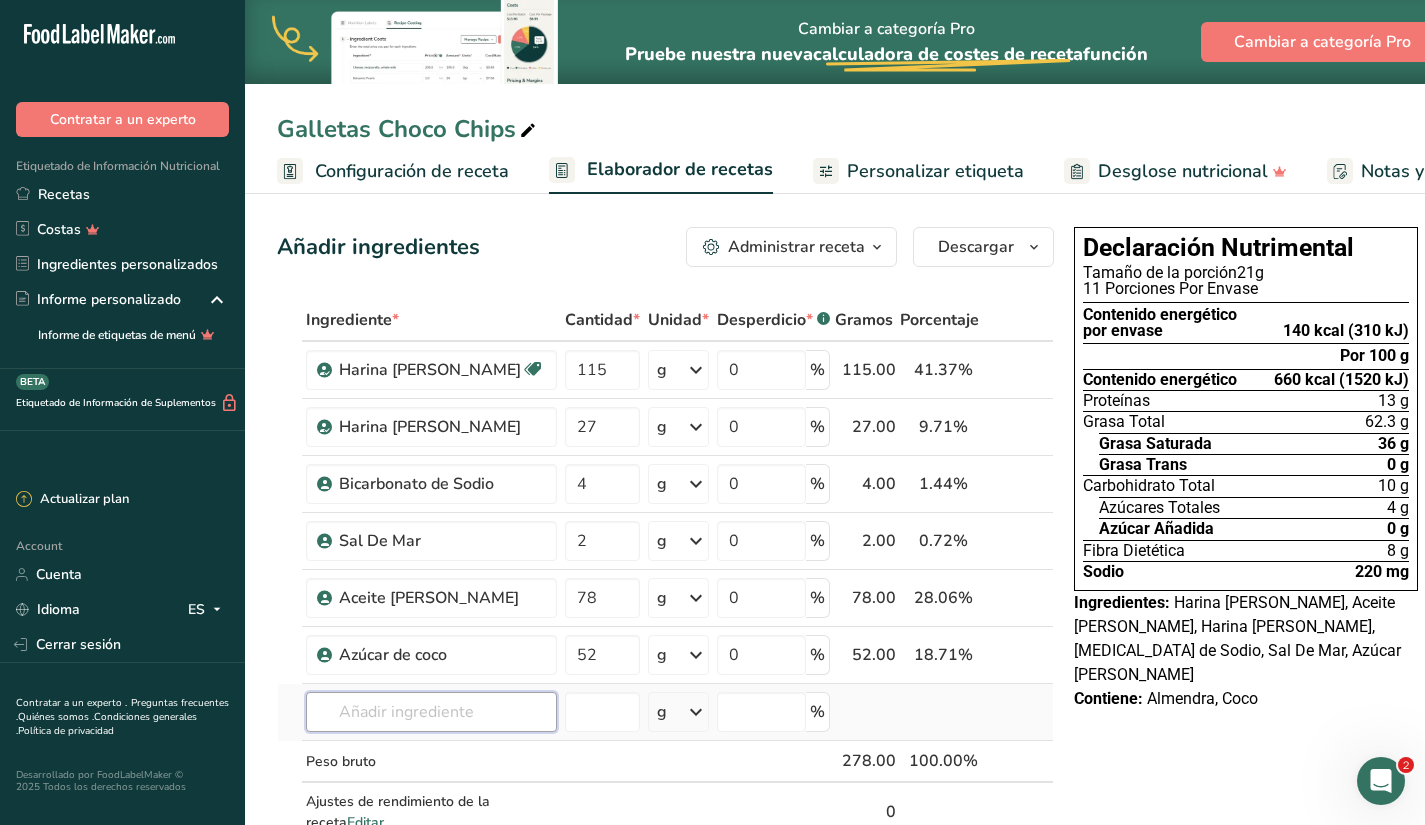 click on "Ingrediente *
Cantidad *
Unidad *
Desperdicio *   .a-a{fill:#347362;}.b-a{fill:#fff;}          Gramos
Porcentaje
[PERSON_NAME]
[GEOGRAPHIC_DATA]
Vegetariano
Orgánico
Certificado orgánico
No GMO
Kosher pareve
Kosher lácteo
Halal
Etiqueta limpia
Bioingeniería
Apto para [MEDICAL_DATA]
115
g
Unidades de peso
g
kg
mg
Ver más
Unidades de volumen
[GEOGRAPHIC_DATA]
Las unidades de volumen requieren una conversión de densidad. Si conoce la densidad de su ingrediente, introdúzcala a continuación. De lo contrario, haga clic en "RIA", nuestra asistente regulatoria de IA, quien podrá ayudarle." at bounding box center [665, 591] 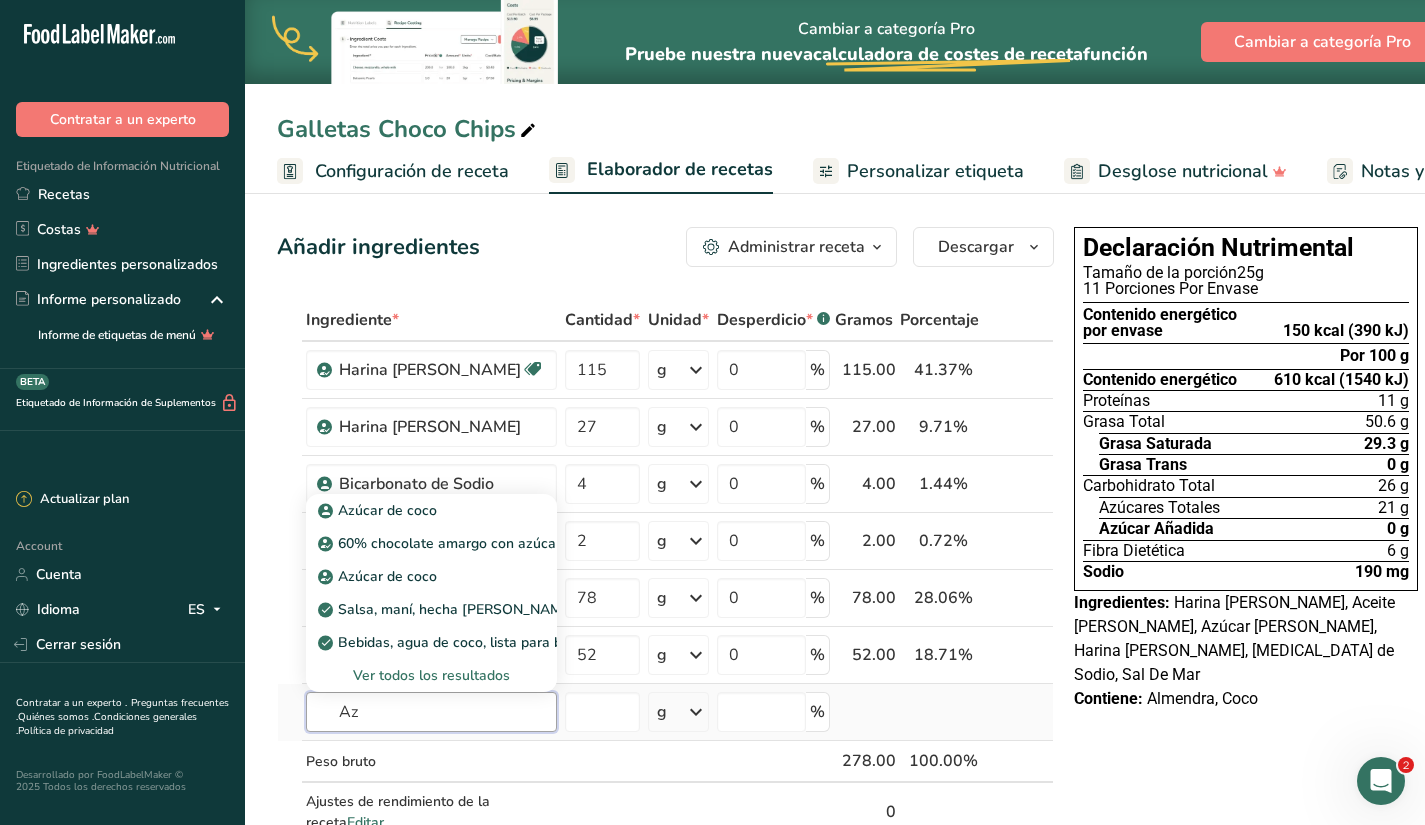 type on "A" 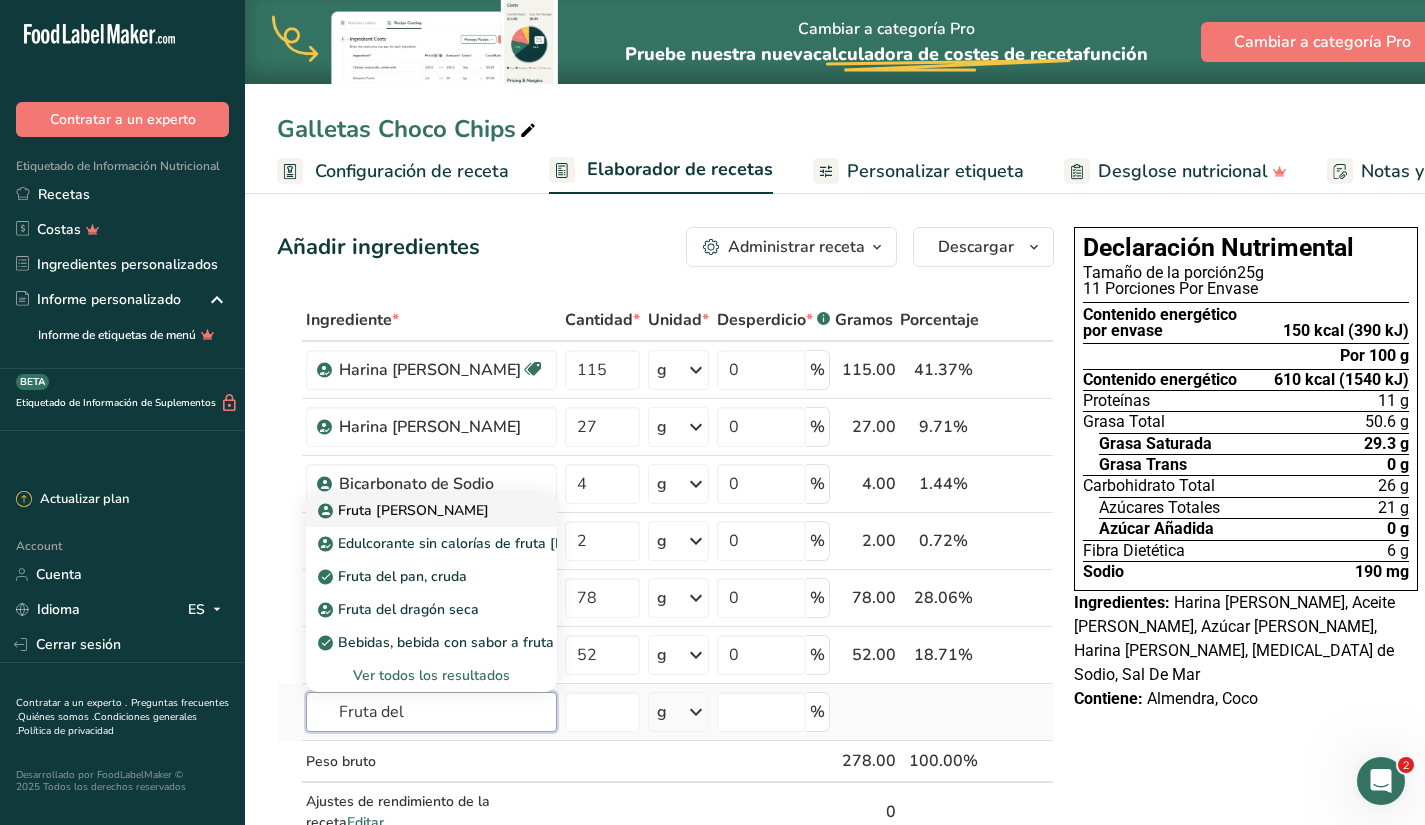 type on "Fruta del" 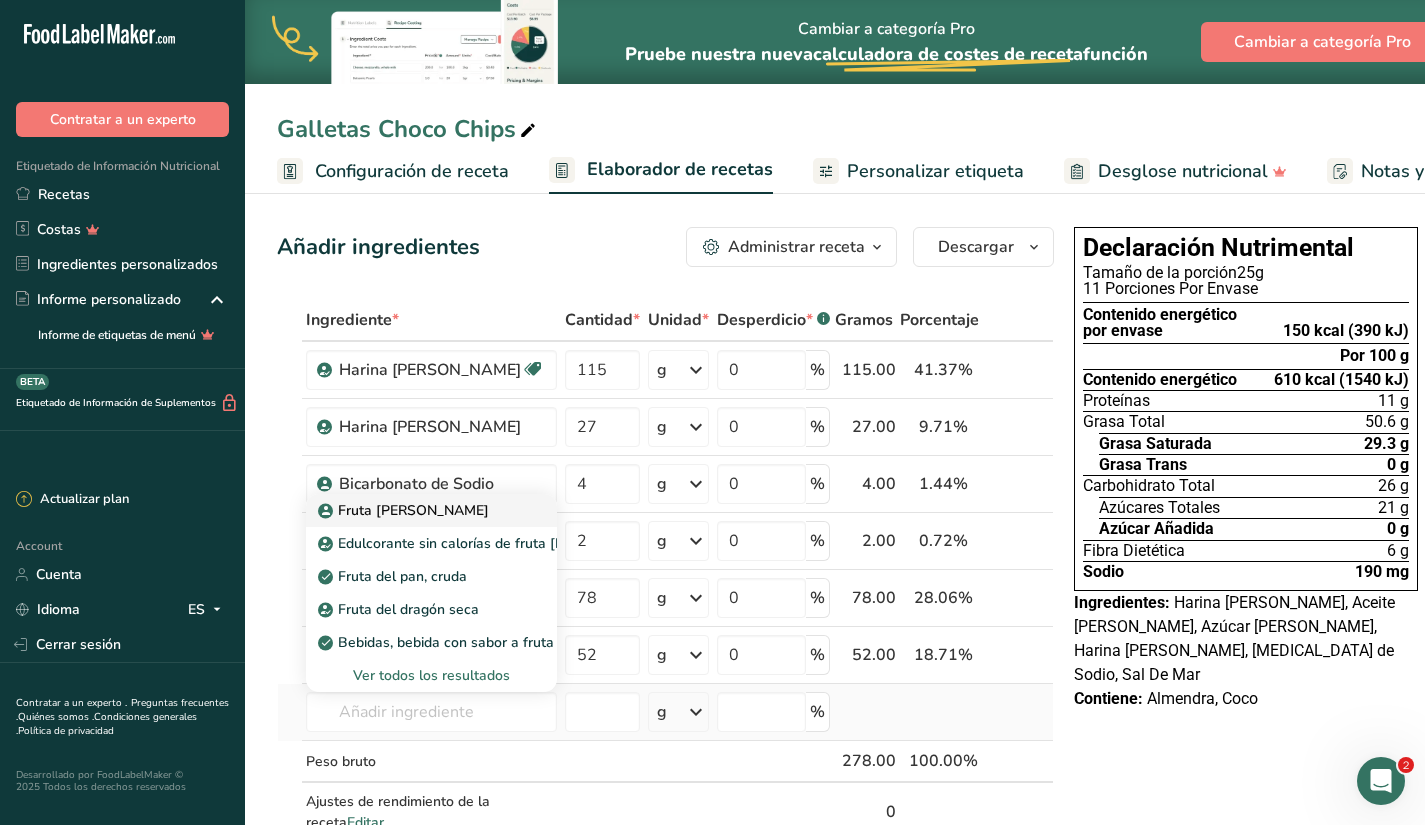 click on "Fruta [PERSON_NAME]" at bounding box center [405, 510] 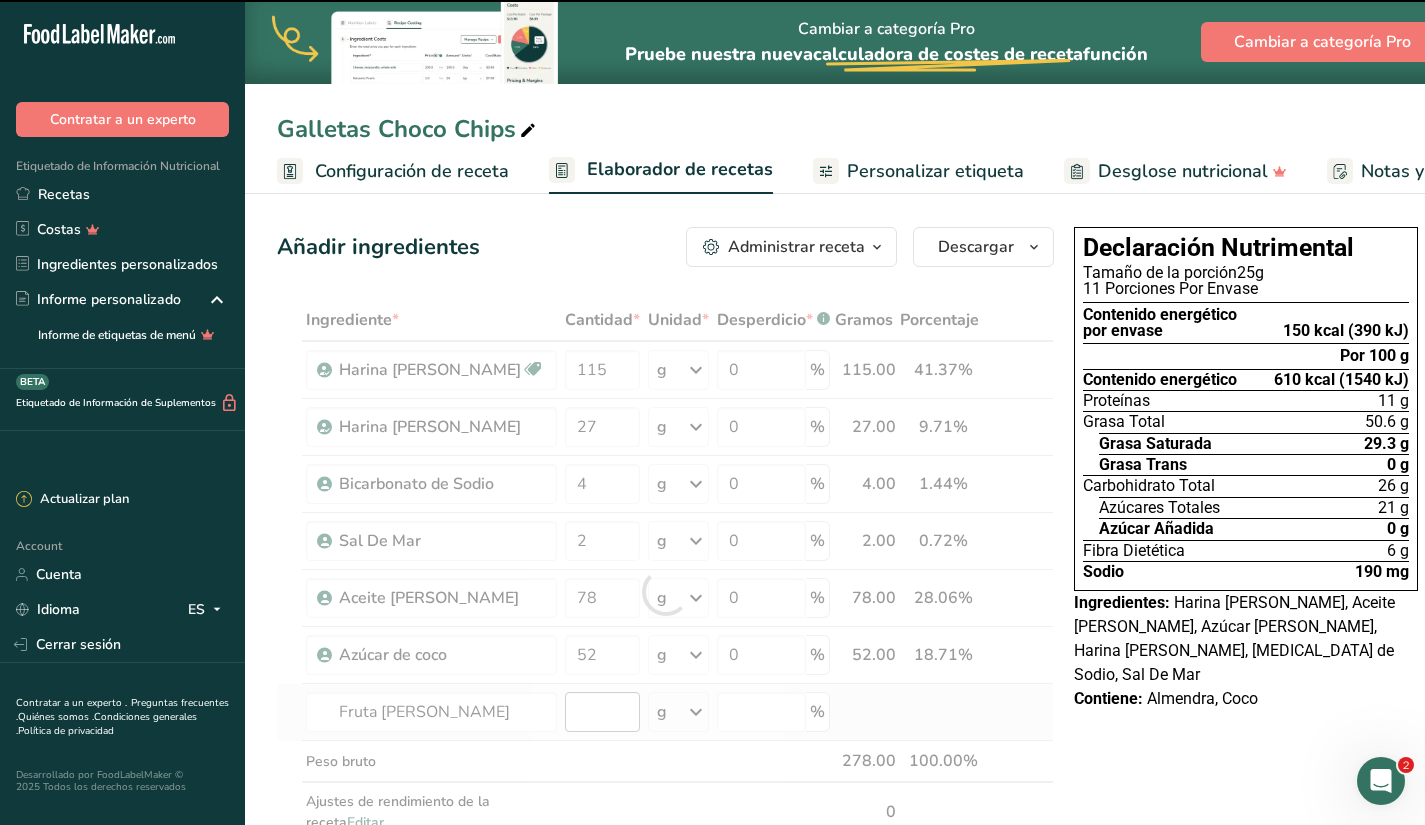 type on "0" 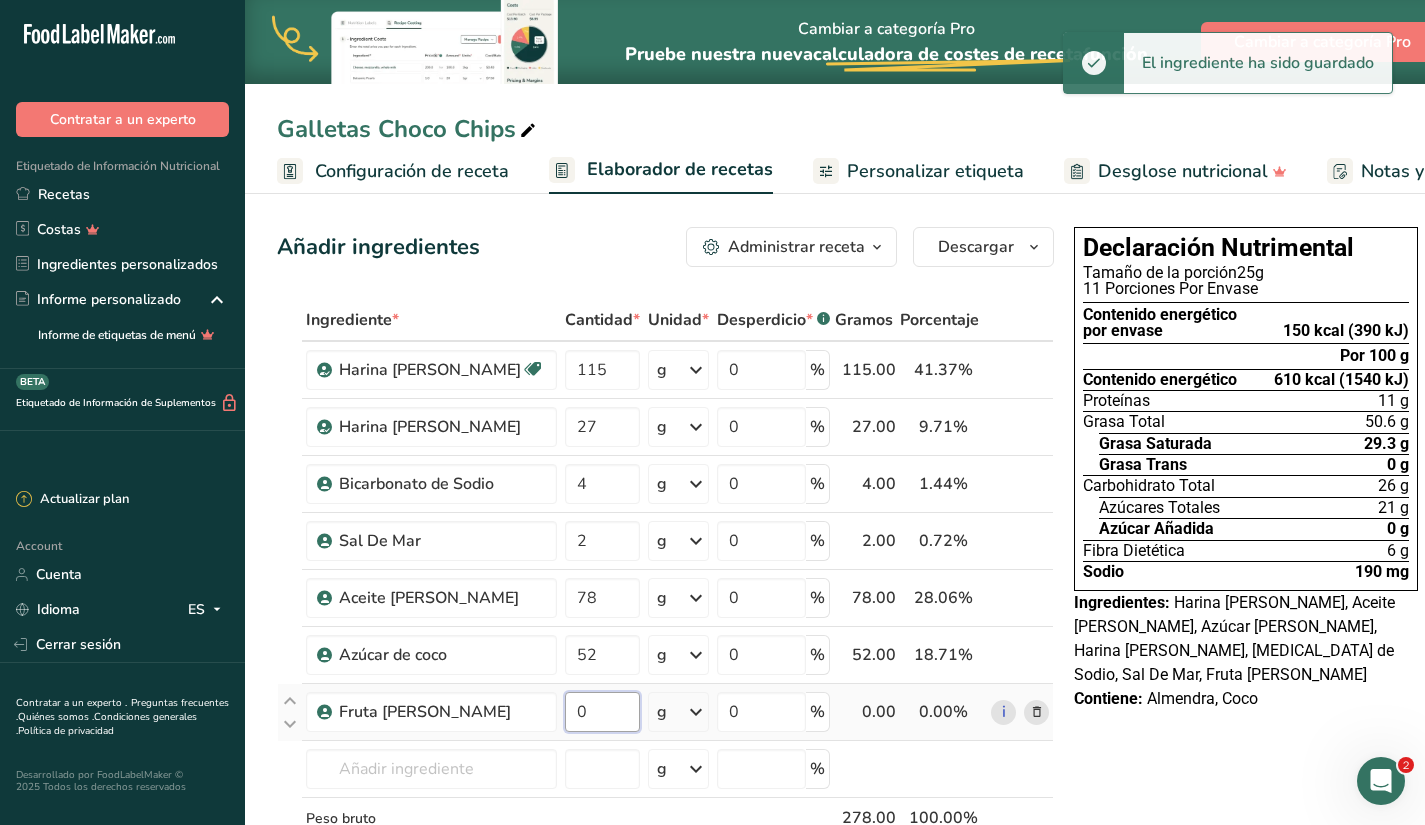 click on "0" at bounding box center [602, 712] 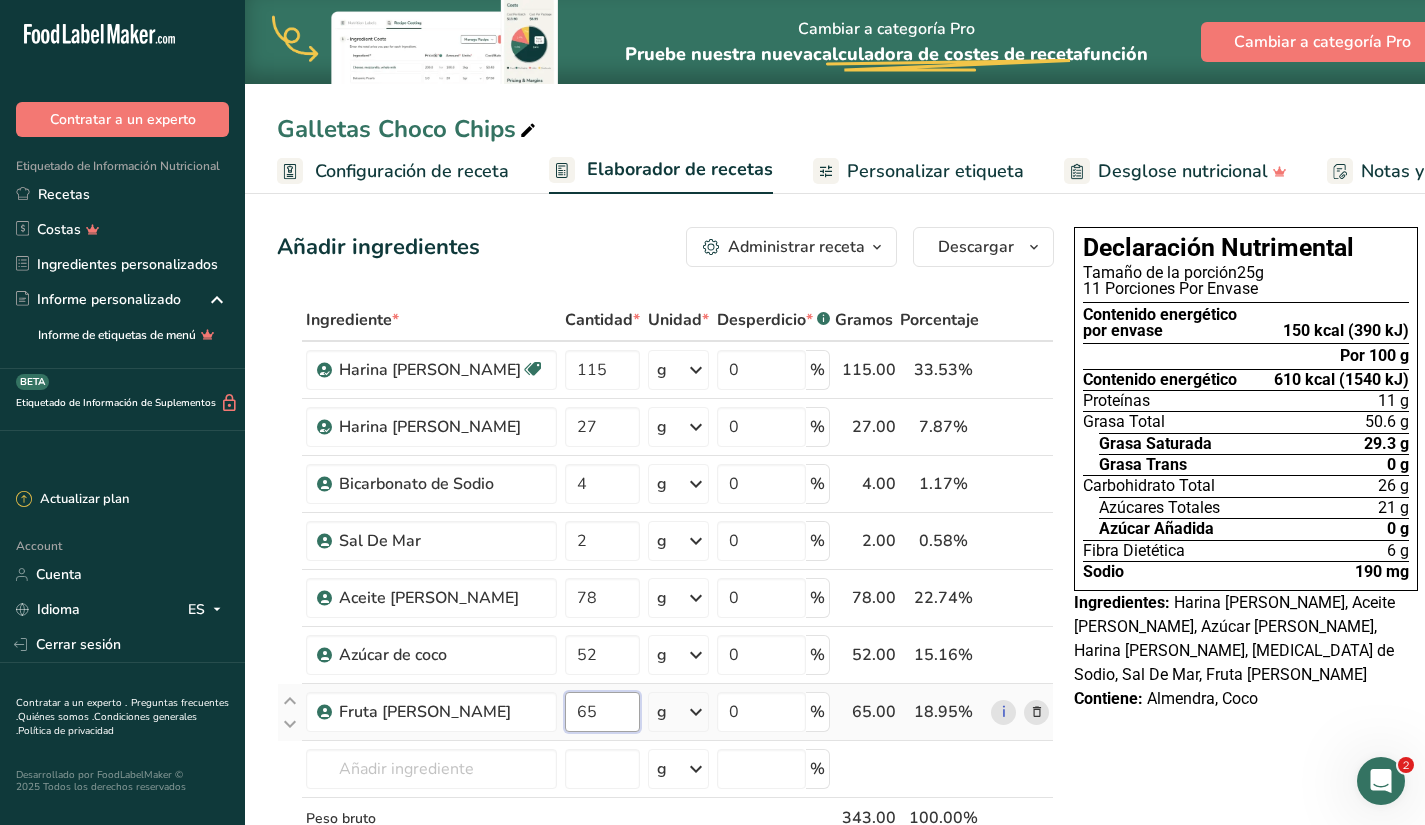 type on "65" 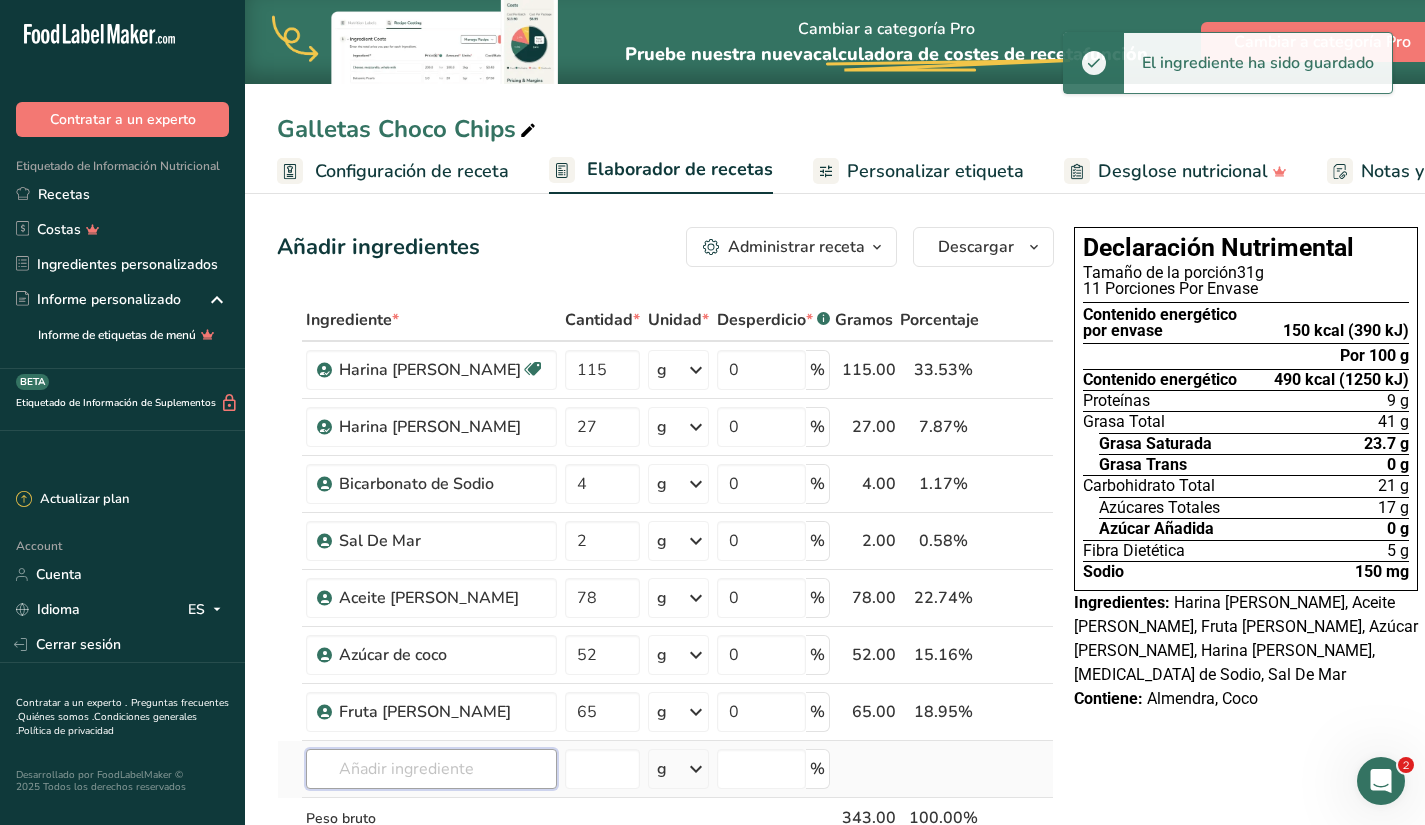 click at bounding box center (431, 769) 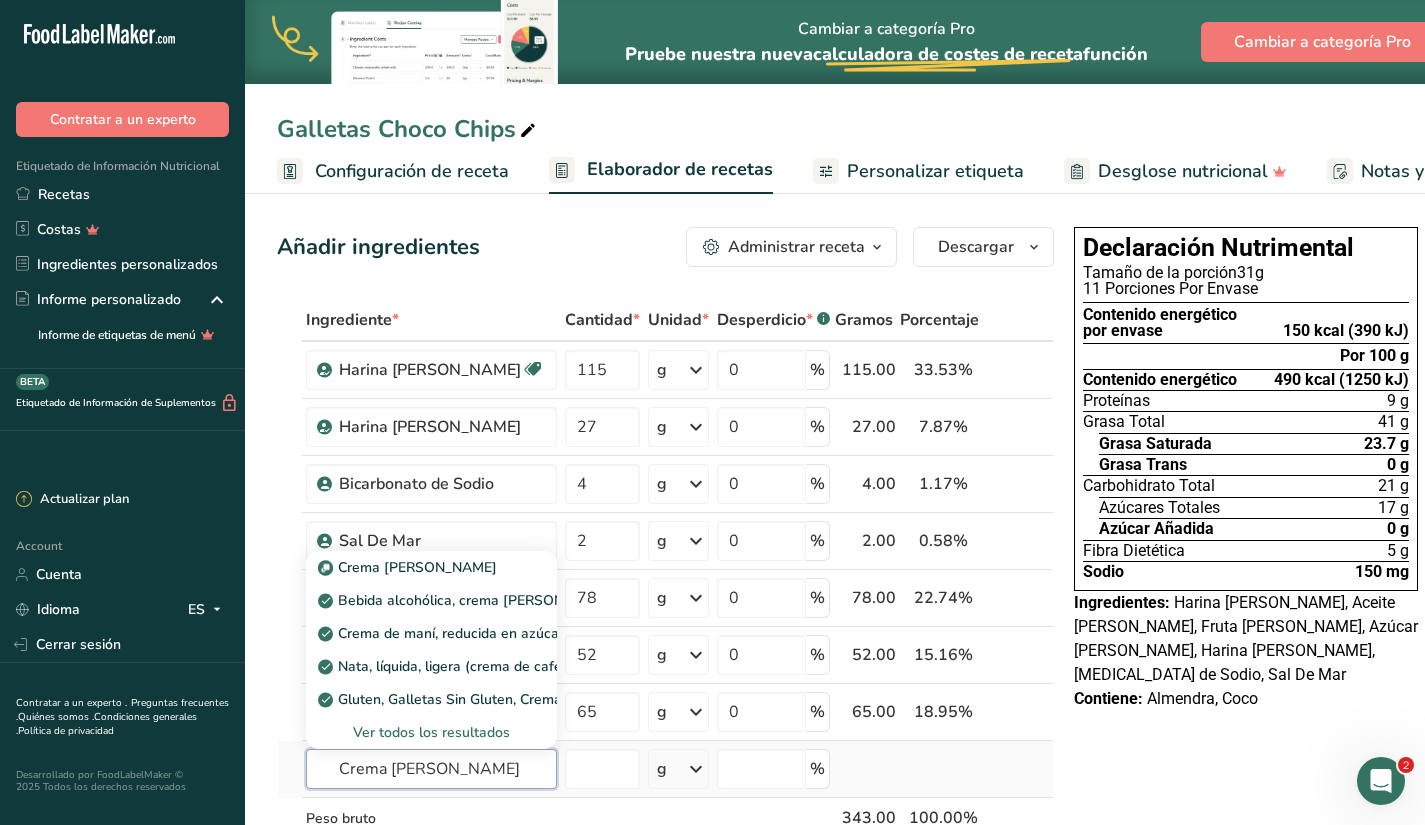 type on "Crema [PERSON_NAME]" 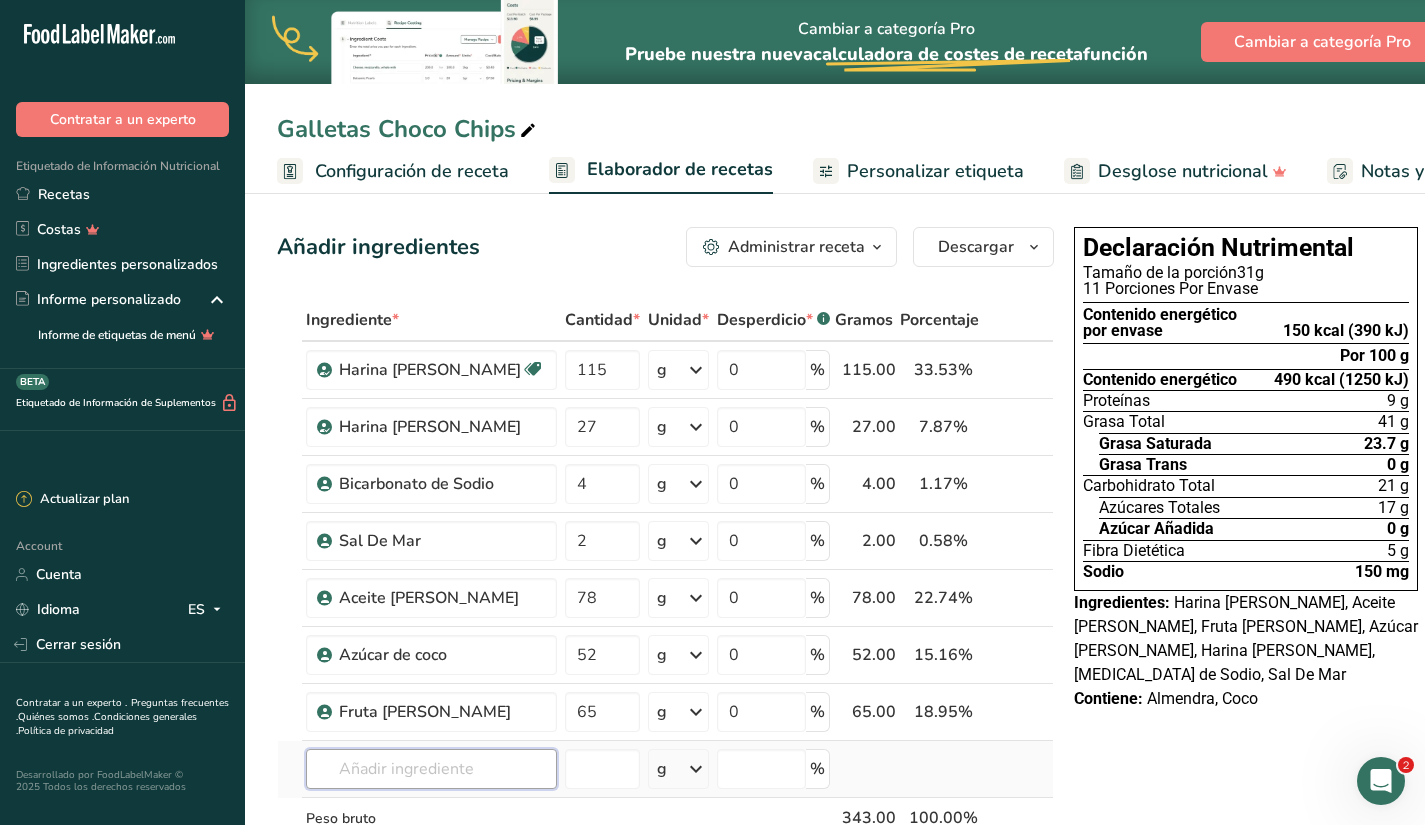click at bounding box center [431, 769] 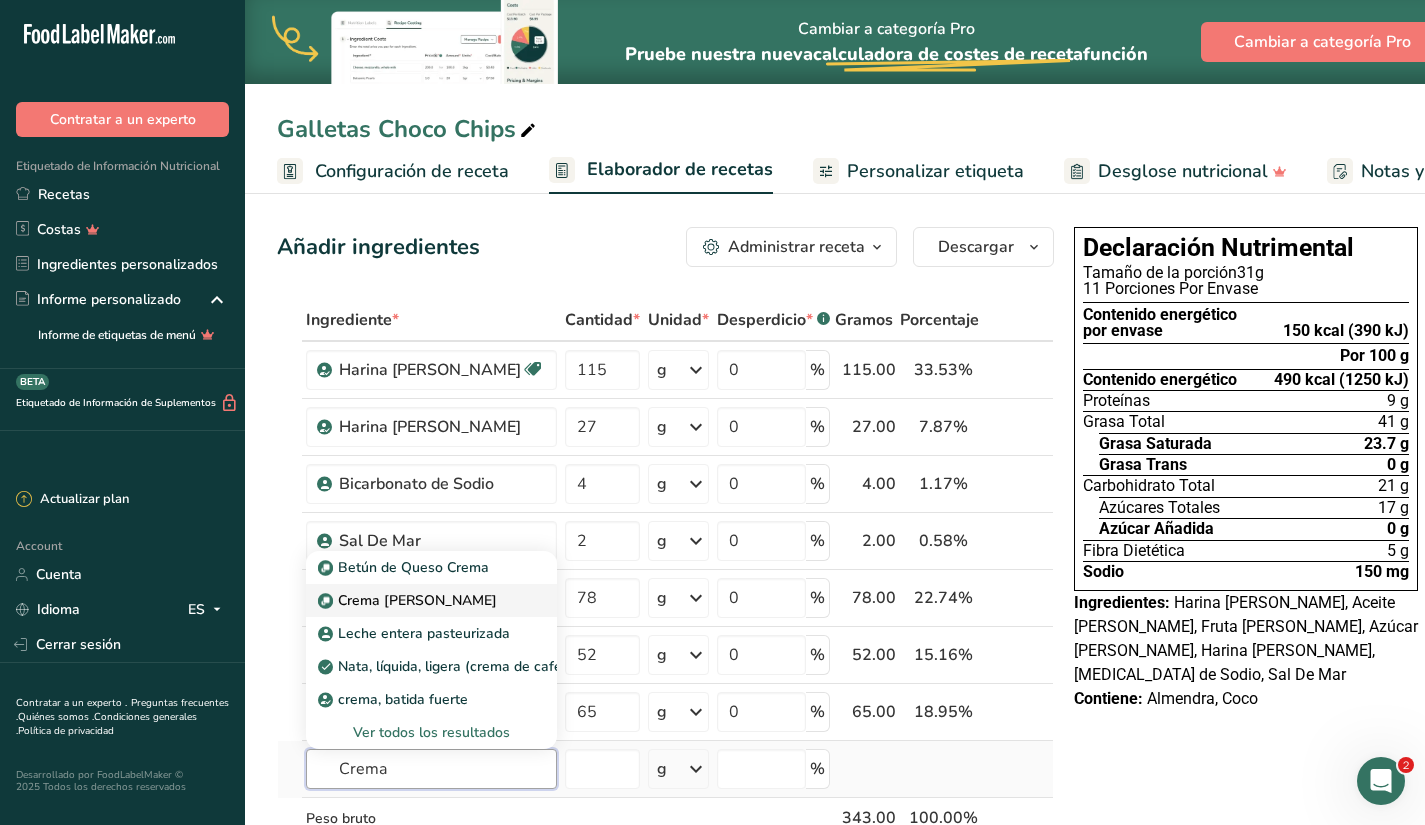 type on "Crema" 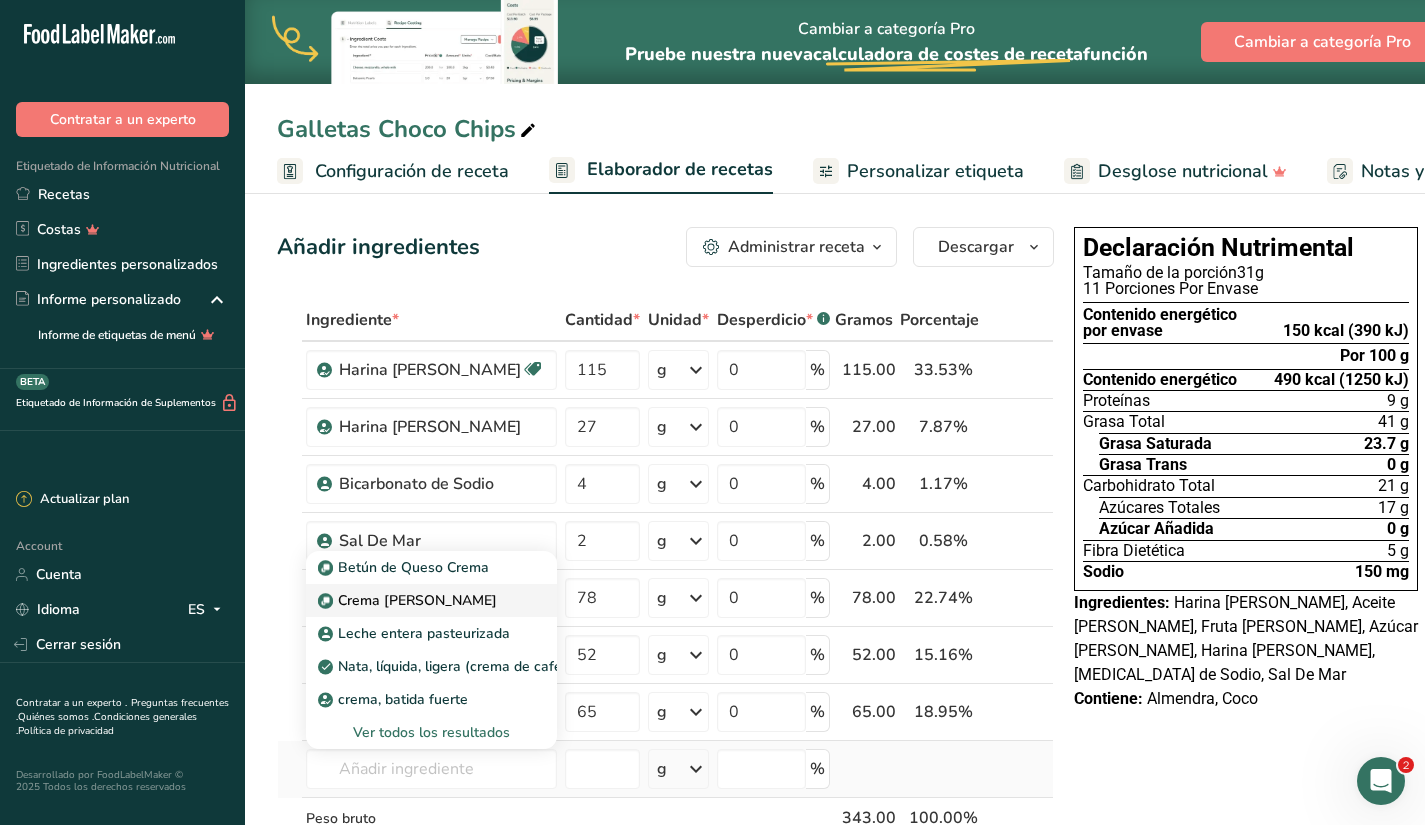 click on "Crema [PERSON_NAME]" at bounding box center (431, 600) 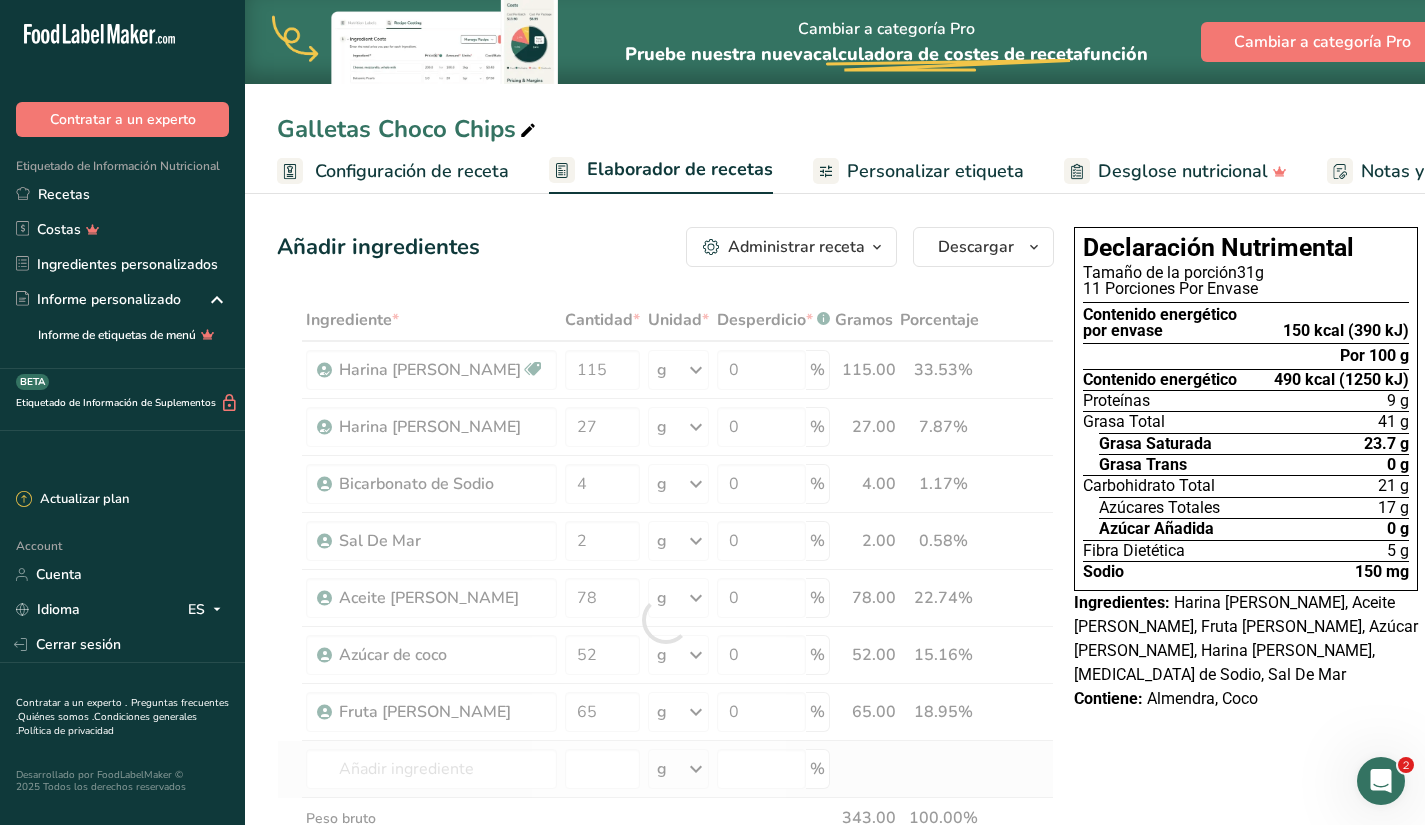 type on "Crema [PERSON_NAME]" 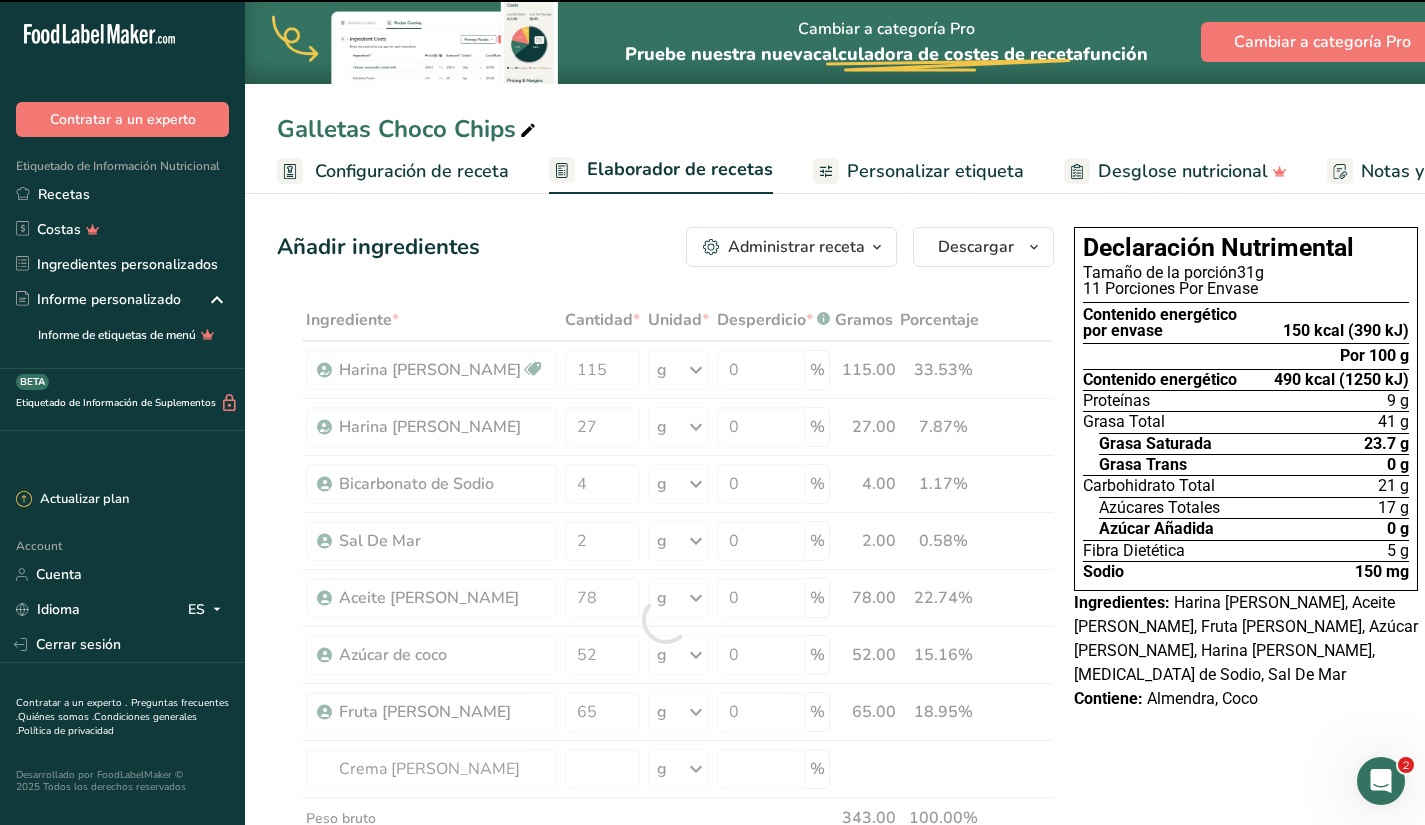 click at bounding box center [665, 620] 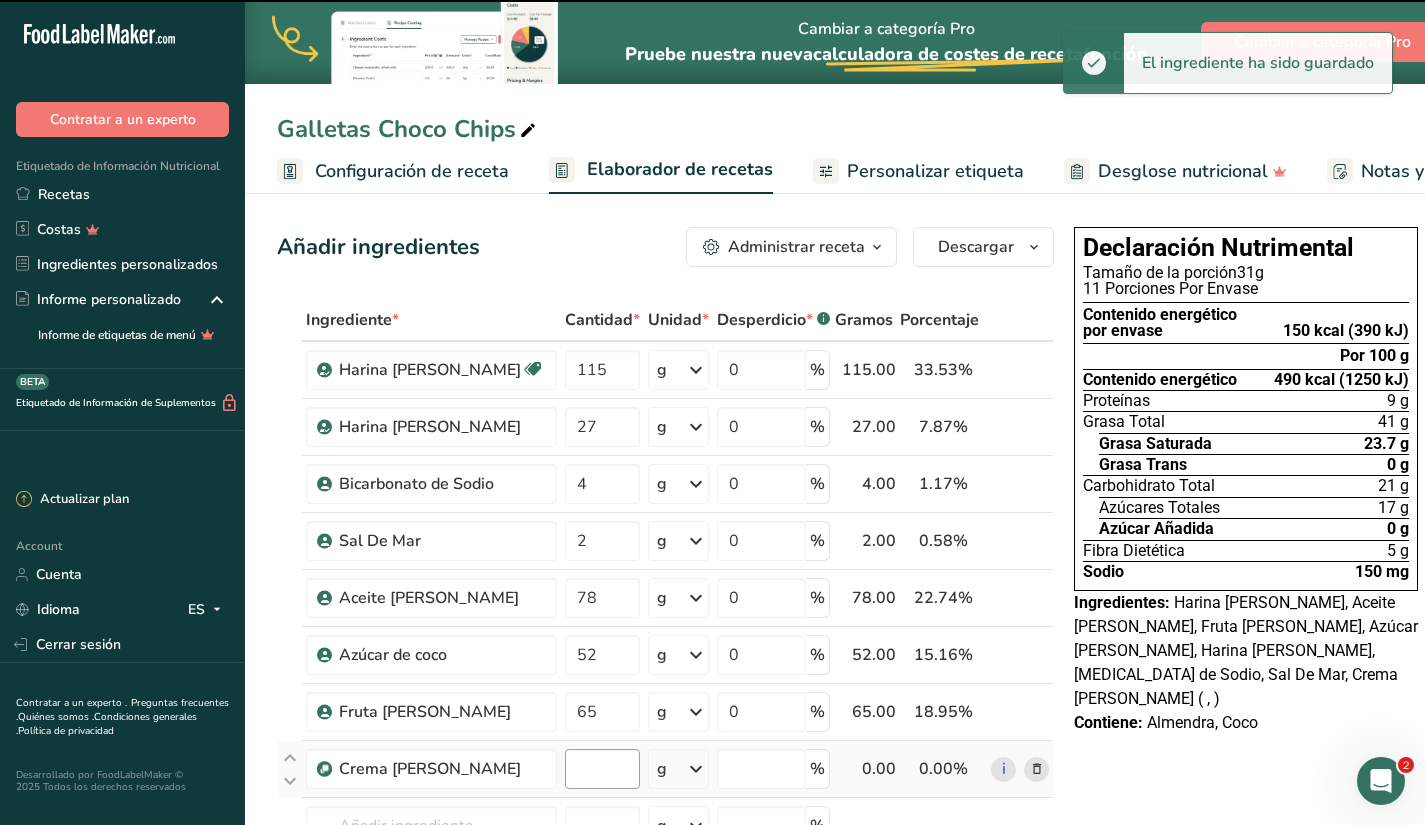 type on "0" 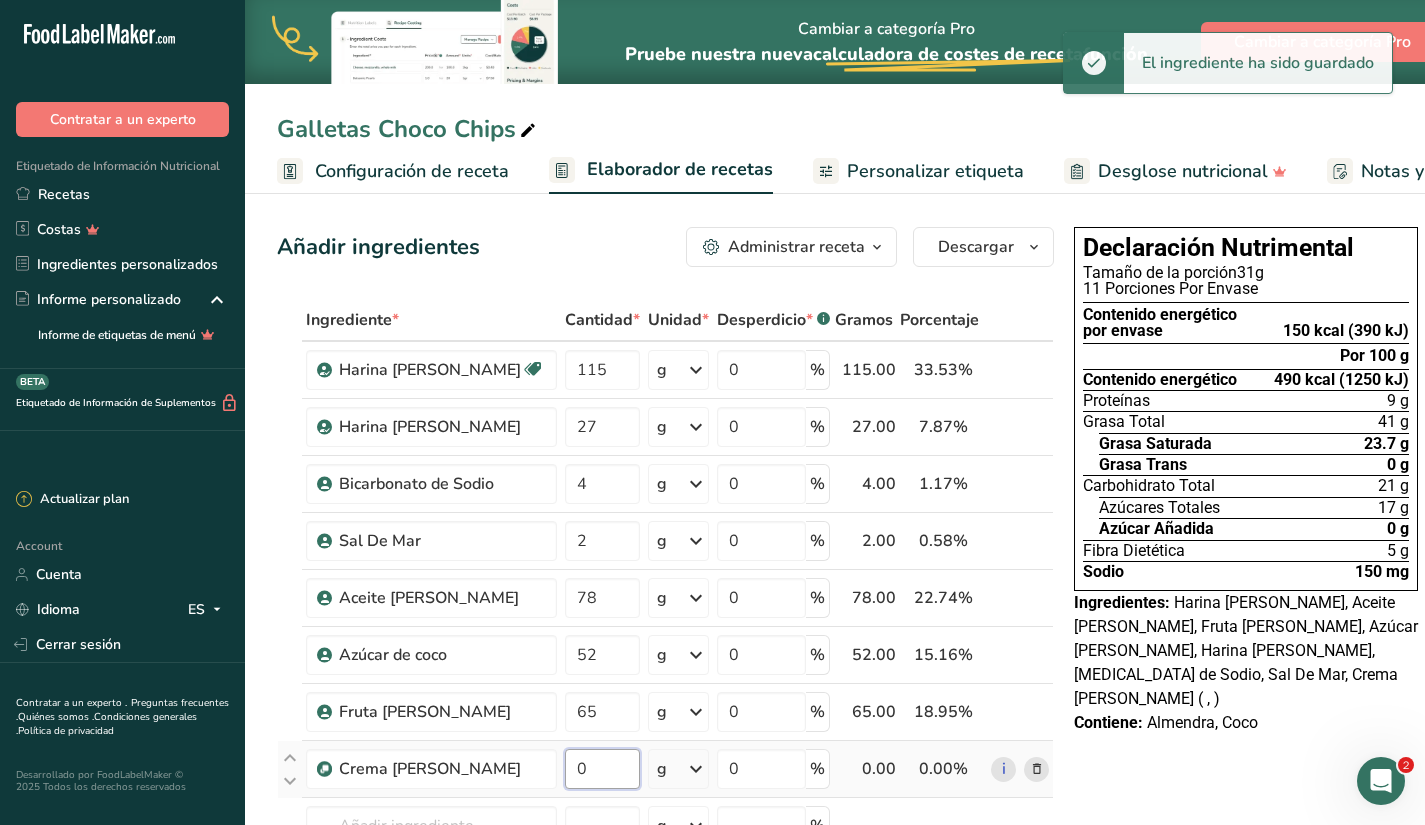 click on "0" at bounding box center [602, 769] 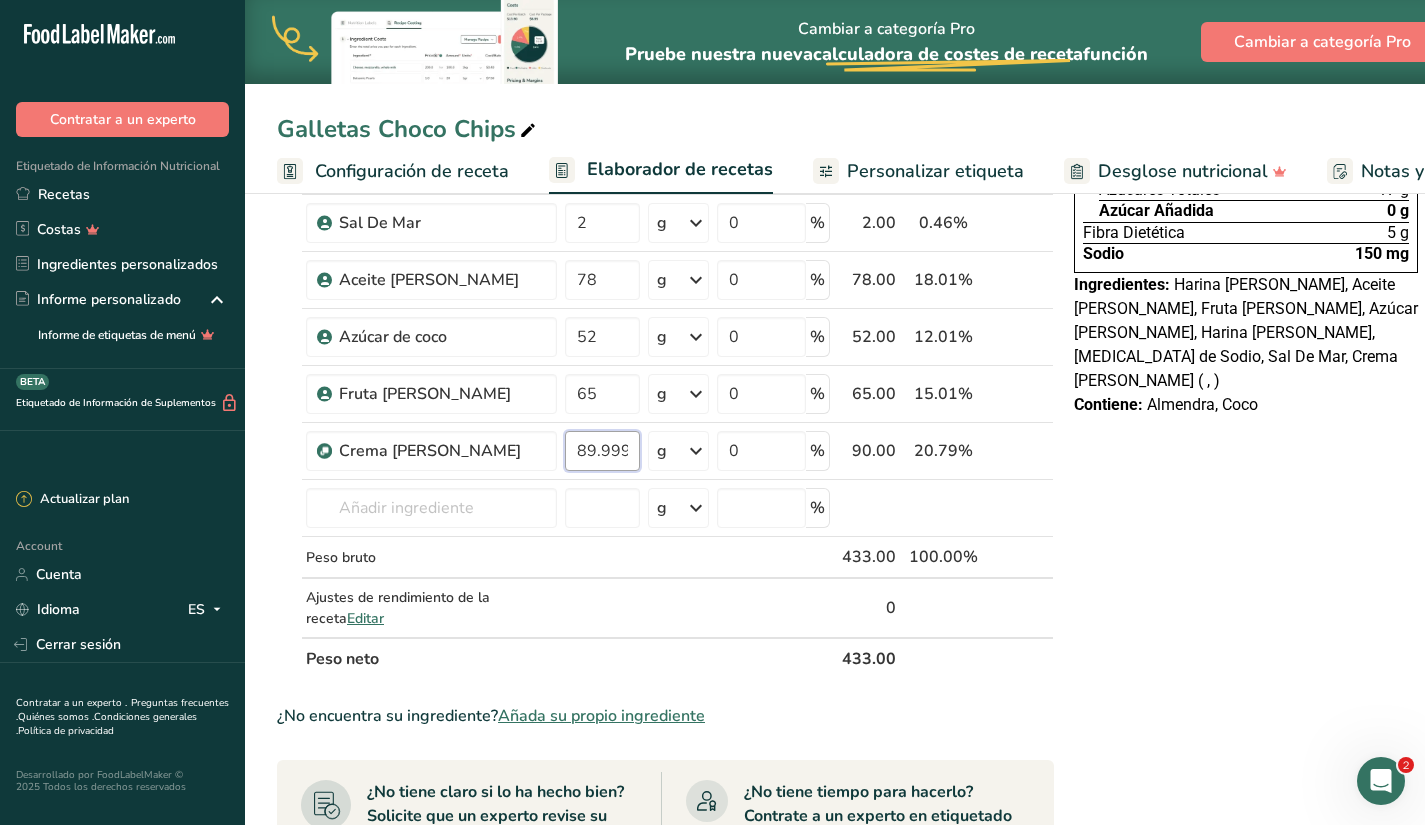 scroll, scrollTop: 352, scrollLeft: 0, axis: vertical 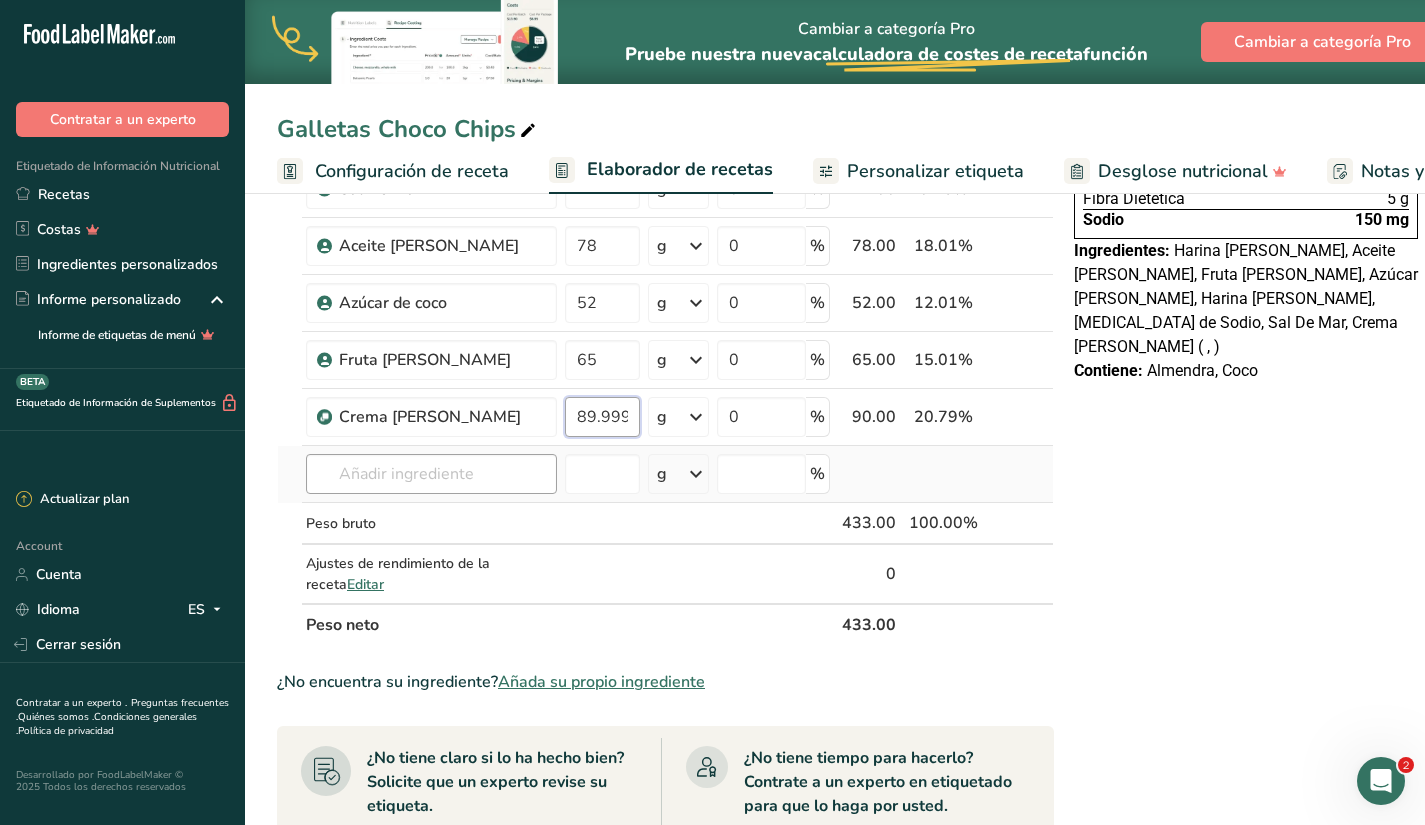 type on "89.999998" 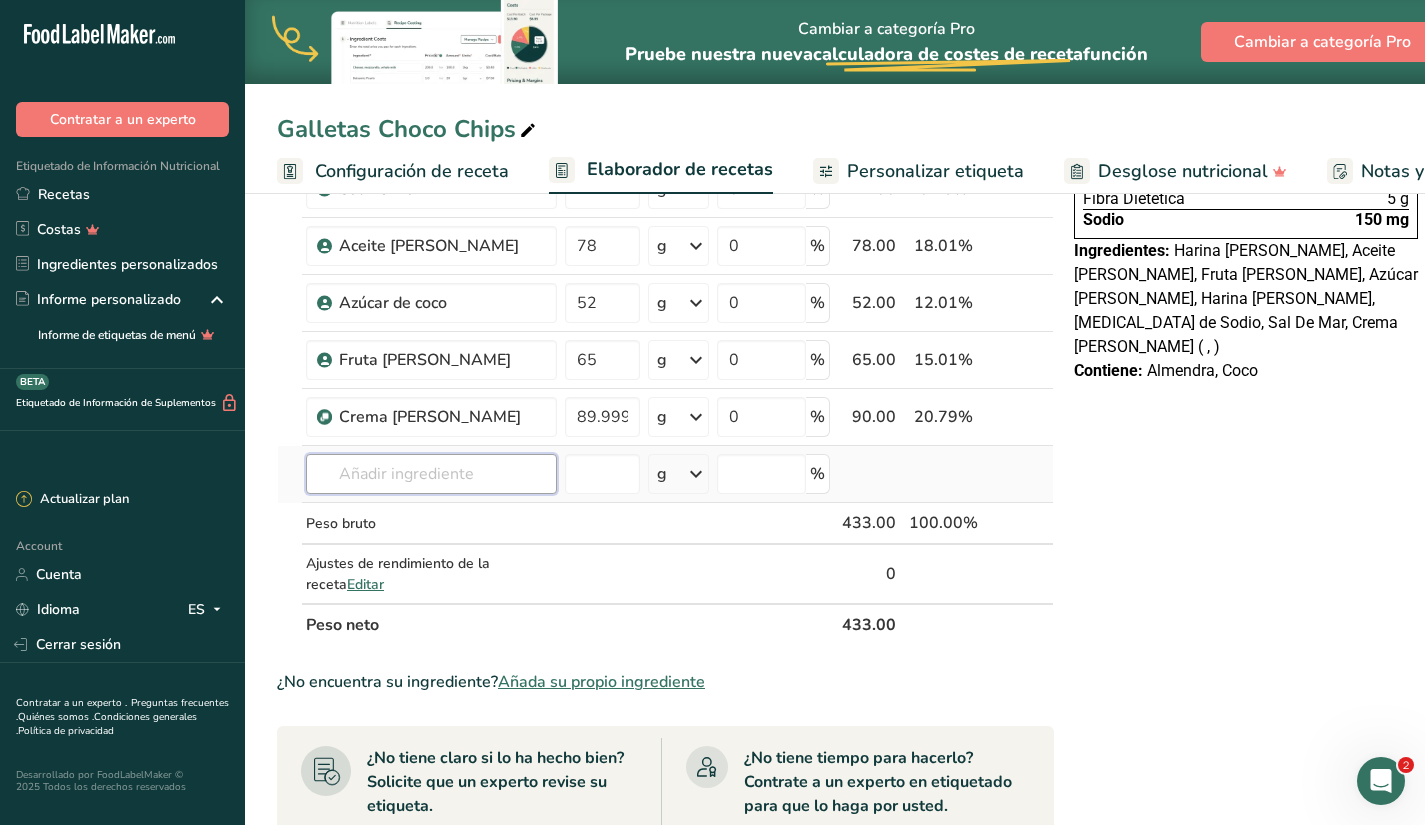 click on "Ingrediente *
Cantidad *
Unidad *
Desperdicio *   .a-a{fill:#347362;}.b-a{fill:#fff;}          Gramos
Porcentaje
[PERSON_NAME]
[GEOGRAPHIC_DATA]
Vegetariano
Orgánico
Certificado orgánico
No GMO
Kosher pareve
Kosher lácteo
Halal
Etiqueta limpia
Bioingeniería
Apto para [MEDICAL_DATA]
115
g
Unidades de peso
g
kg
mg
Ver más
Unidades de volumen
[GEOGRAPHIC_DATA]
Las unidades de volumen requieren una conversión de densidad. Si conoce la densidad de su ingrediente, introdúzcala a continuación. De lo contrario, haga clic en "RIA", nuestra asistente regulatoria de IA, quien podrá ayudarle." at bounding box center (665, 296) 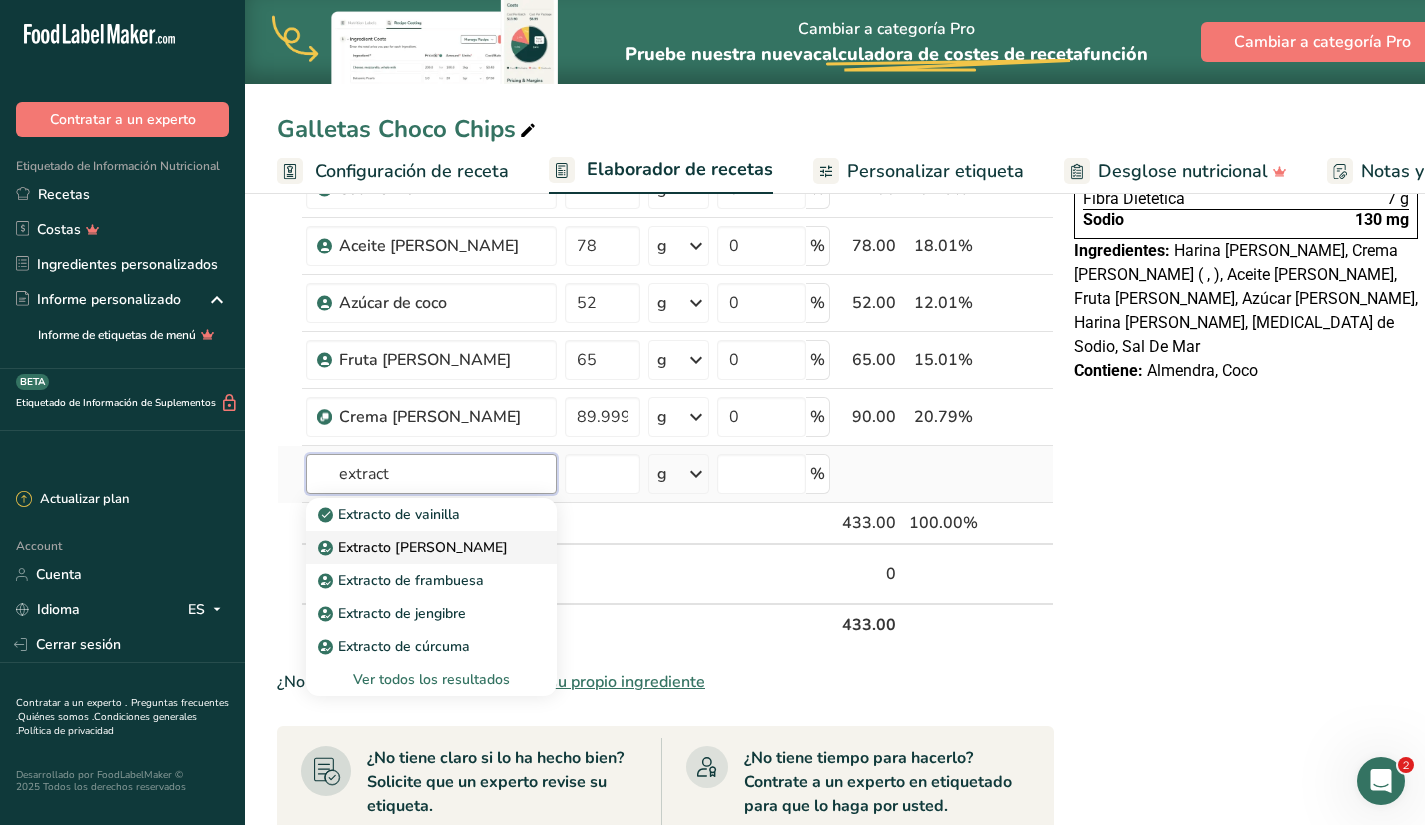 type on "extract" 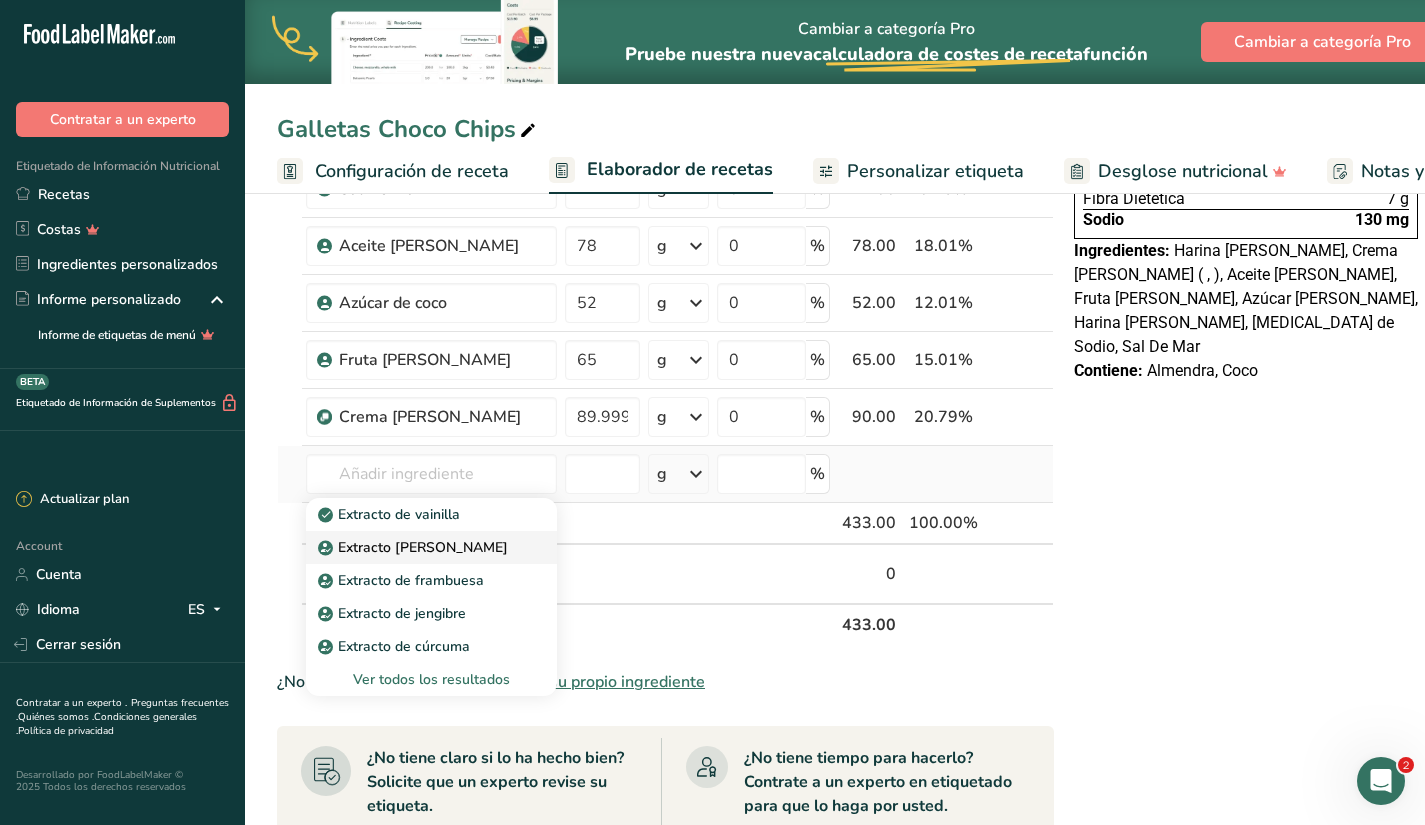 click on "Extracto [PERSON_NAME]" at bounding box center (415, 547) 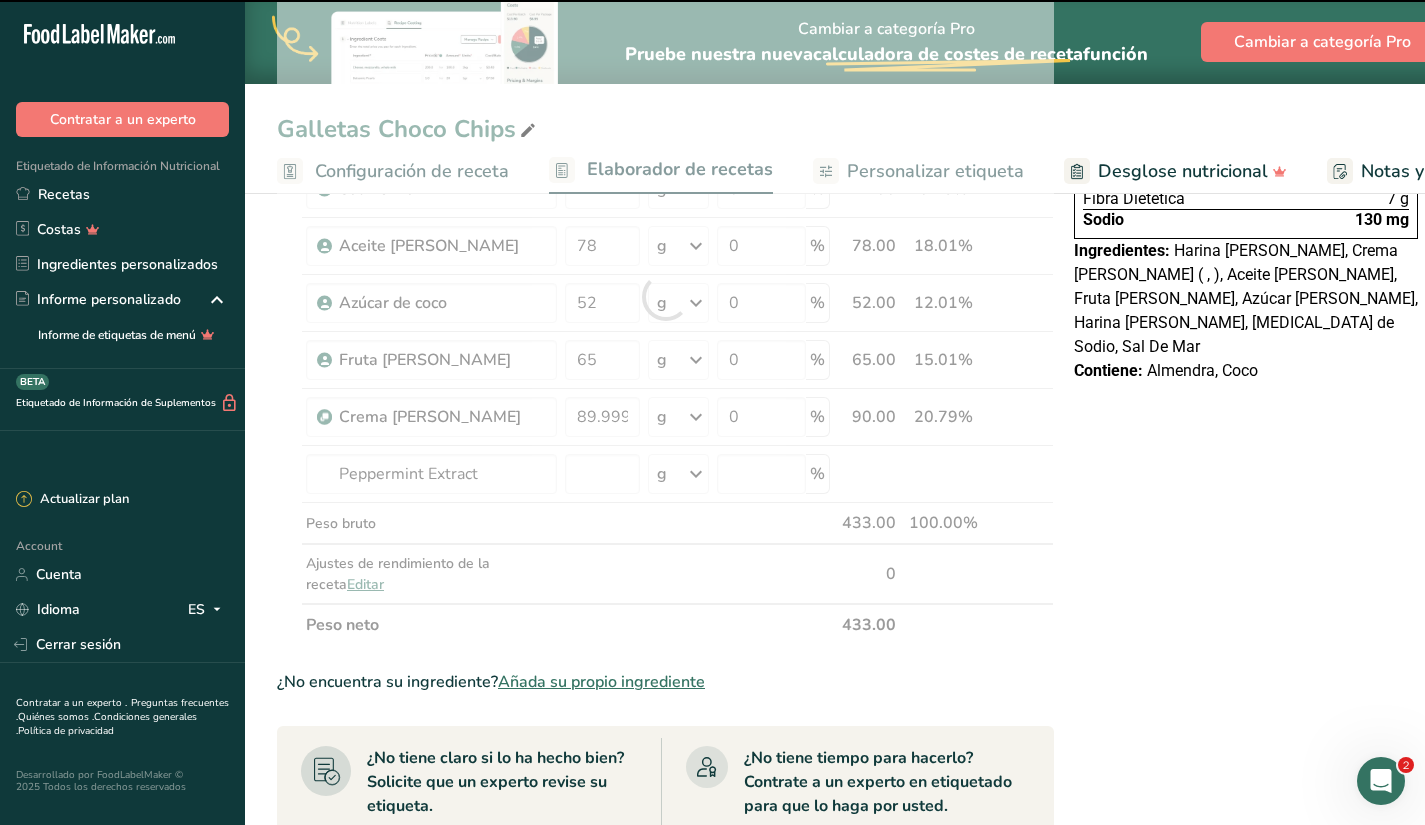 type on "0" 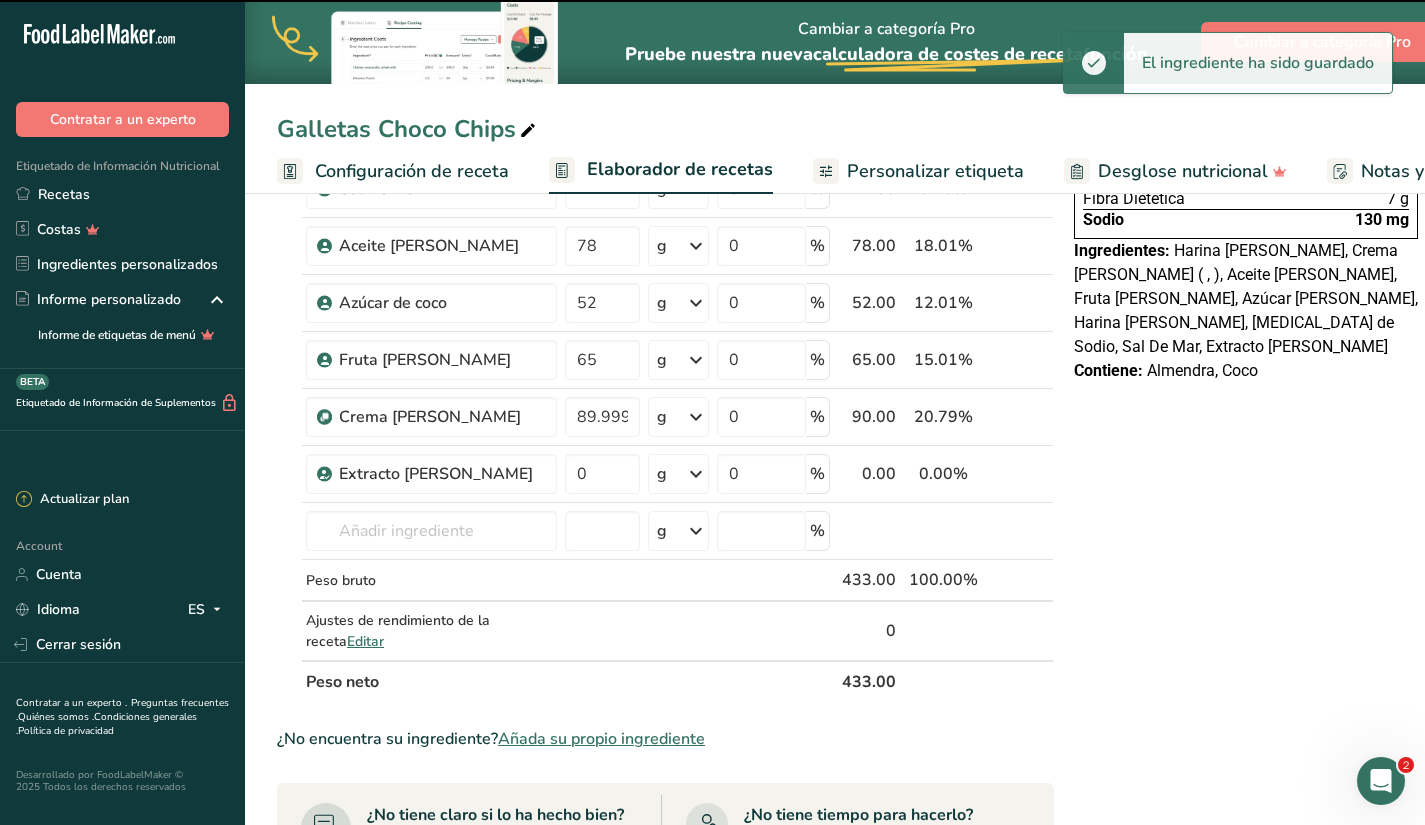 click on "Extracto [PERSON_NAME]" at bounding box center [442, 474] 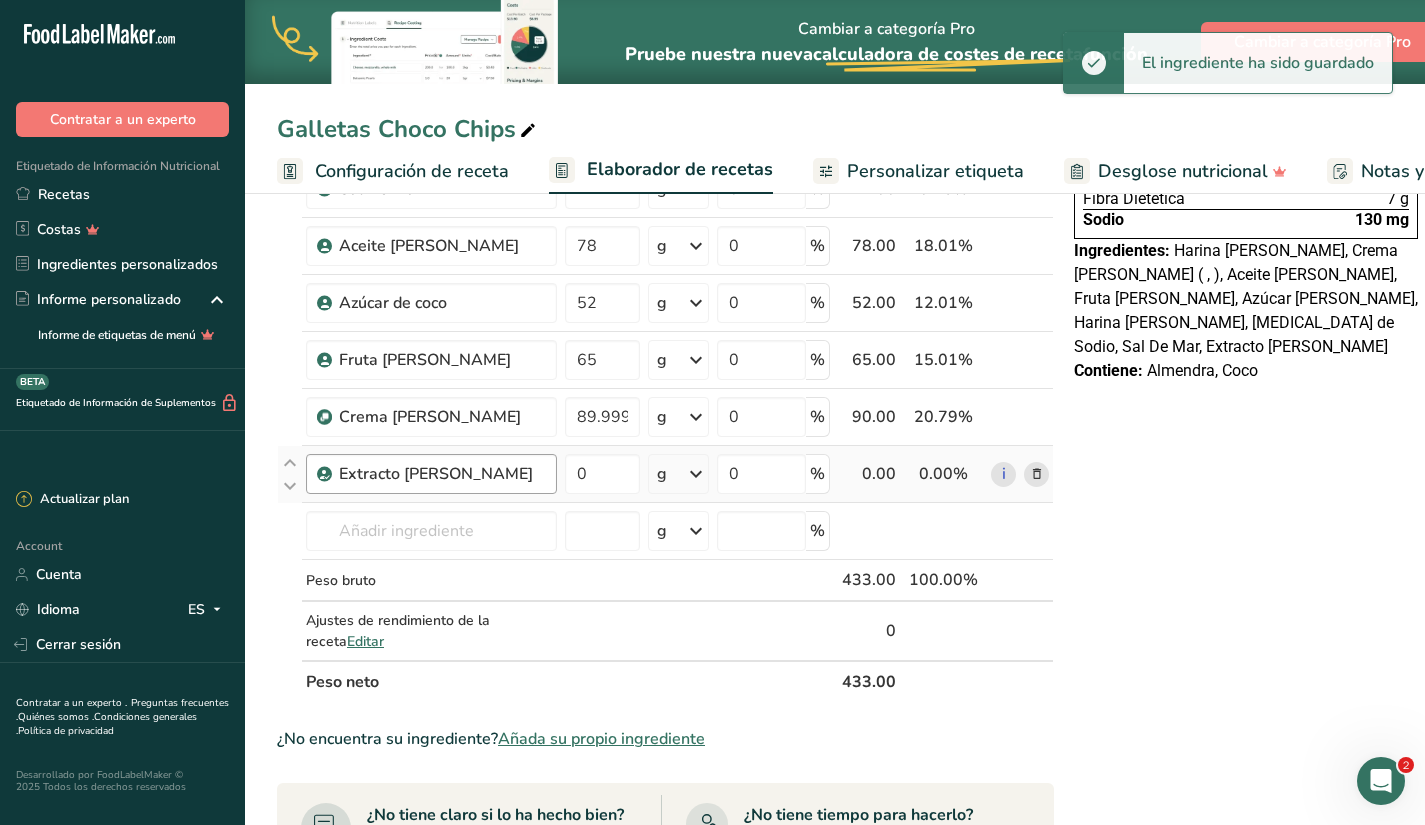 click on "Extracto [PERSON_NAME]" at bounding box center [442, 474] 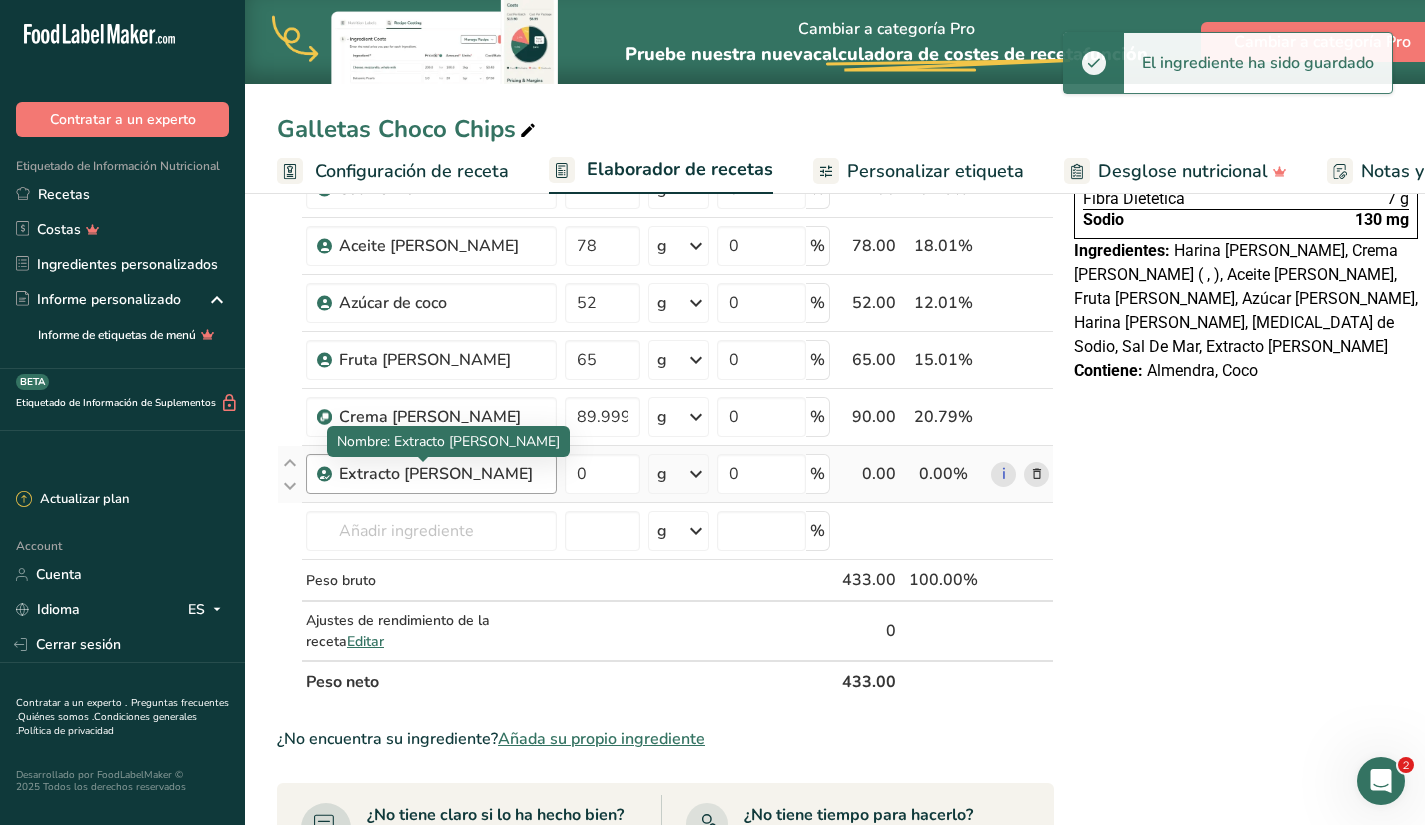 click on "Extracto [PERSON_NAME]" at bounding box center [442, 474] 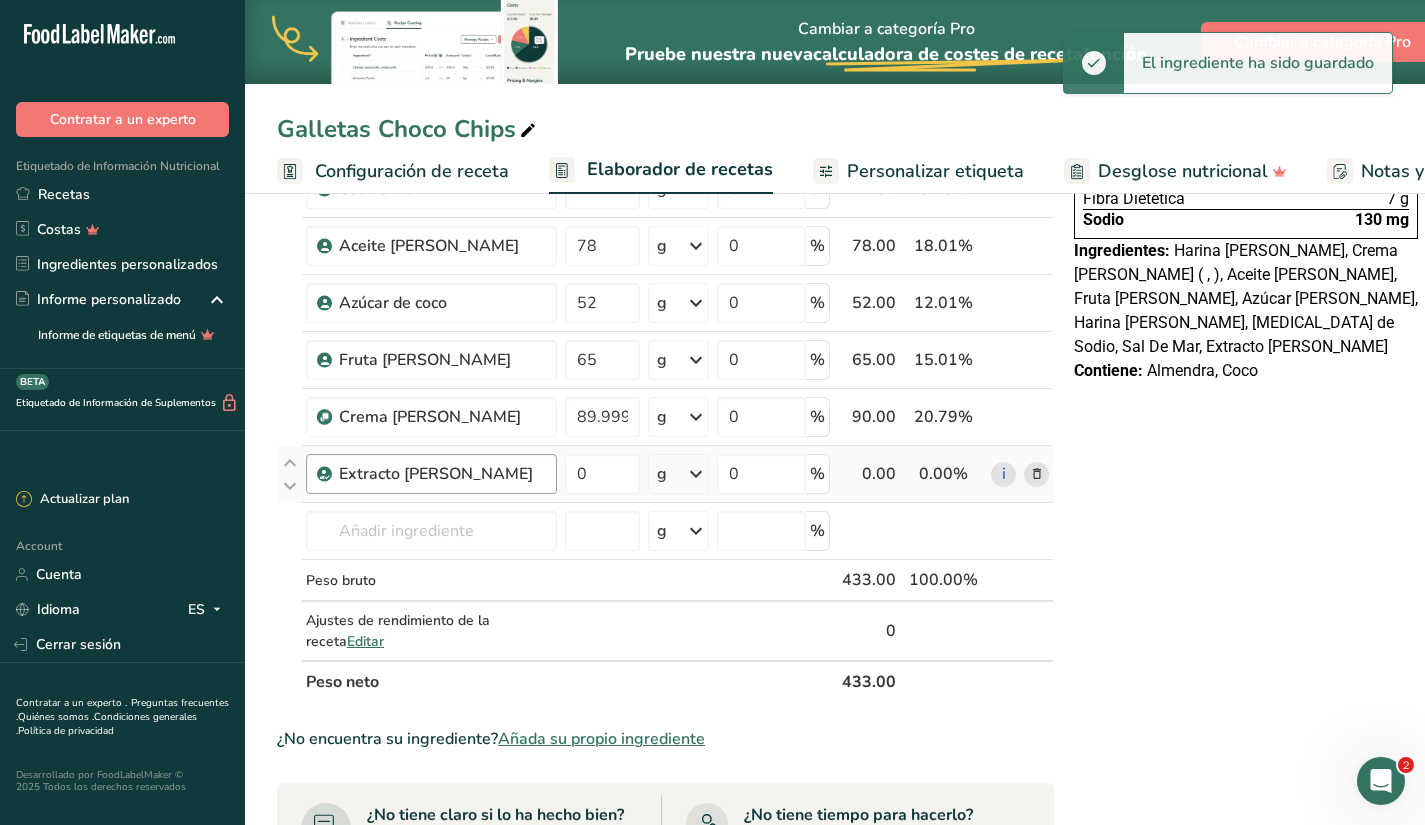 click on "Extracto [PERSON_NAME]" at bounding box center [442, 474] 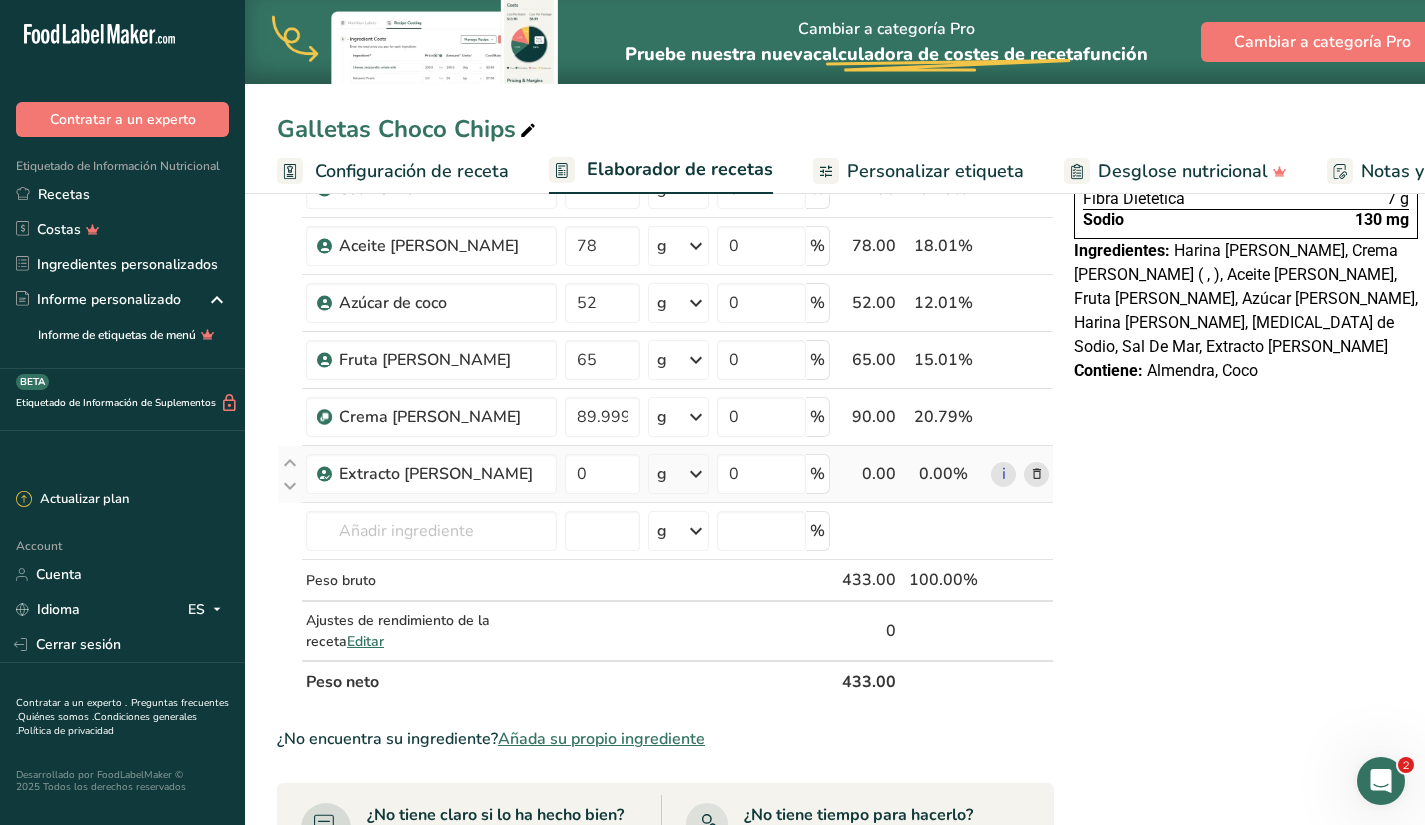 click at bounding box center [1037, 474] 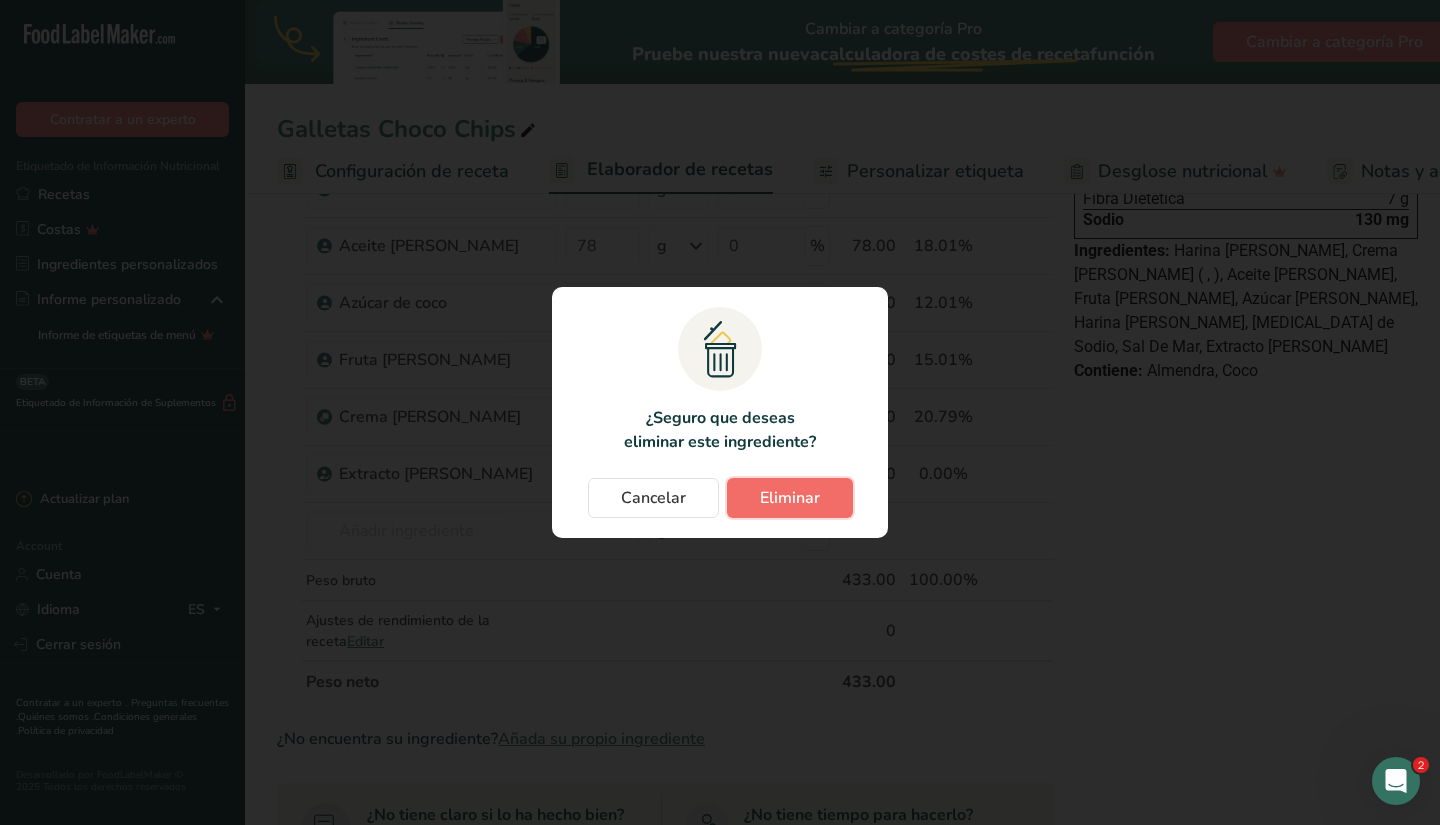 click on "Eliminar" at bounding box center [790, 498] 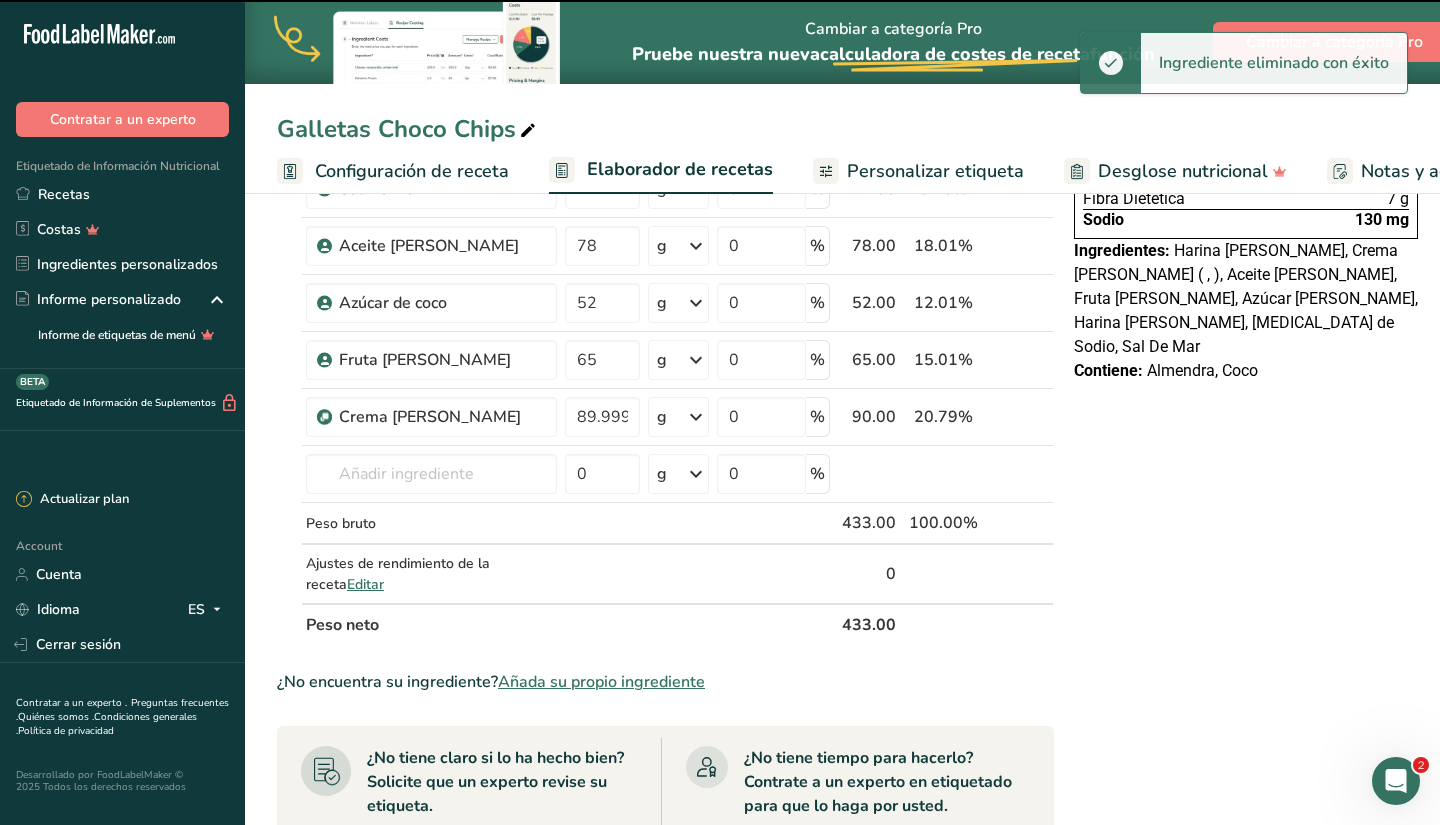 type 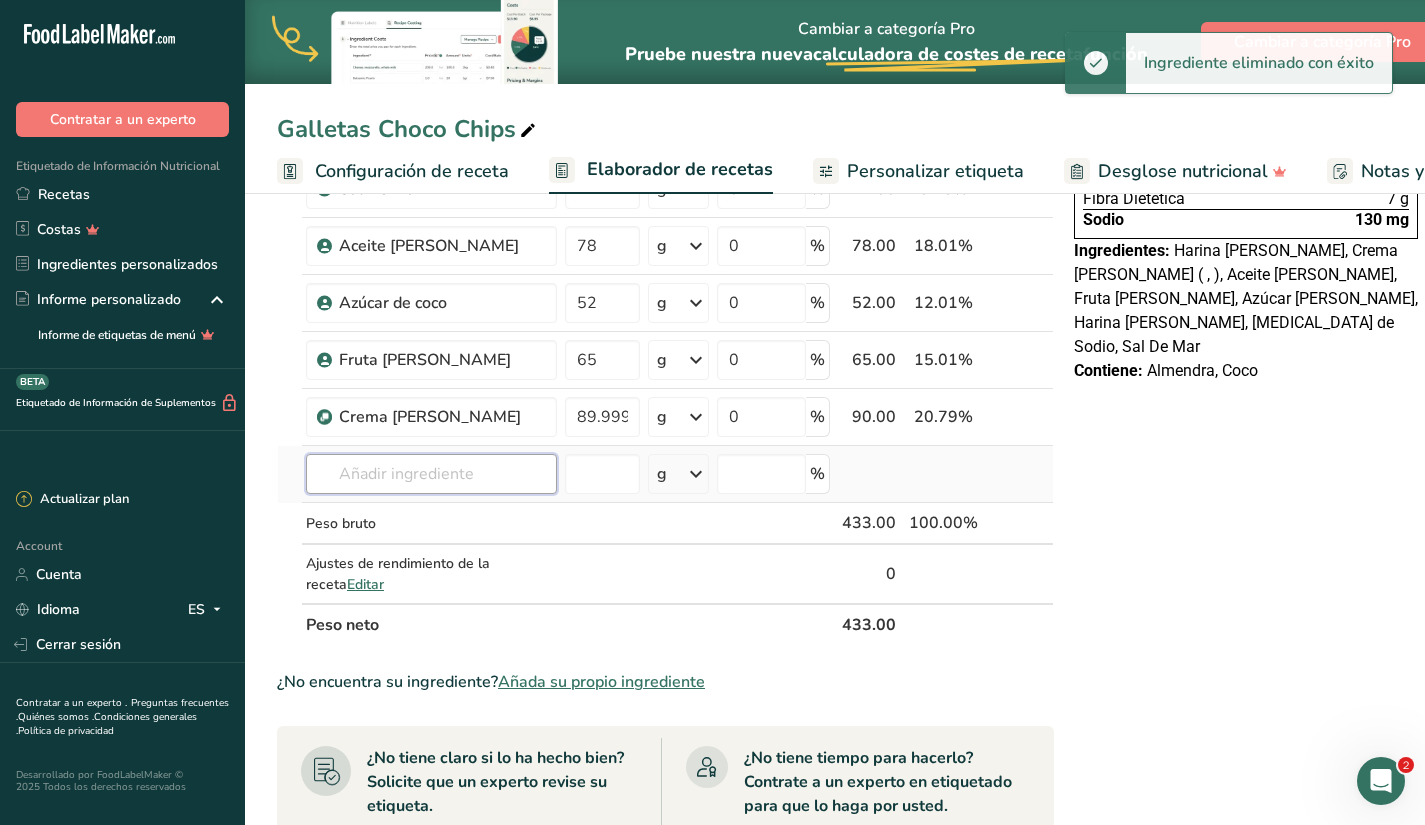 click at bounding box center (431, 474) 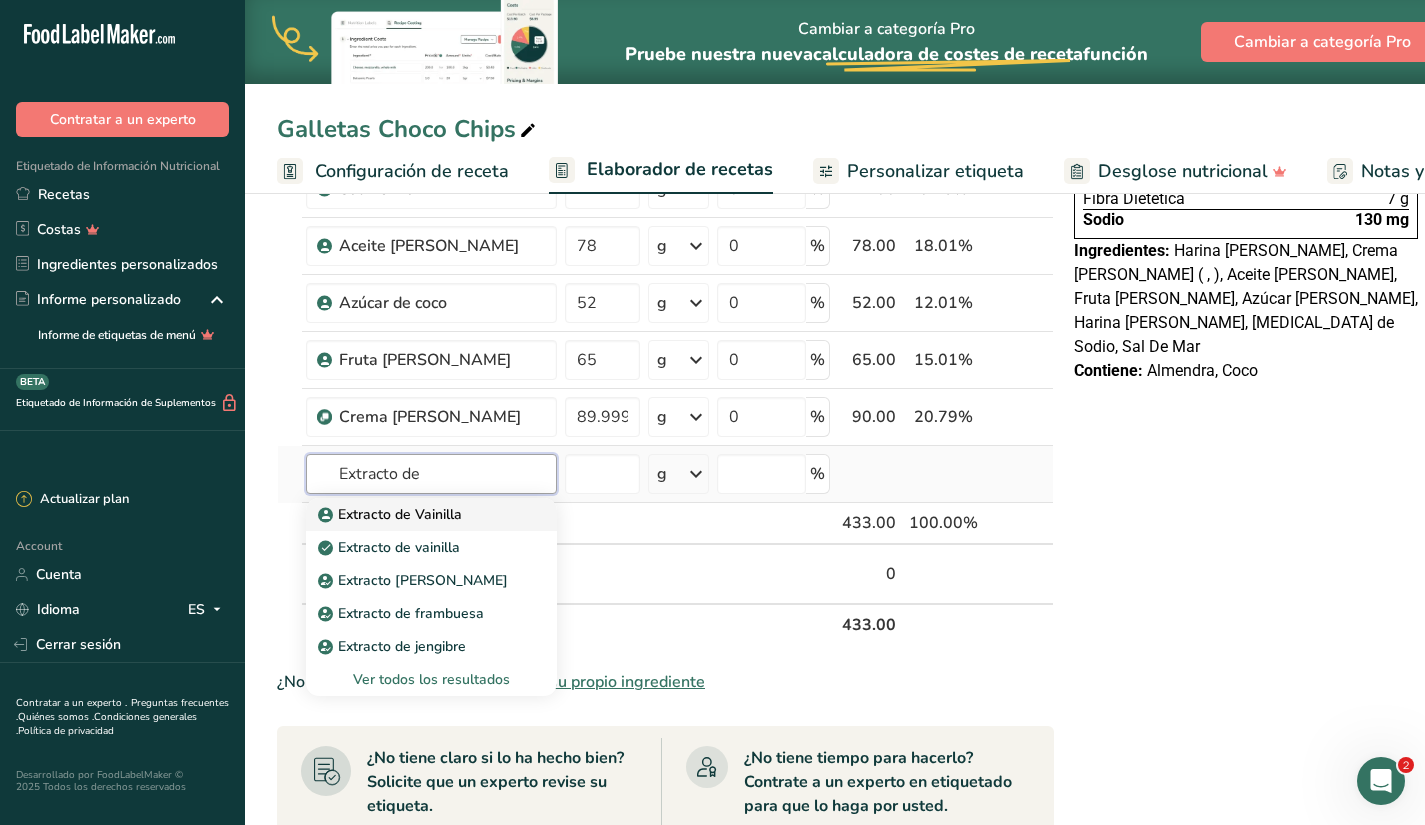 type on "Extracto de" 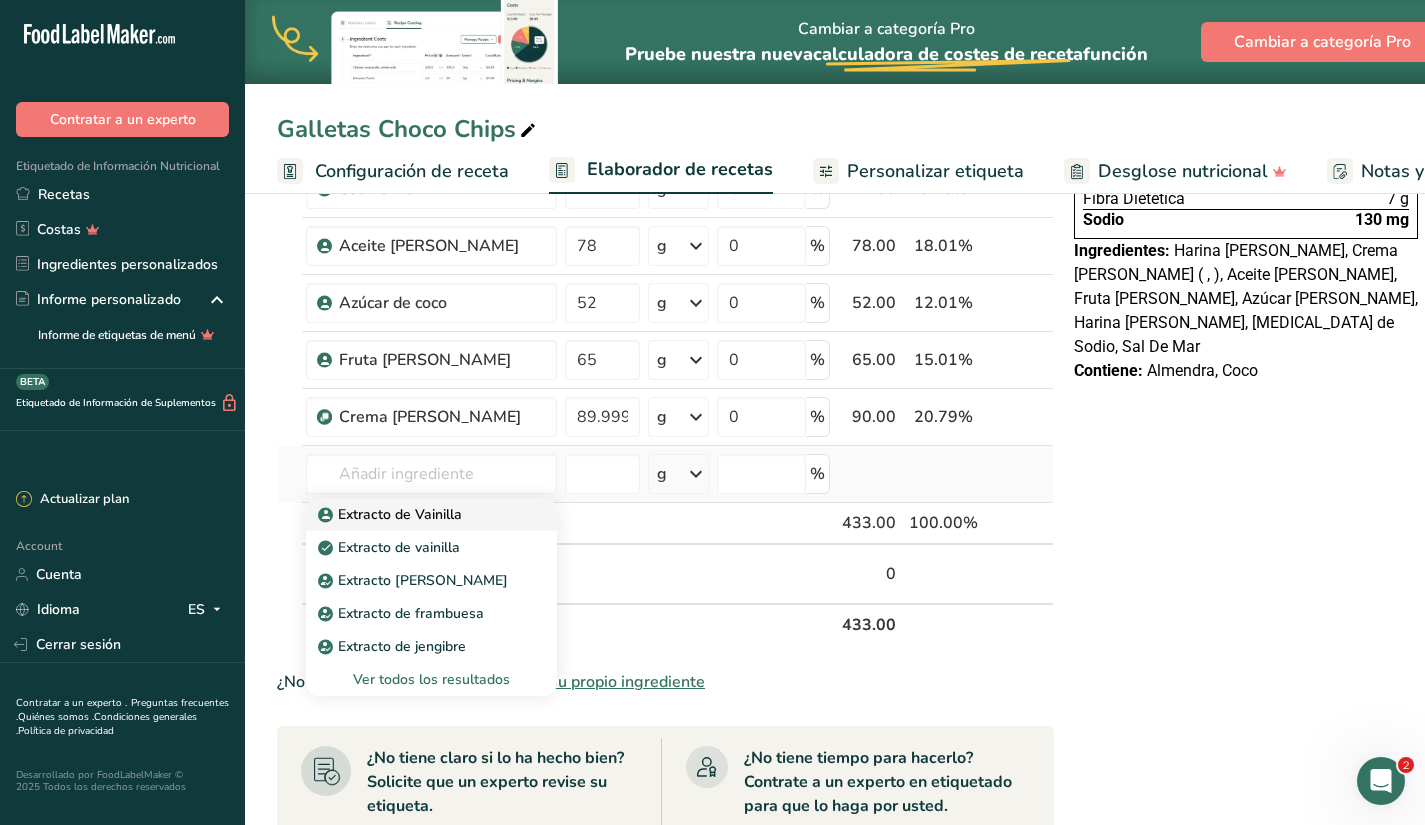 click on "Extracto de Vainilla" at bounding box center (392, 514) 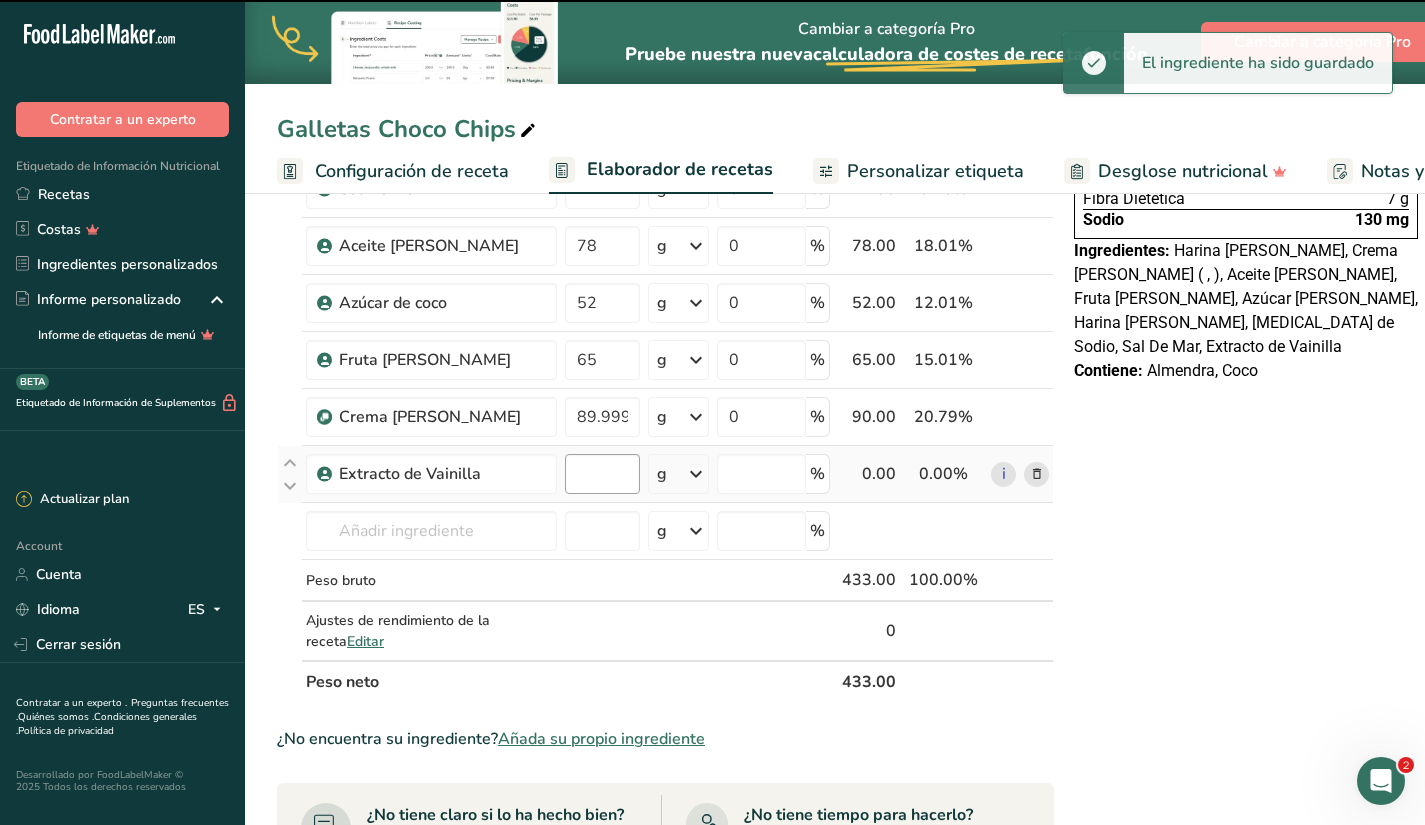 type on "0" 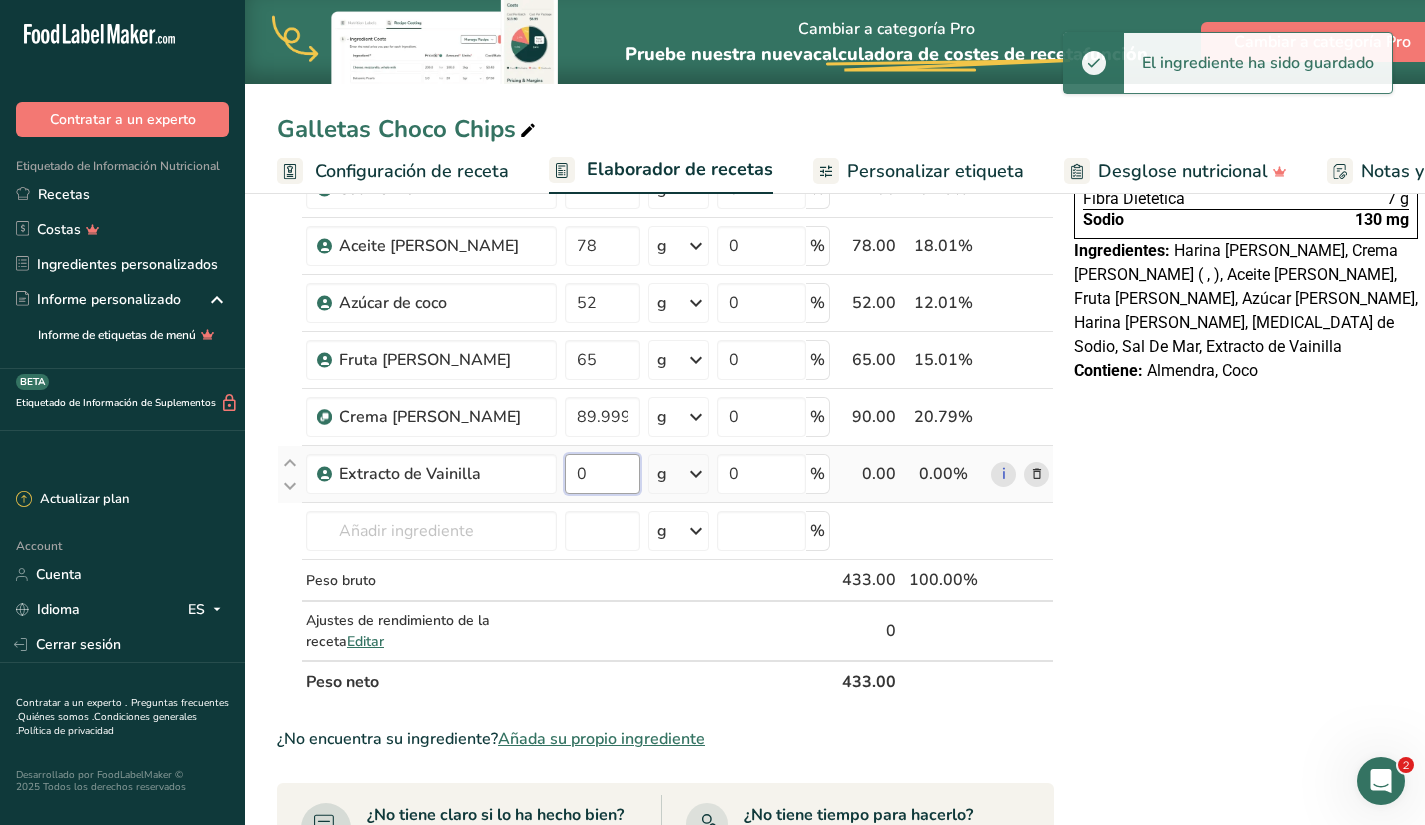click on "0" at bounding box center [602, 474] 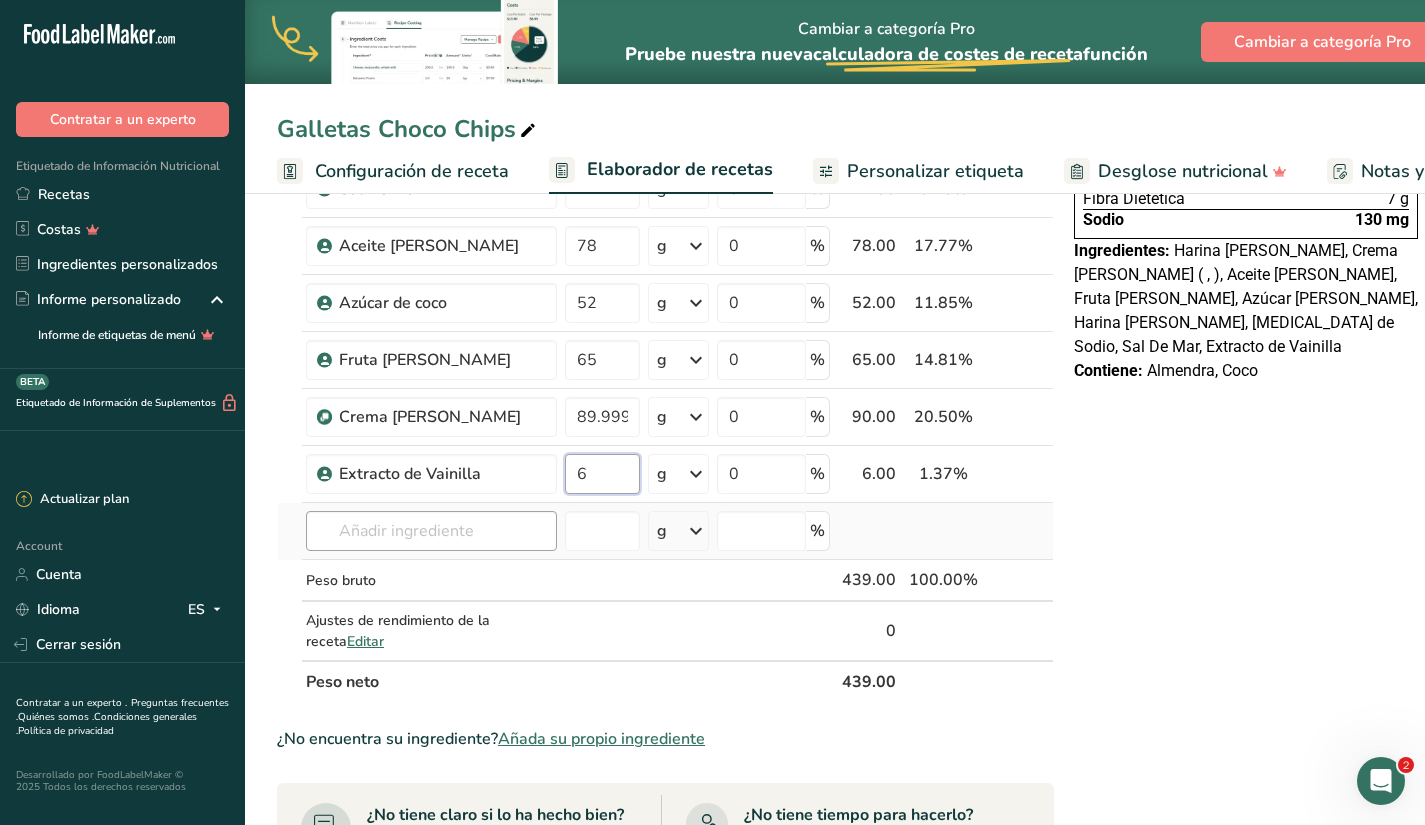 type on "6" 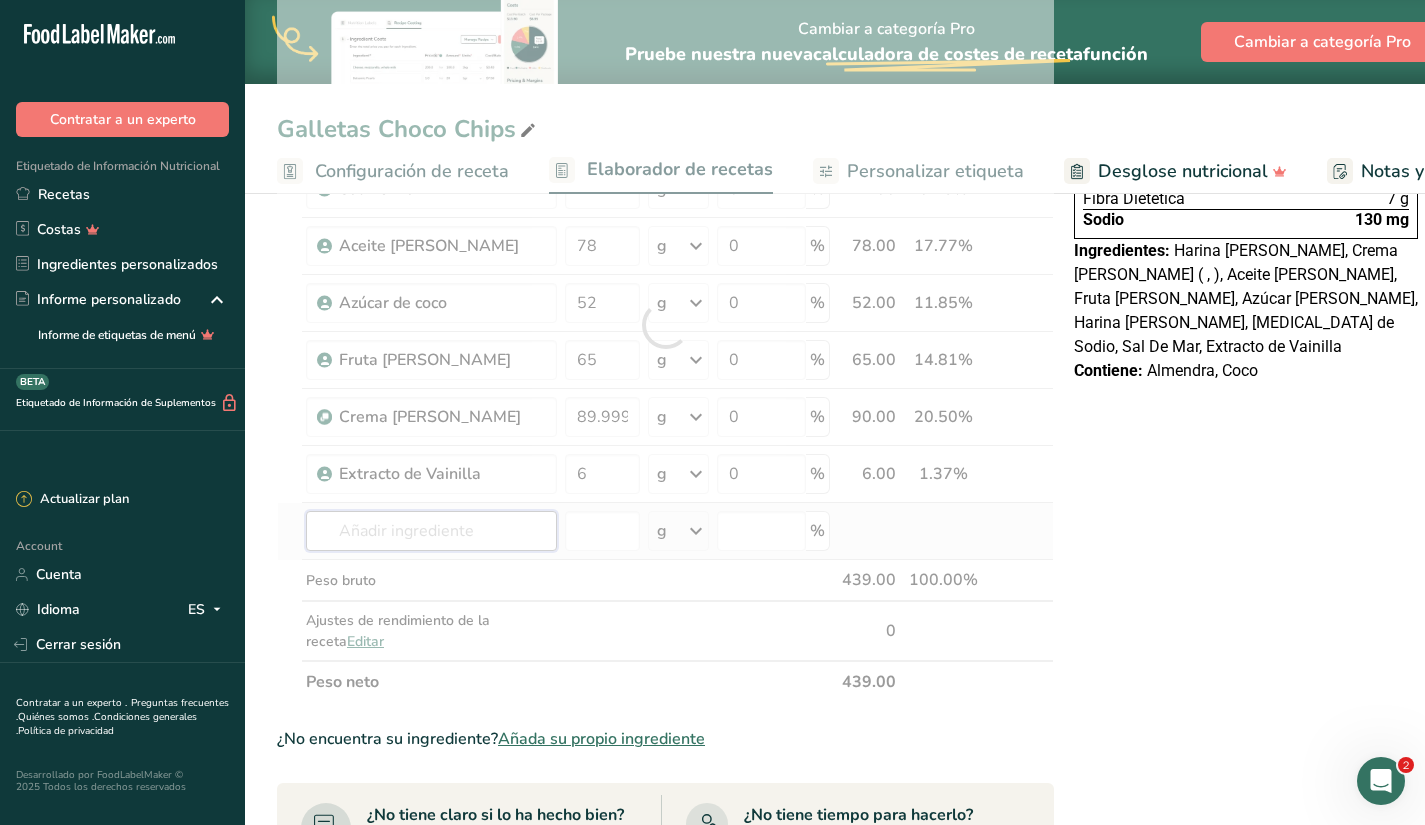 click on "Ingrediente *
Cantidad *
Unidad *
Desperdicio *   .a-a{fill:#347362;}.b-a{fill:#fff;}          Gramos
Porcentaje
[PERSON_NAME]
[GEOGRAPHIC_DATA]
Vegetariano
Orgánico
Certificado orgánico
No GMO
Kosher pareve
Kosher lácteo
Halal
Etiqueta limpia
Bioingeniería
Apto para [MEDICAL_DATA]
115
g
Unidades de peso
g
kg
mg
Ver más
Unidades de volumen
[GEOGRAPHIC_DATA]
Las unidades de volumen requieren una conversión de densidad. Si conoce la densidad de su ingrediente, introdúzcala a continuación. De lo contrario, haga clic en "RIA", nuestra asistente regulatoria de IA, quien podrá ayudarle." at bounding box center [665, 325] 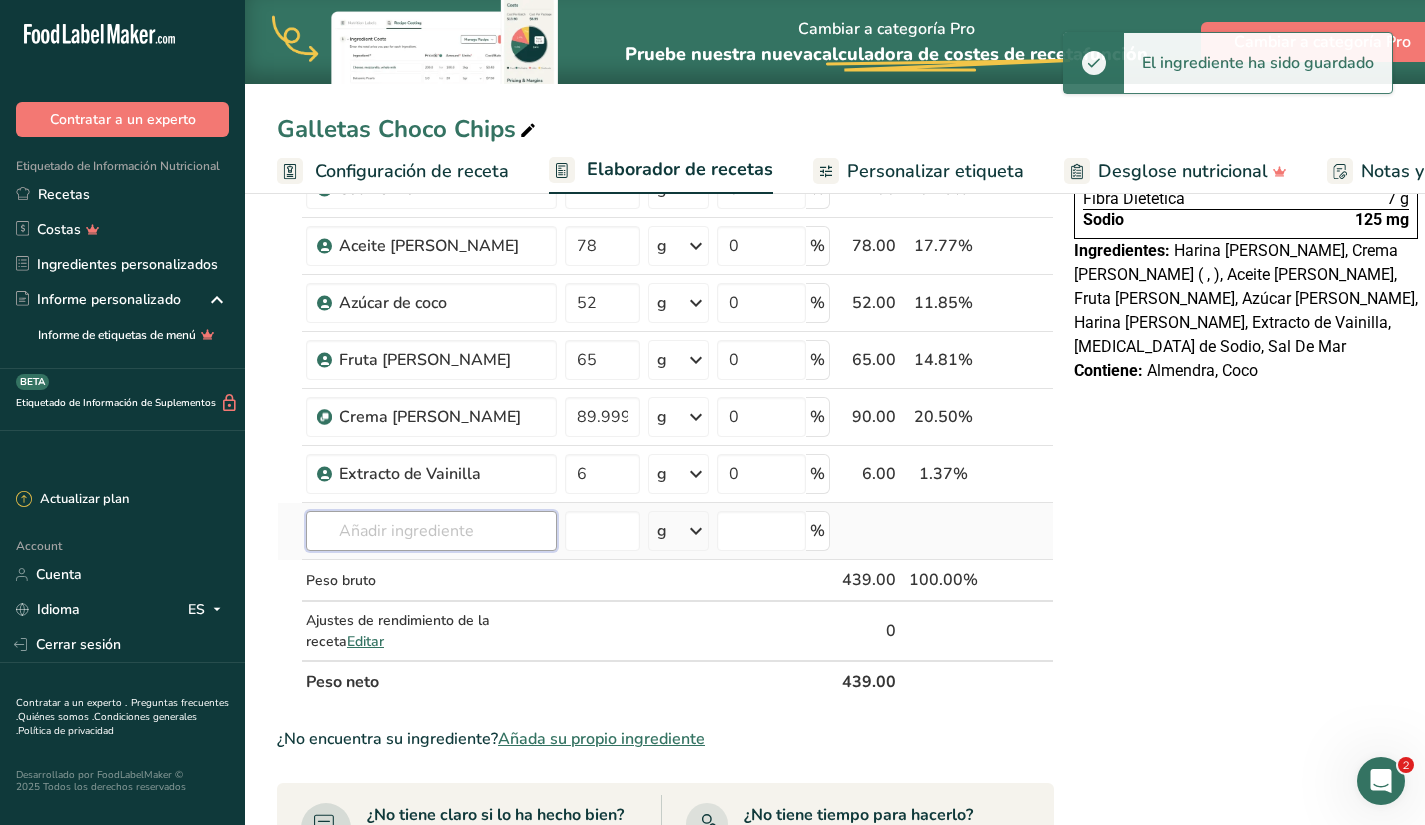 click at bounding box center (431, 531) 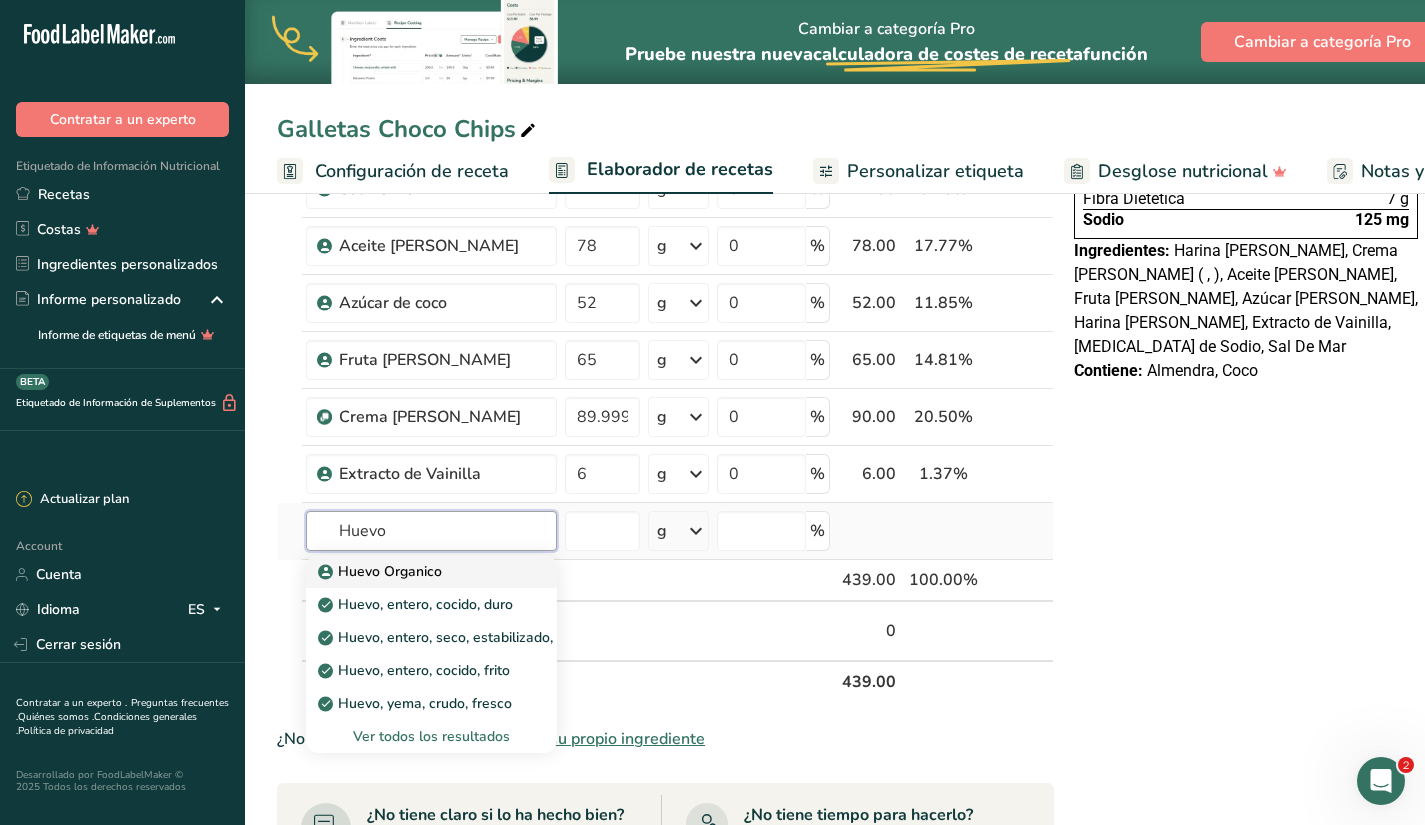 type on "Huevo" 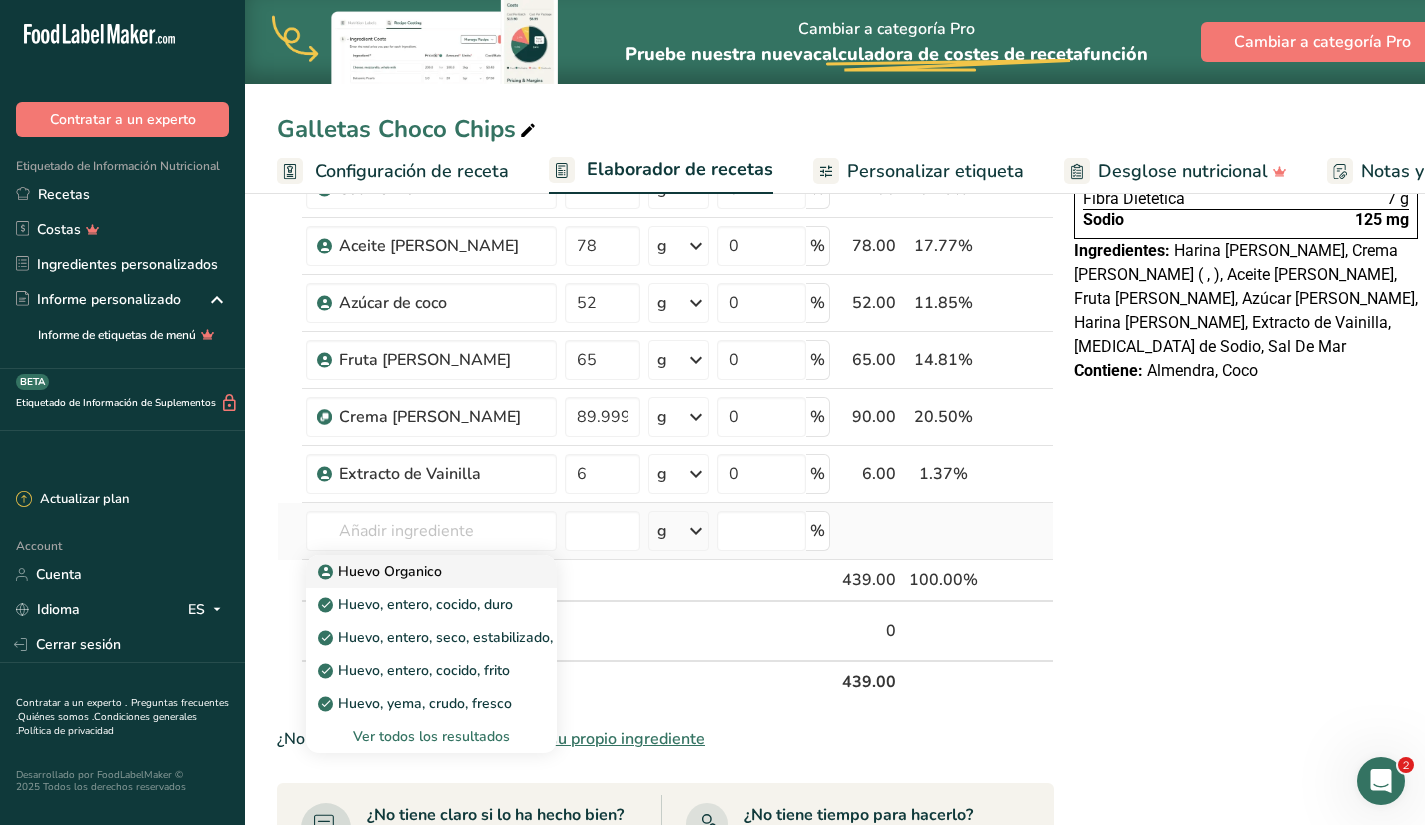 click on "Huevo Organico" at bounding box center (431, 571) 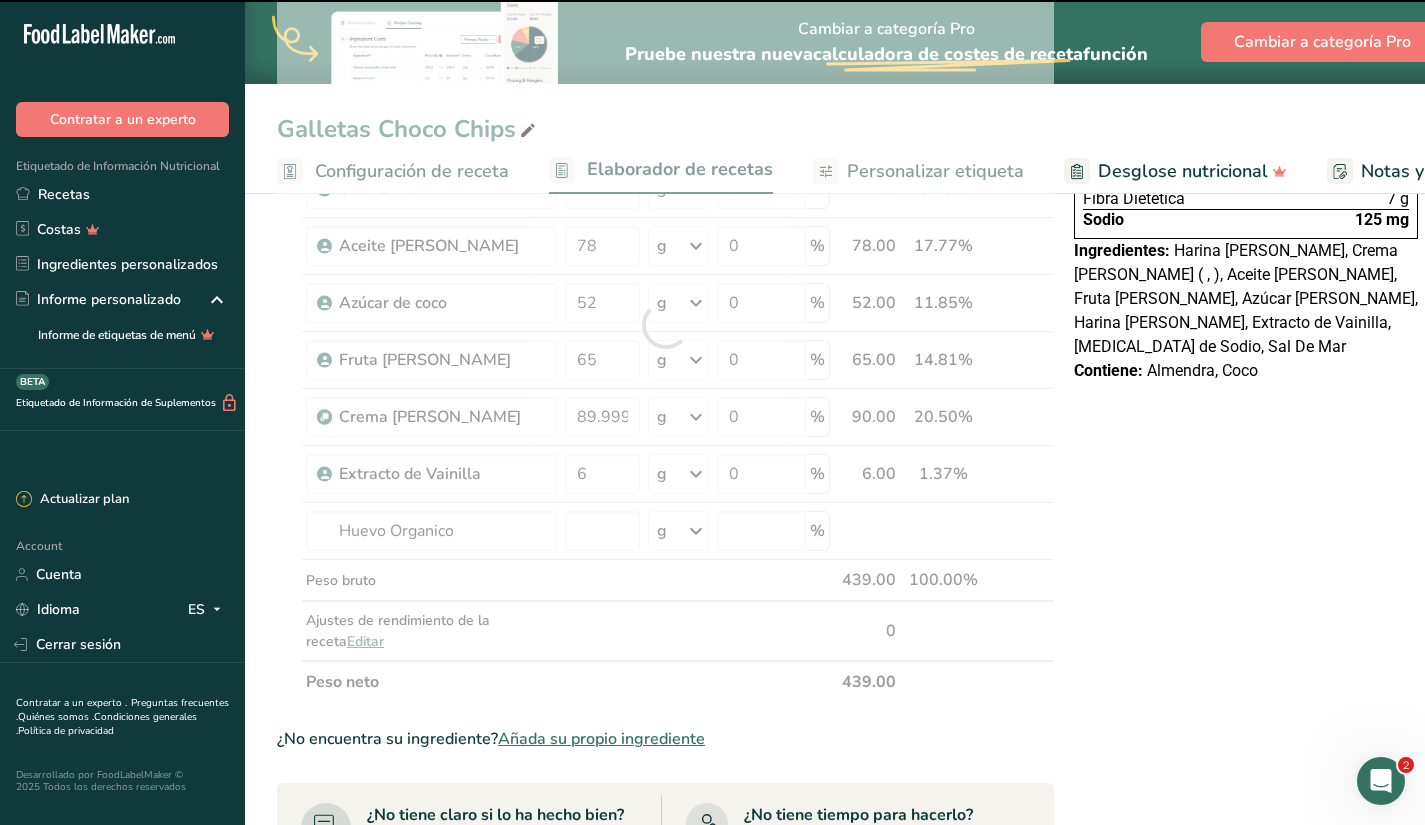 click at bounding box center [665, 325] 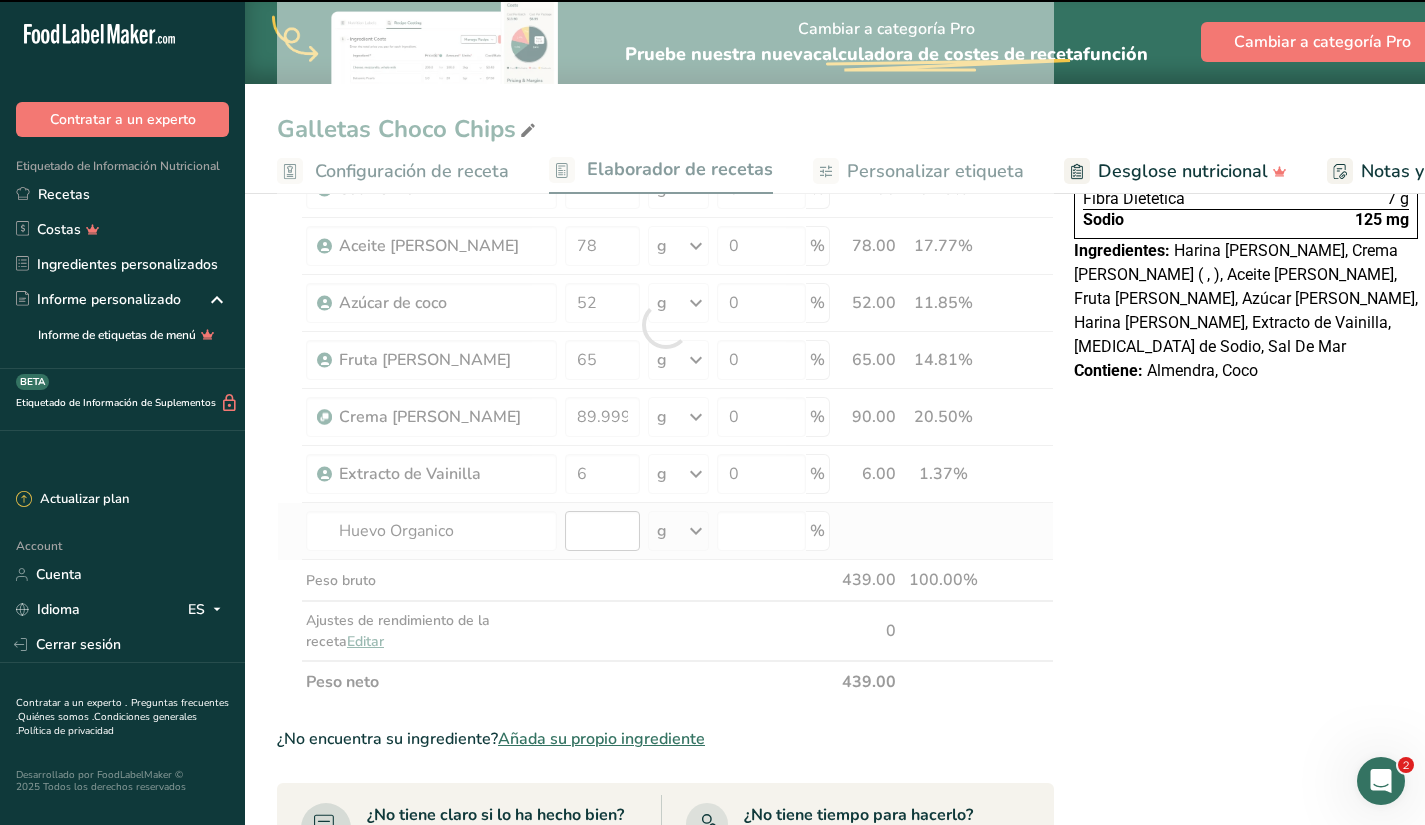 type on "0" 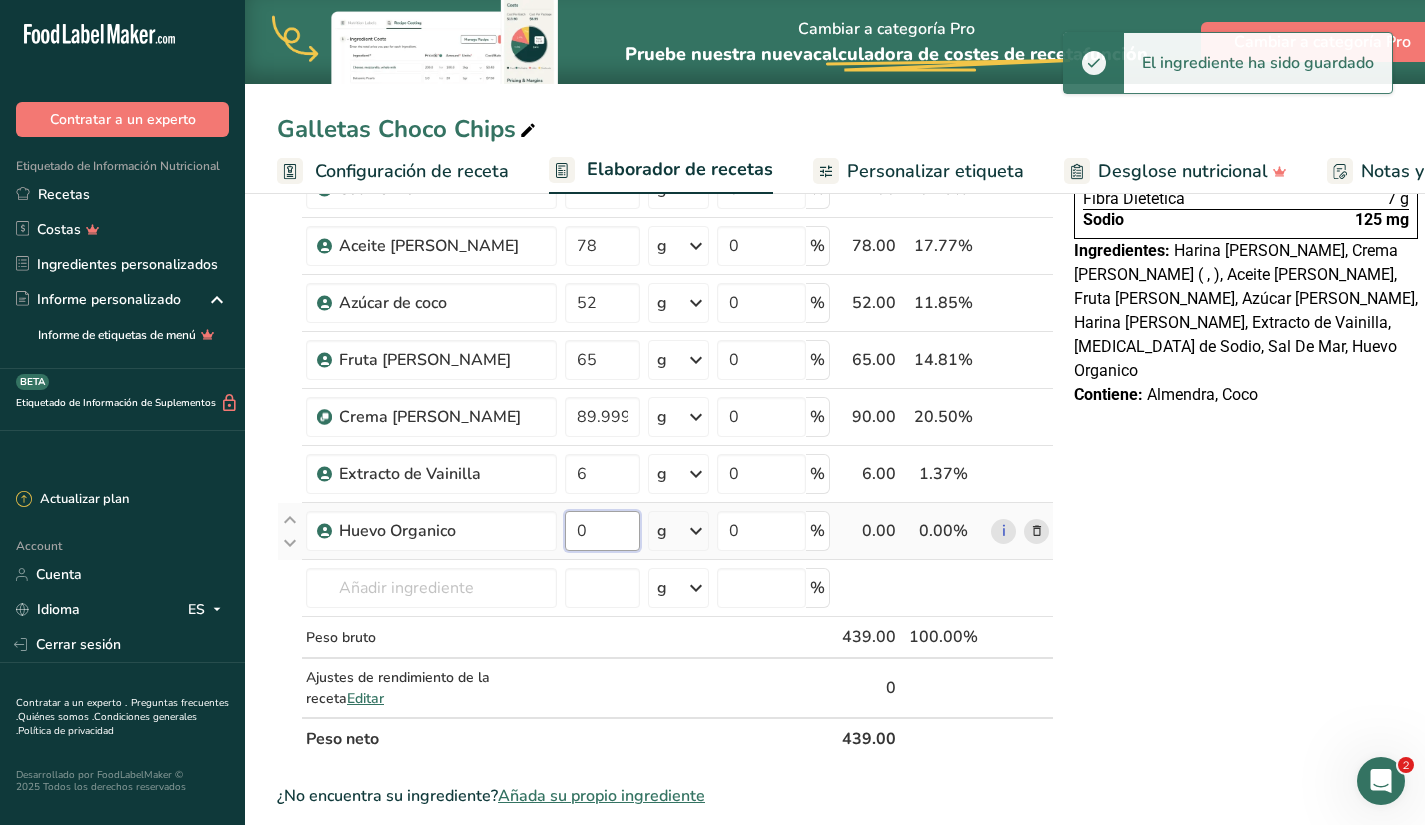 click on "0" at bounding box center (602, 531) 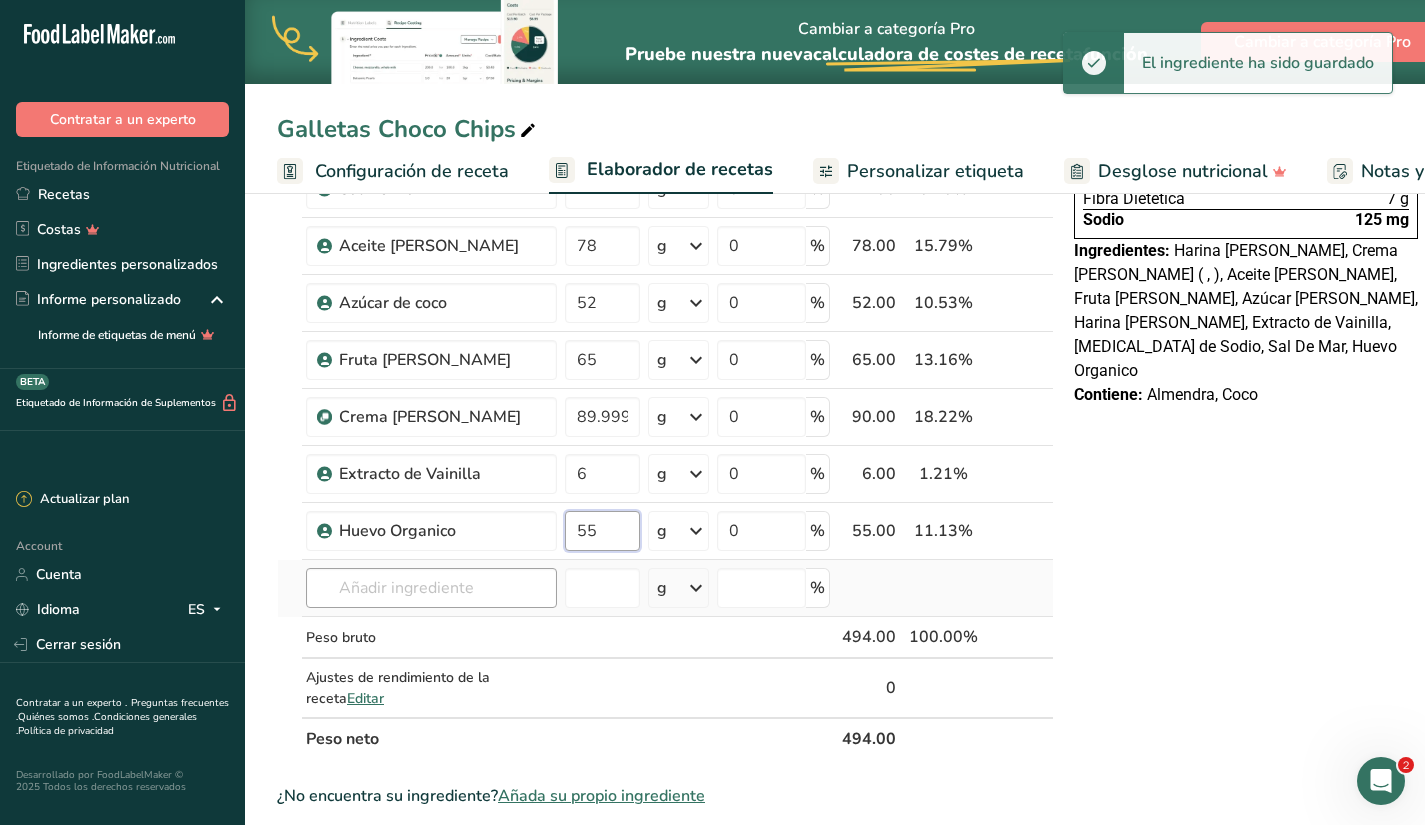 type on "55" 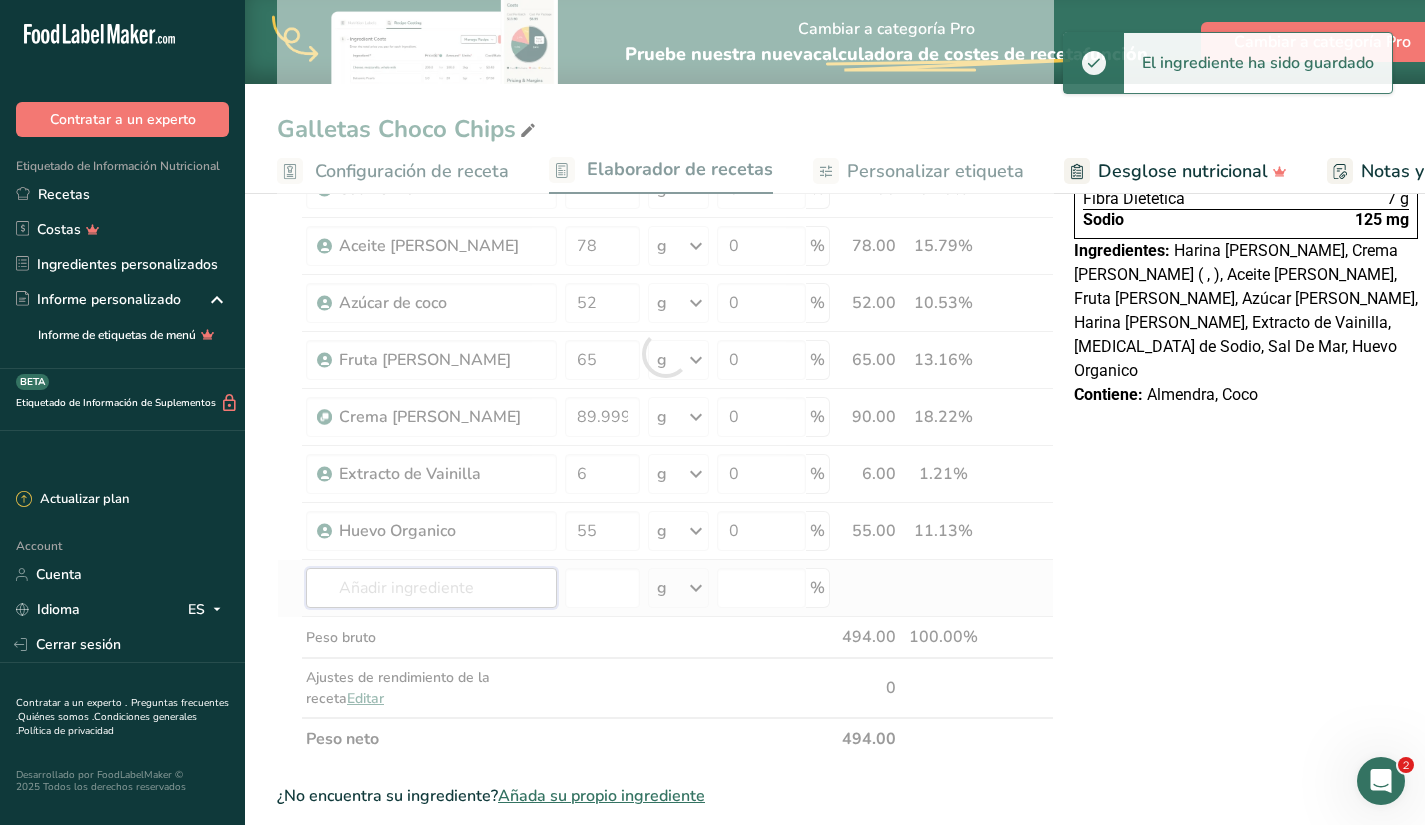 click on "Ingrediente *
Cantidad *
Unidad *
Desperdicio *   .a-a{fill:#347362;}.b-a{fill:#fff;}          Gramos
Porcentaje
[PERSON_NAME]
[GEOGRAPHIC_DATA]
Vegetariano
Orgánico
Certificado orgánico
No GMO
Kosher pareve
Kosher lácteo
Halal
Etiqueta limpia
Bioingeniería
Apto para [MEDICAL_DATA]
115
g
Unidades de peso
g
kg
mg
Ver más
Unidades de volumen
[GEOGRAPHIC_DATA]
Las unidades de volumen requieren una conversión de densidad. Si conoce la densidad de su ingrediente, introdúzcala a continuación. De lo contrario, haga clic en "RIA", nuestra asistente regulatoria de IA, quien podrá ayudarle." at bounding box center [665, 353] 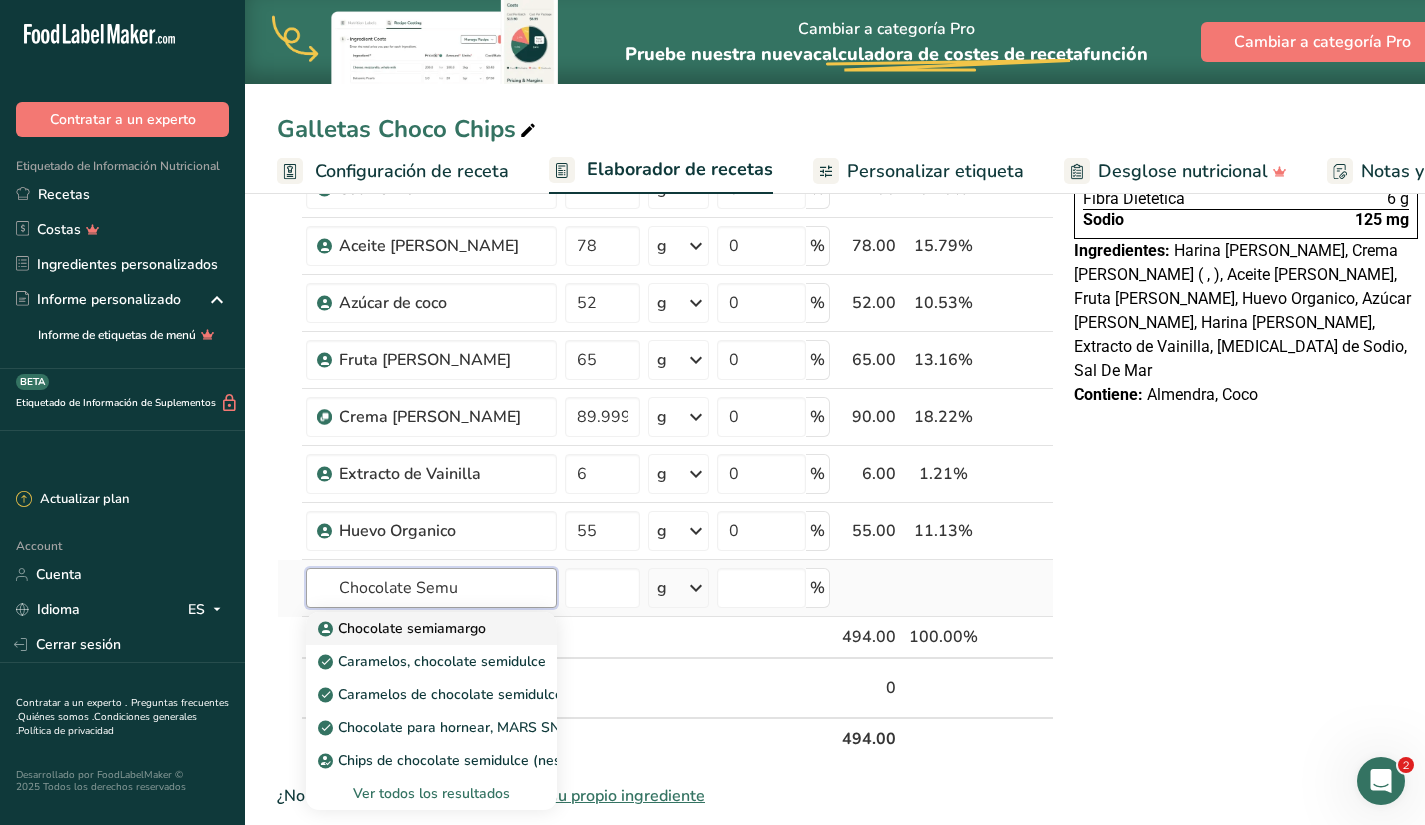 type on "Chocolate Semu" 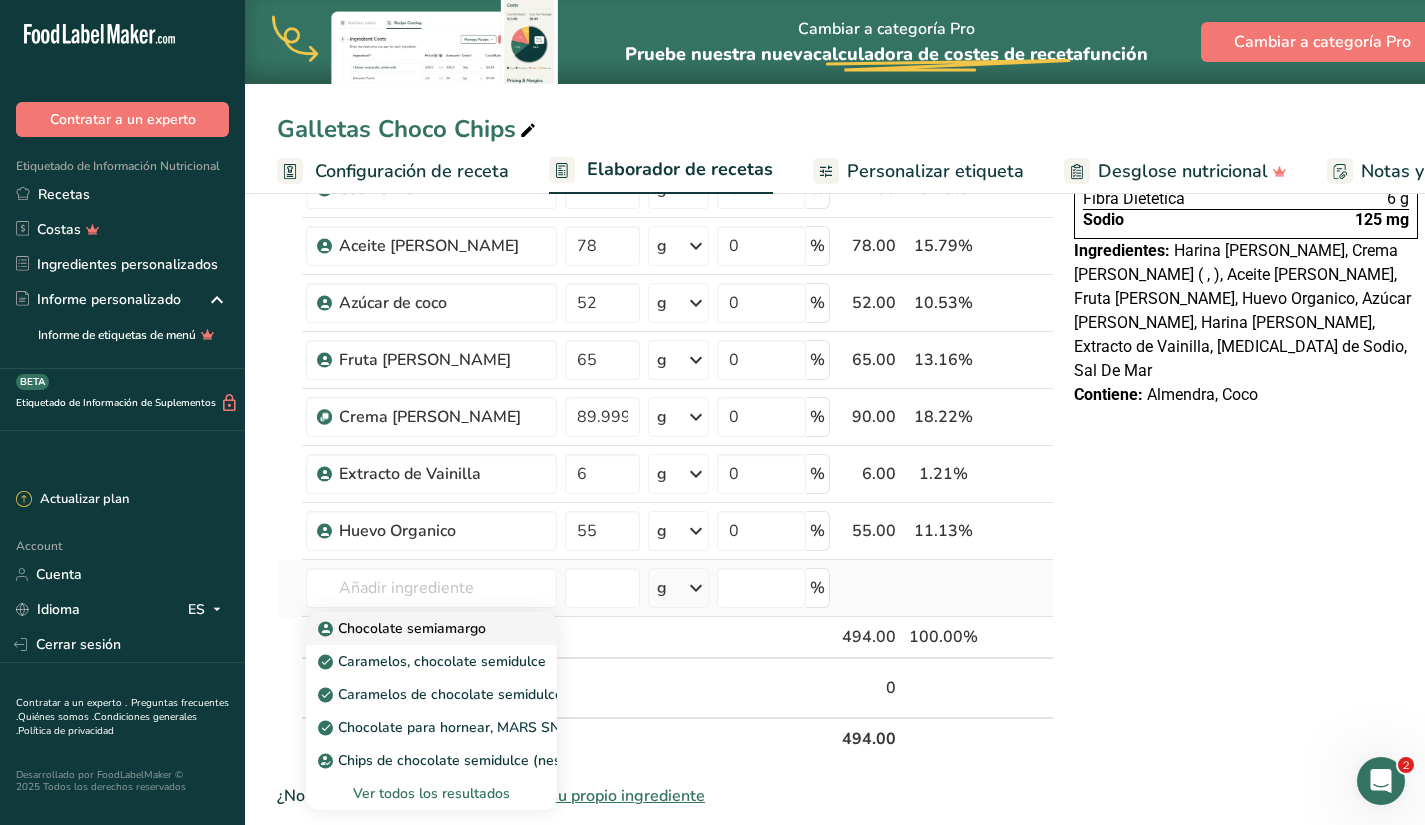 click on "Chocolate semiamargo" at bounding box center [404, 628] 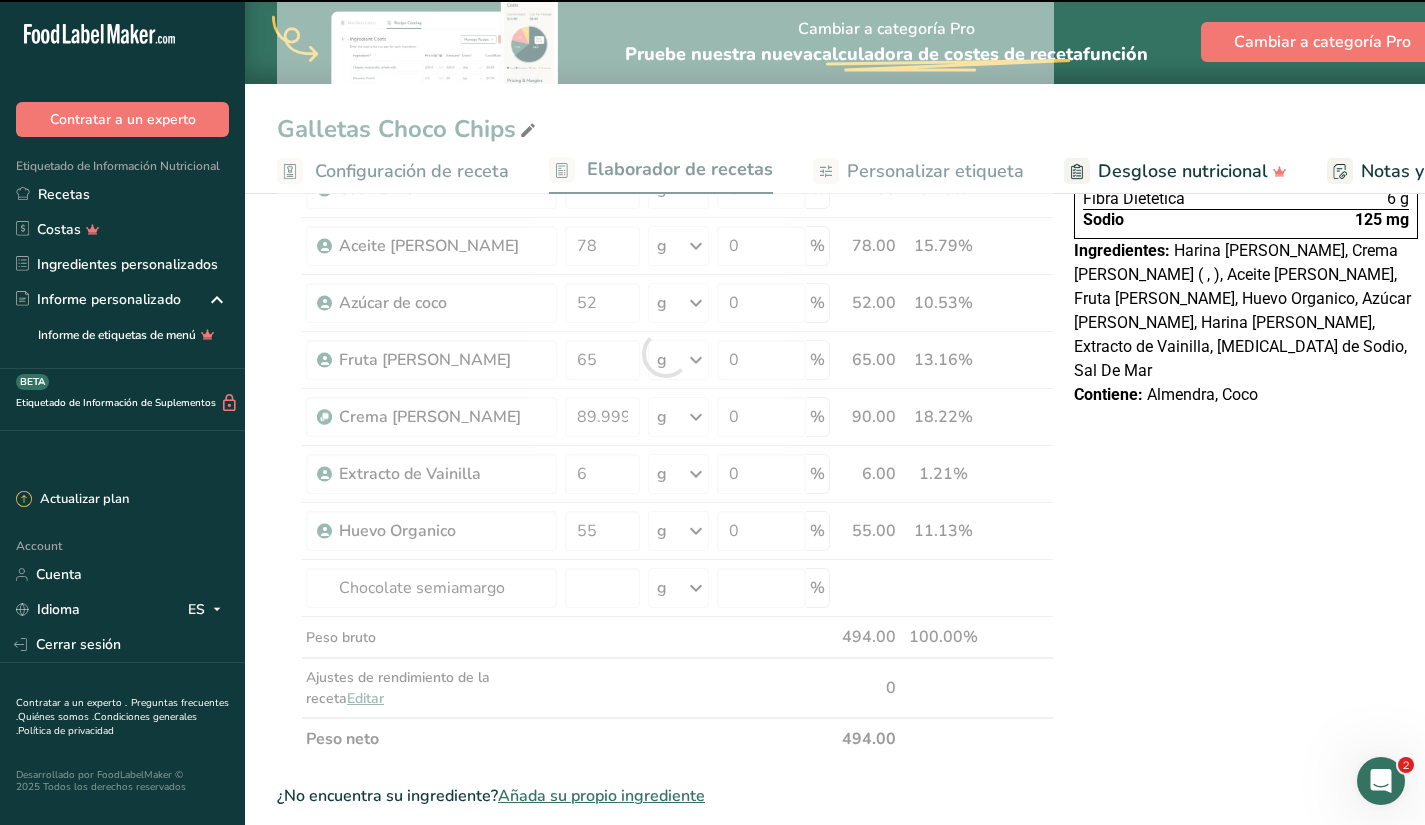 click at bounding box center (665, 353) 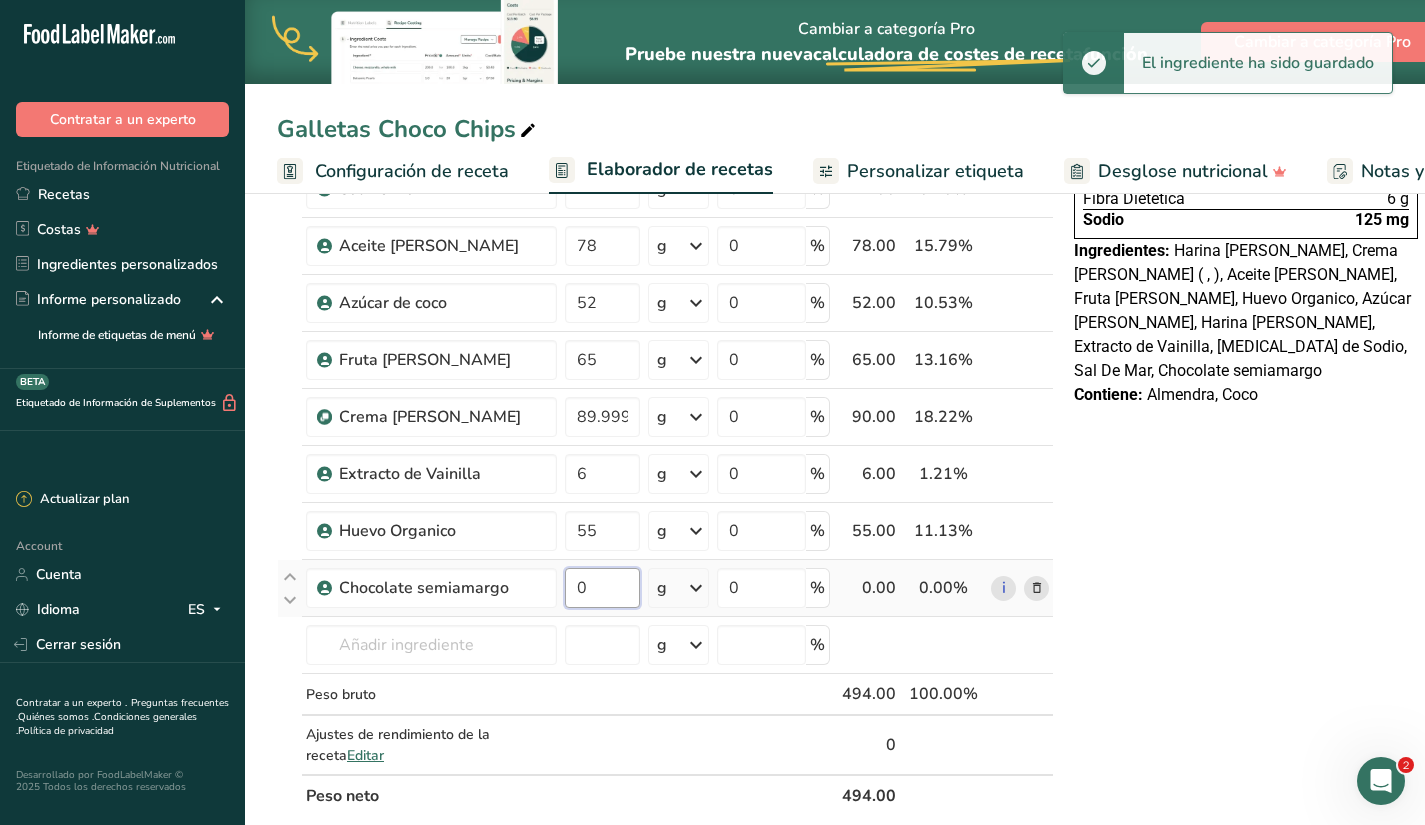click on "0" at bounding box center [602, 588] 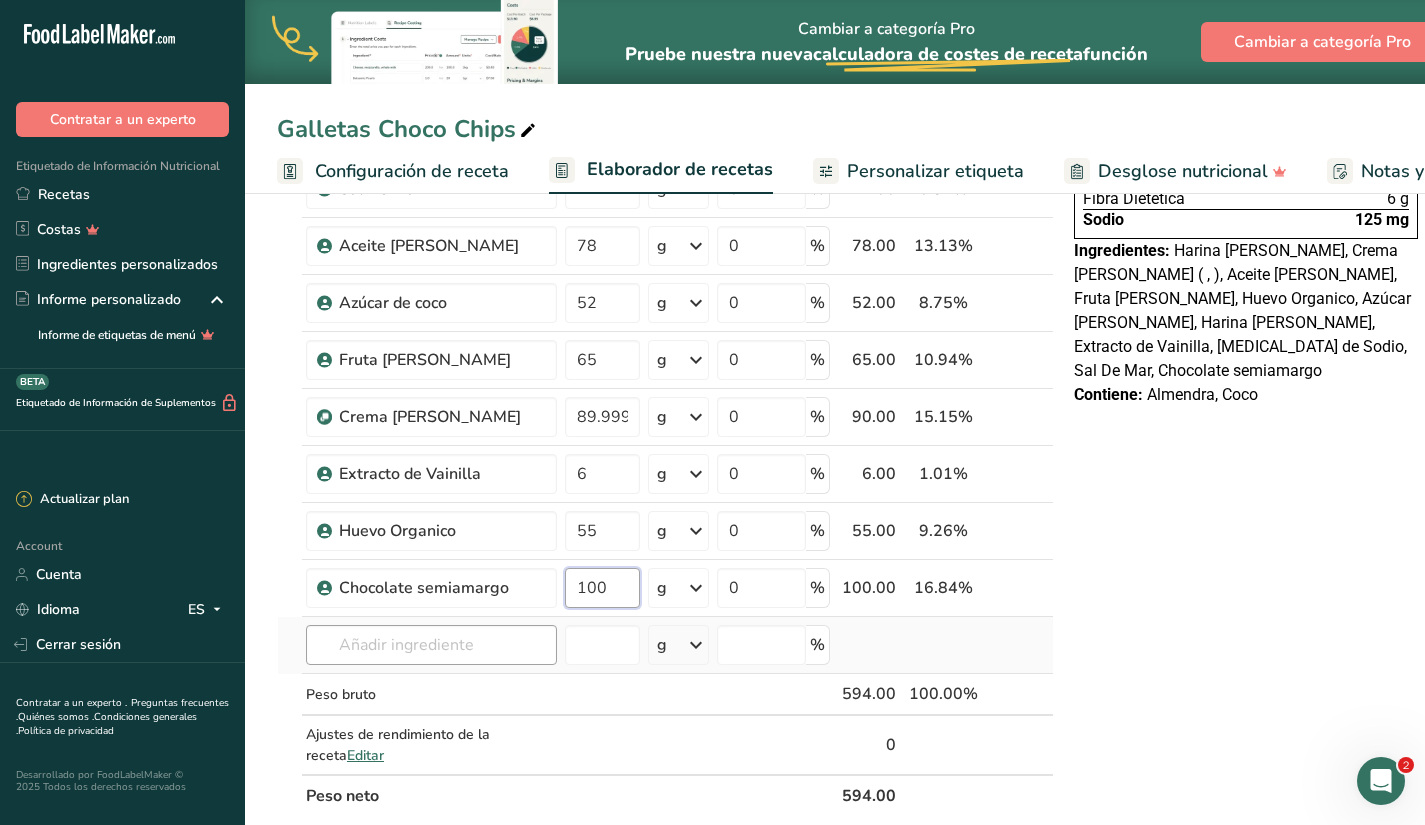 type on "100" 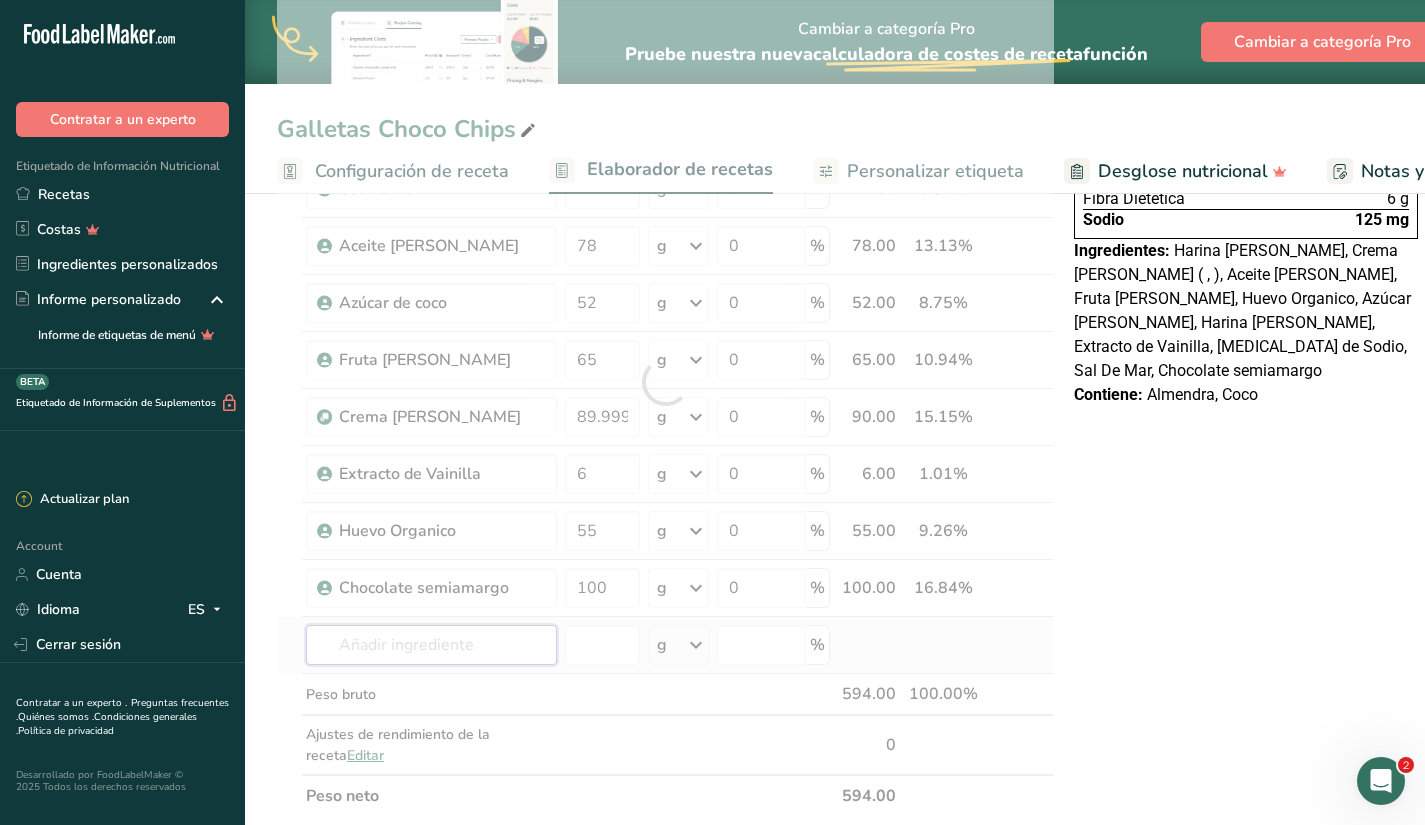 click on "Ingrediente *
Cantidad *
Unidad *
Desperdicio *   .a-a{fill:#347362;}.b-a{fill:#fff;}          Gramos
Porcentaje
[PERSON_NAME]
[GEOGRAPHIC_DATA]
Vegetariano
Orgánico
Certificado orgánico
No GMO
Kosher pareve
Kosher lácteo
Halal
Etiqueta limpia
Bioingeniería
Apto para [MEDICAL_DATA]
115
g
Unidades de peso
g
kg
mg
Ver más
Unidades de volumen
[GEOGRAPHIC_DATA]
Las unidades de volumen requieren una conversión de densidad. Si conoce la densidad de su ingrediente, introdúzcala a continuación. De lo contrario, haga clic en "RIA", nuestra asistente regulatoria de IA, quien podrá ayudarle." at bounding box center [665, 382] 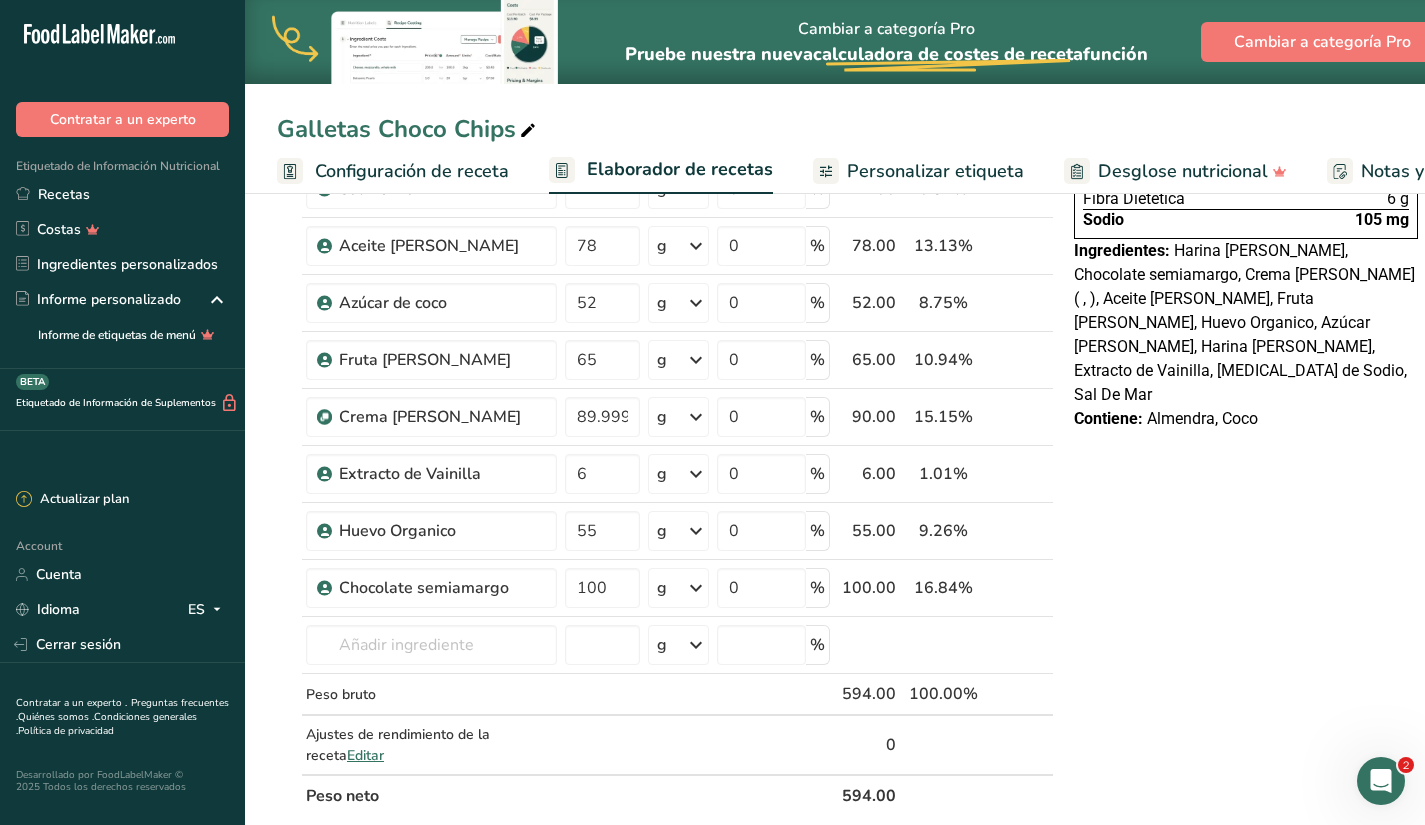 click on "Declaración Nutrimental
Tamaño de la porción
54g
11 Porciones Por Envase
Contenido energético   por envase
240 kcal (770 kJ)
Por 100 g
Contenido energético
450 kcal (1420 kJ)
Proteínas
10 g
Grasa Total
37.4 g
Grasa Saturada
17.7 g
Grasa Trans
0 g
Carbohidrato Total
22 g
Azúcares Totales
18 g
Azúcar Añadida
0 g
Fibra Dietética
6 g
Sodio
105 mg
Ingredientes:      Contiene:" at bounding box center (1246, 684) 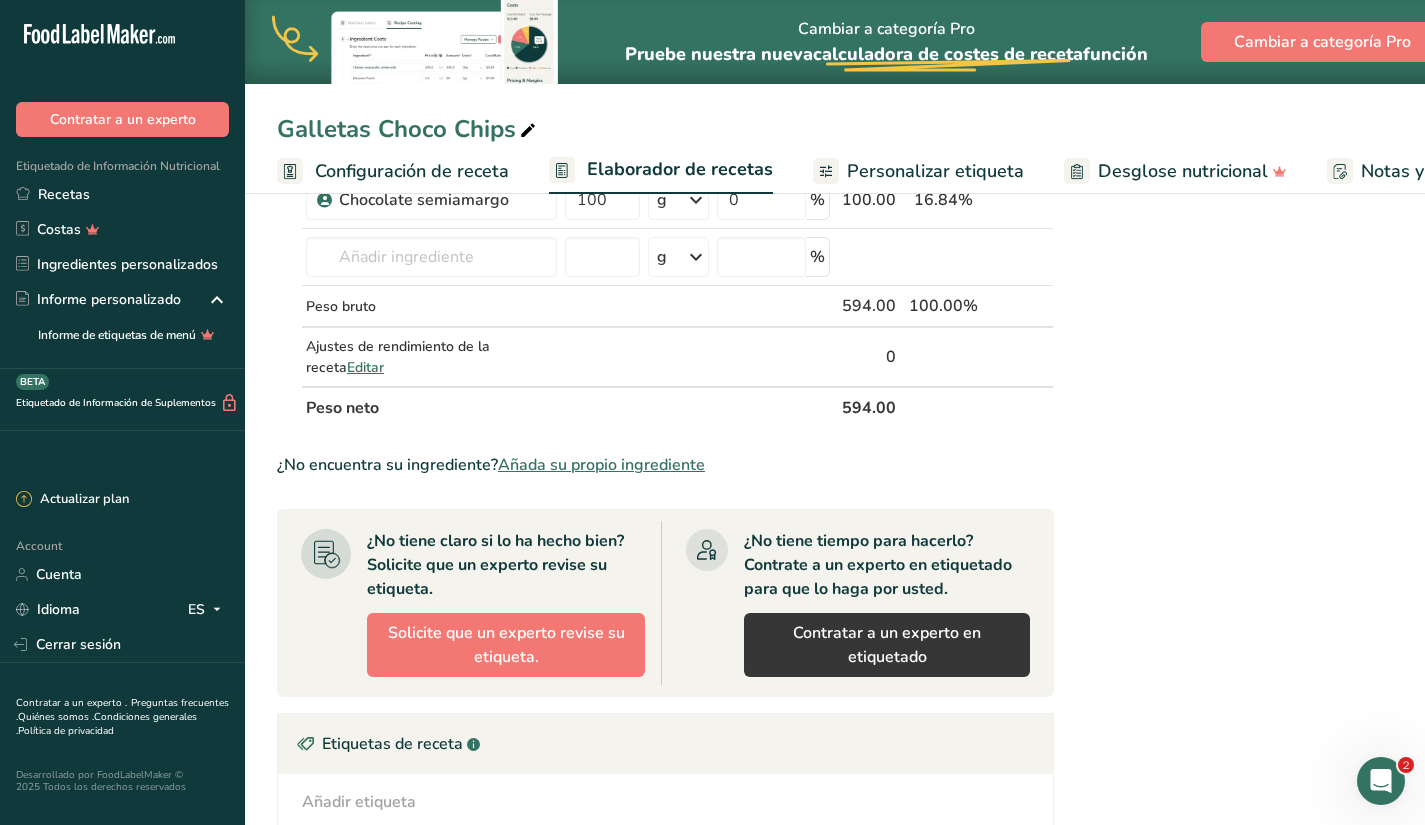 scroll, scrollTop: 0, scrollLeft: 0, axis: both 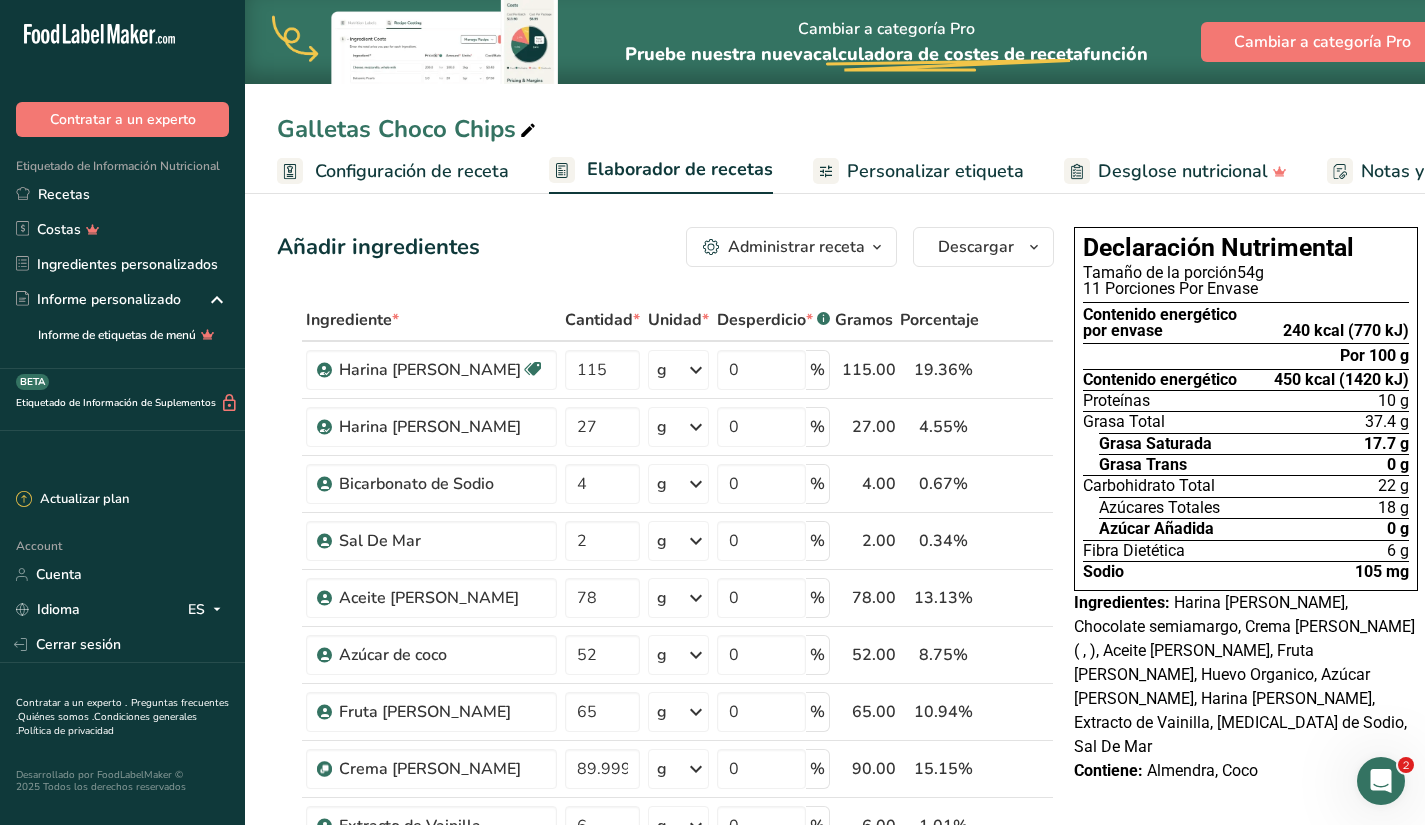 click on "Administrar receta" at bounding box center [796, 247] 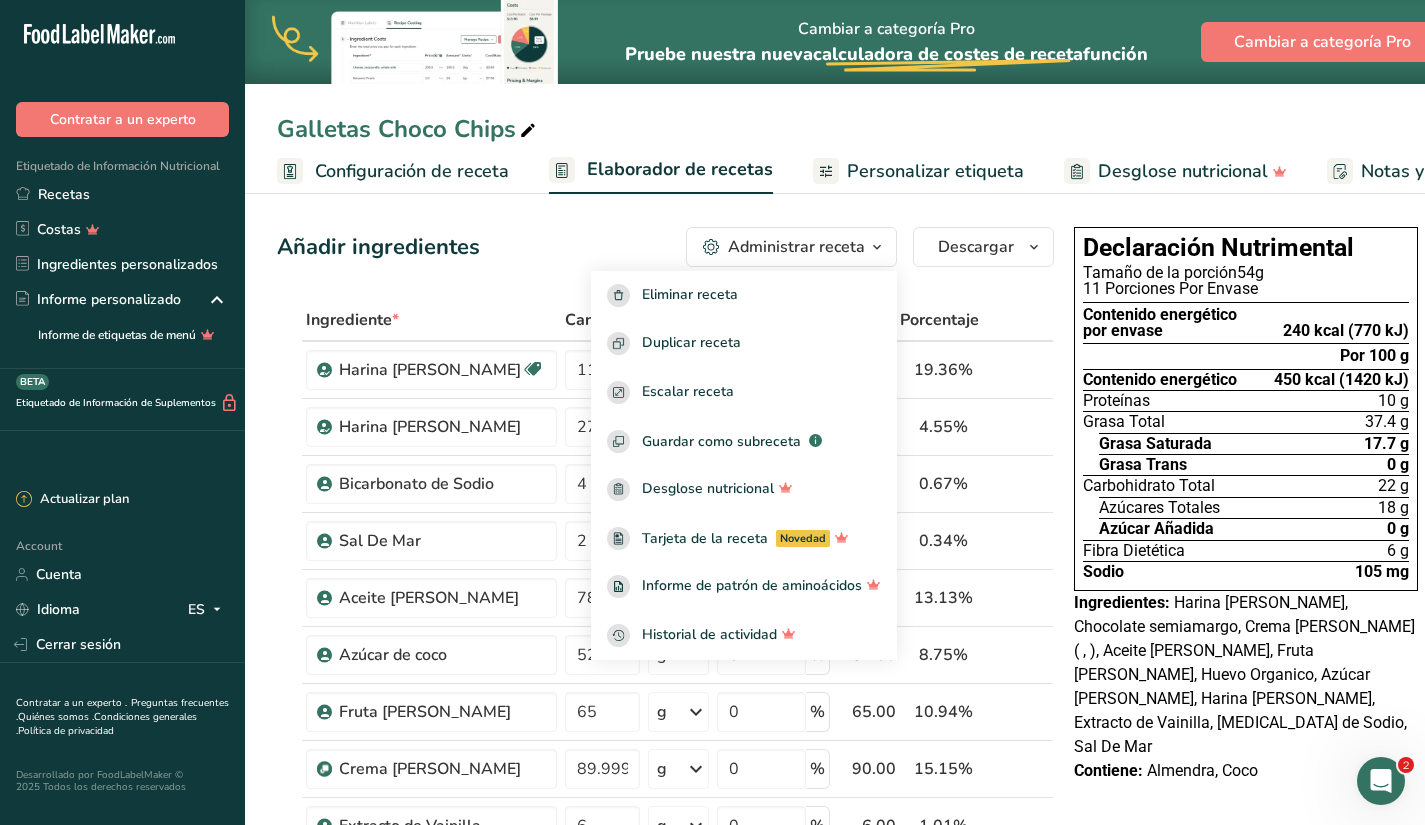 click on "Declaración Nutrimental
Tamaño de la porción
54g
11 Porciones Por Envase
Contenido energético   por envase
240 kcal (770 kJ)
Por 100 g
Contenido energético
450 kcal (1420 kJ)
Proteínas
10 g
Grasa Total
37.4 g
Grasa Saturada
17.7 g
Grasa Trans
0 g
Carbohidrato Total
22 g
Azúcares Totales
18 g
Azúcar Añadida
0 g
Fibra Dietética
6 g
Sodio
105 mg
Ingredientes:      Contiene:" at bounding box center [1246, 1036] 